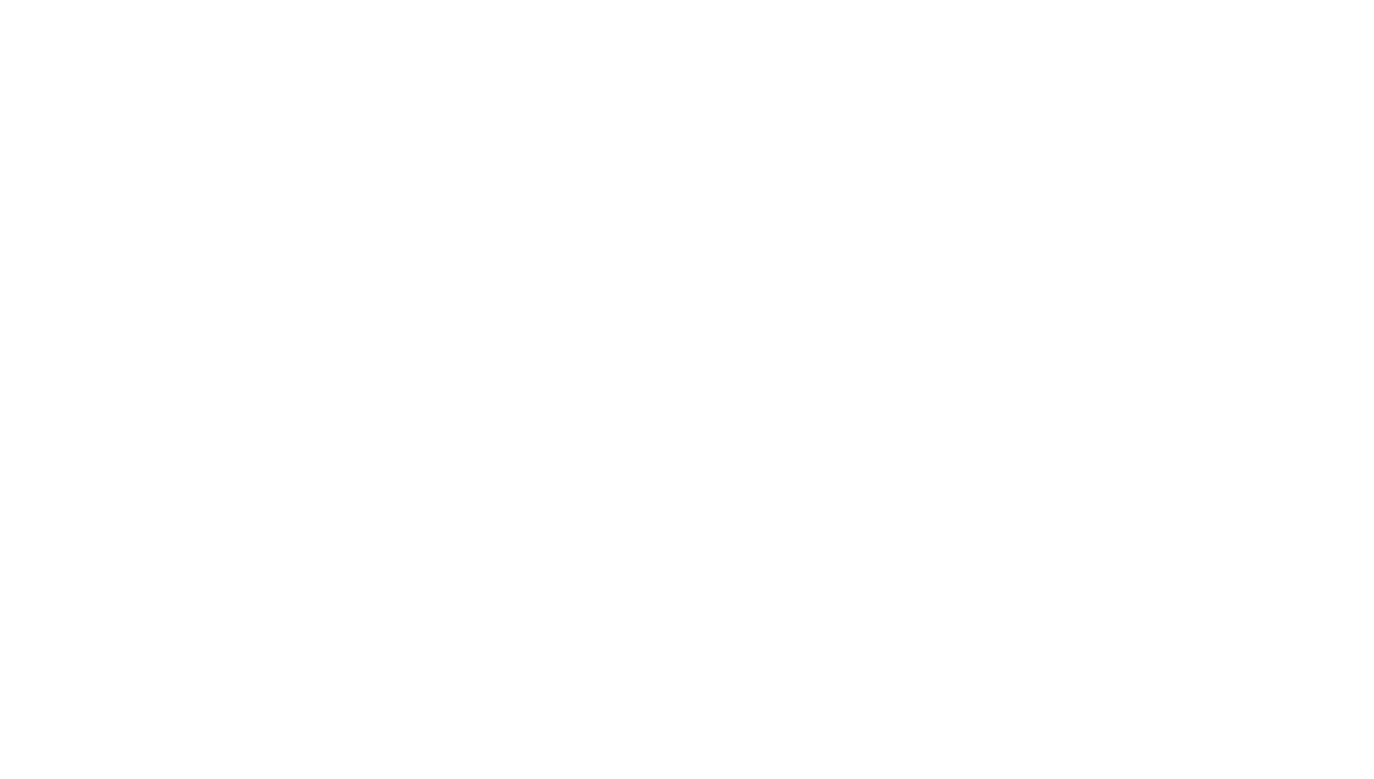 scroll, scrollTop: 0, scrollLeft: 0, axis: both 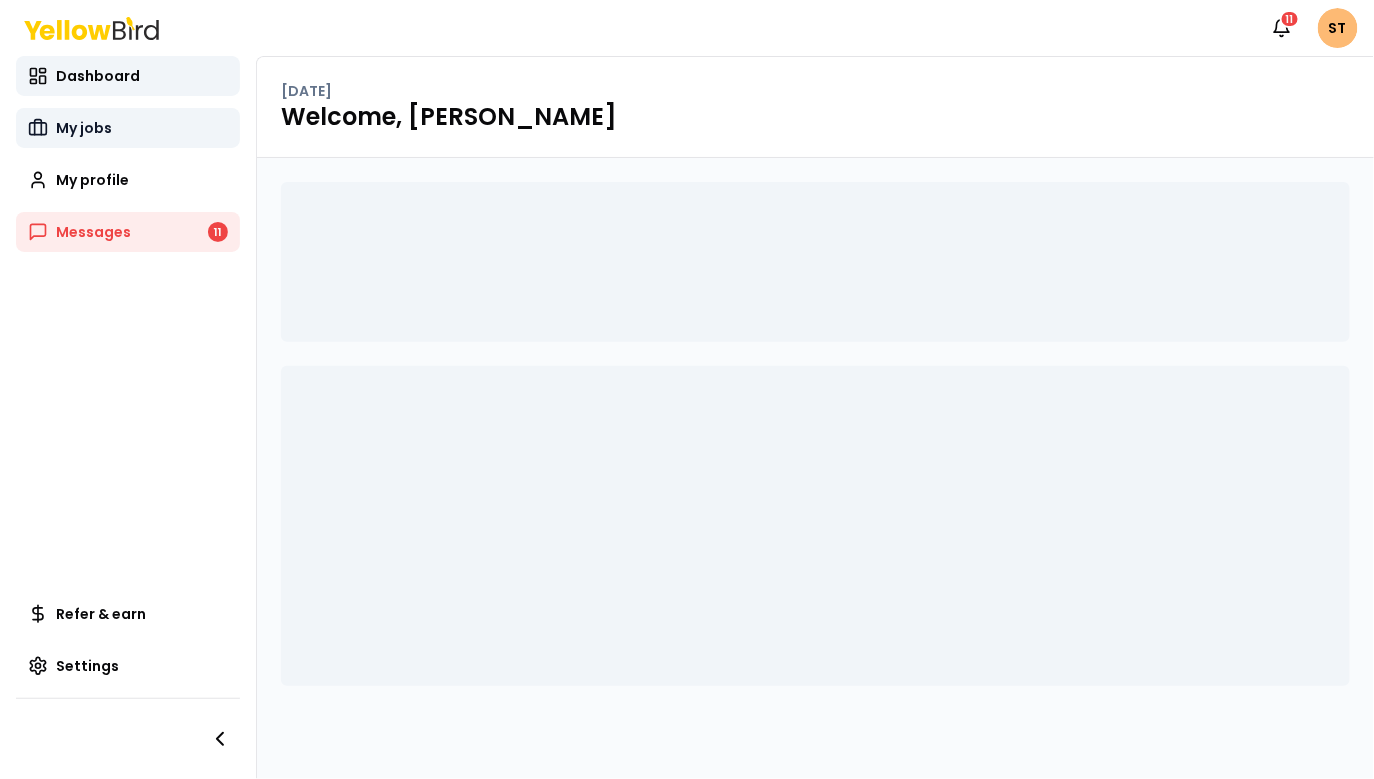 click on "My jobs" at bounding box center [84, 128] 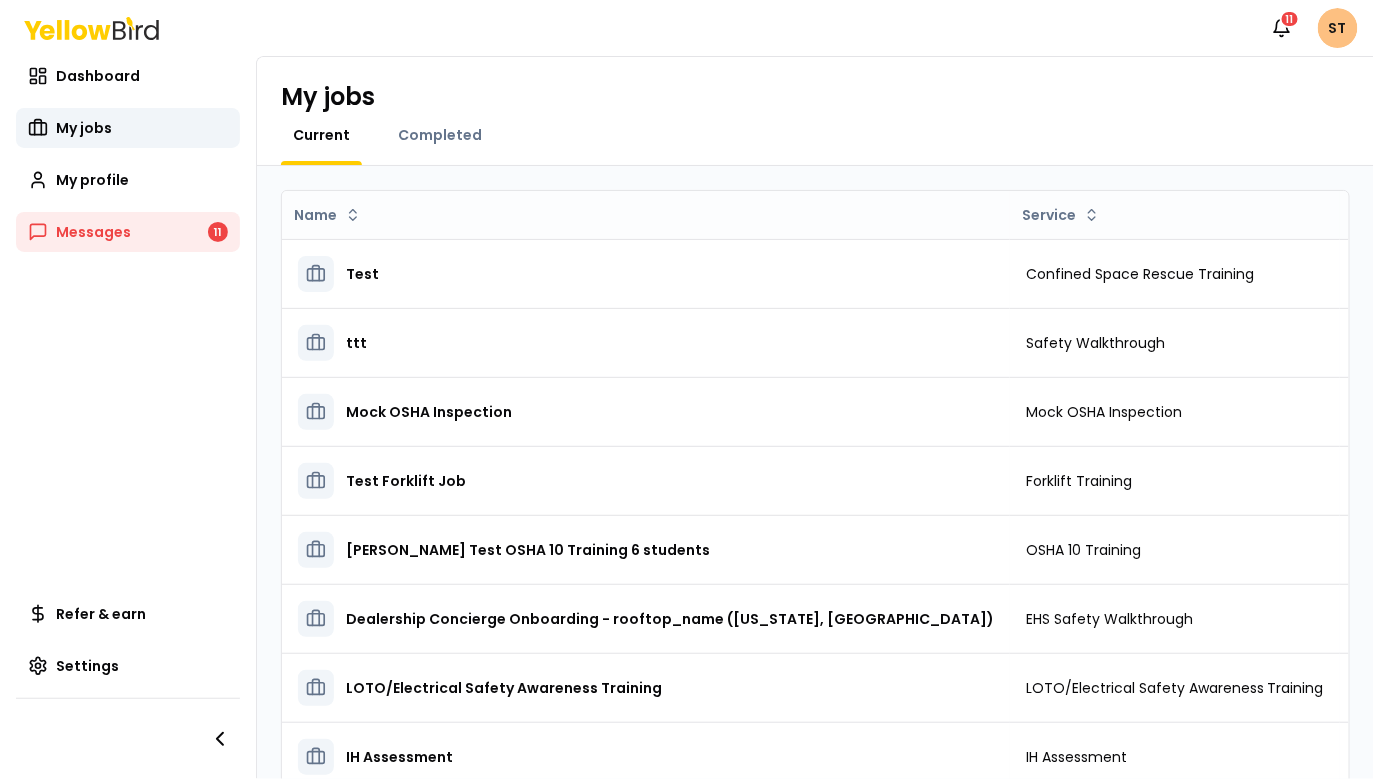 click on "Notifications 11 ST Dashboard My jobs My profile Messages 11 Refer & earn Settings My jobs Current Completed Name Service Start date Tasks Posted by Status Test Confined Space Rescue Training September 26, 2024 0 In Progress Open menu ttt Safety Walkthrough October 29, 2024 0 In Progress Open menu Mock OSHA Inspection Mock OSHA Inspection November 08, 2024 0 In Progress Open menu Test Forklift Job Forklift Training November 13, 2024 0 In Progress Open menu Scott's Test OSHA 10 Training 6 students OSHA 10 Training November 13, 2024 0 In Progress Open menu Dealership Concierge Onboarding - rooftop_name (New York, NY) EHS Safety Walkthrough December 12, 2024 0 In Progress Open menu LOTO/Electrical Safety Awareness Training LOTO/Electrical Safety Awareness Training November 28, 2024 0 In Progress Open menu IH Assessment IH Assessment November 28, 2024 0 In Progress Open menu MSHA Part 46 New Miner Training MSHA Part 46 New Miner Training November 29, 2024 0 In Progress Open menu Safety Walkthrough 0 10" at bounding box center [687, 389] 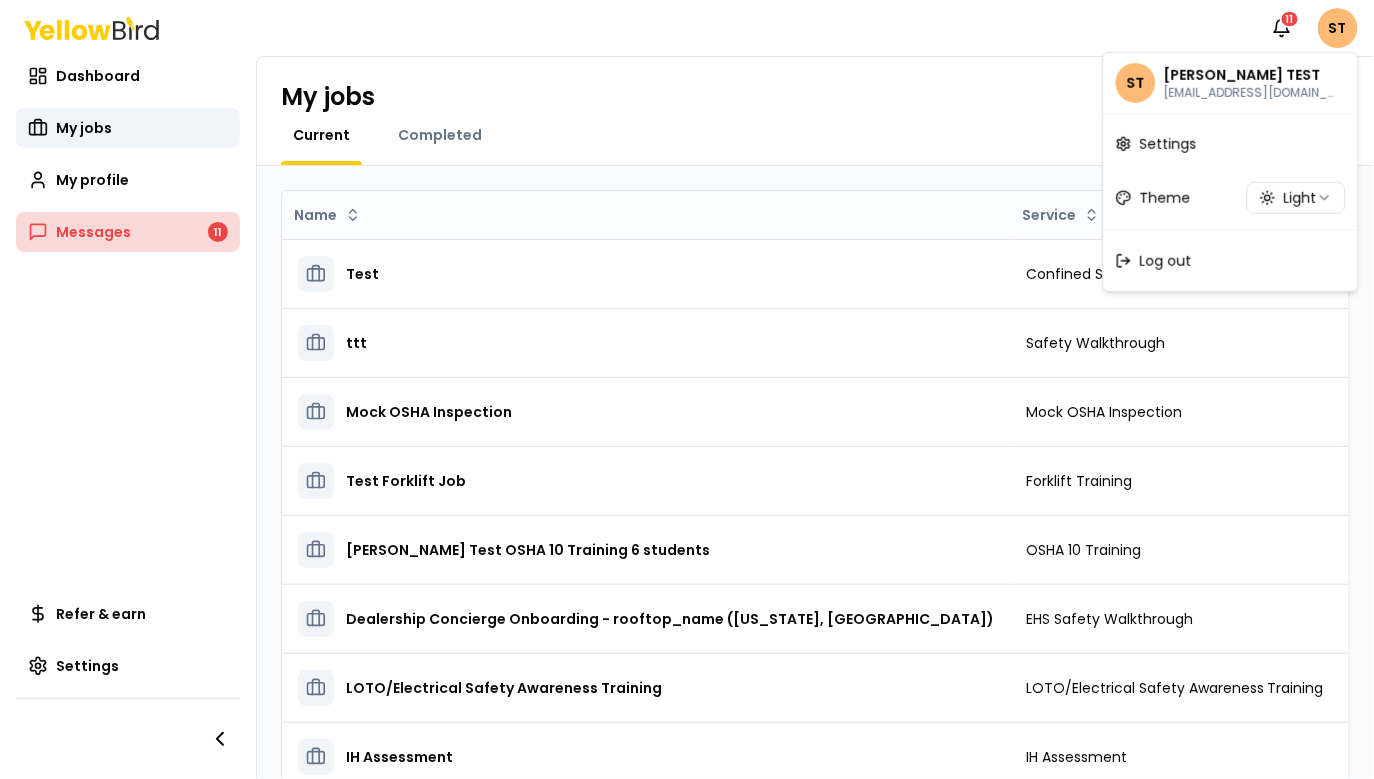 click on "Notifications 11 ST Dashboard My jobs My profile Messages 11 Refer & earn Settings My jobs Current Completed Name Service Start date Tasks Posted by Status Test Confined Space Rescue Training September 26, 2024 0 In Progress Open menu ttt Safety Walkthrough October 29, 2024 0 In Progress Open menu Mock OSHA Inspection Mock OSHA Inspection November 08, 2024 0 In Progress Open menu Test Forklift Job Forklift Training November 13, 2024 0 In Progress Open menu Scott's Test OSHA 10 Training 6 students OSHA 10 Training November 13, 2024 0 In Progress Open menu Dealership Concierge Onboarding - rooftop_name (New York, NY) EHS Safety Walkthrough December 12, 2024 0 In Progress Open menu LOTO/Electrical Safety Awareness Training LOTO/Electrical Safety Awareness Training November 28, 2024 0 In Progress Open menu IH Assessment IH Assessment November 28, 2024 0 In Progress Open menu MSHA Part 46 New Miner Training MSHA Part 46 New Miner Training November 29, 2024 0 In Progress Open menu Safety Walkthrough 0 10" at bounding box center (687, 389) 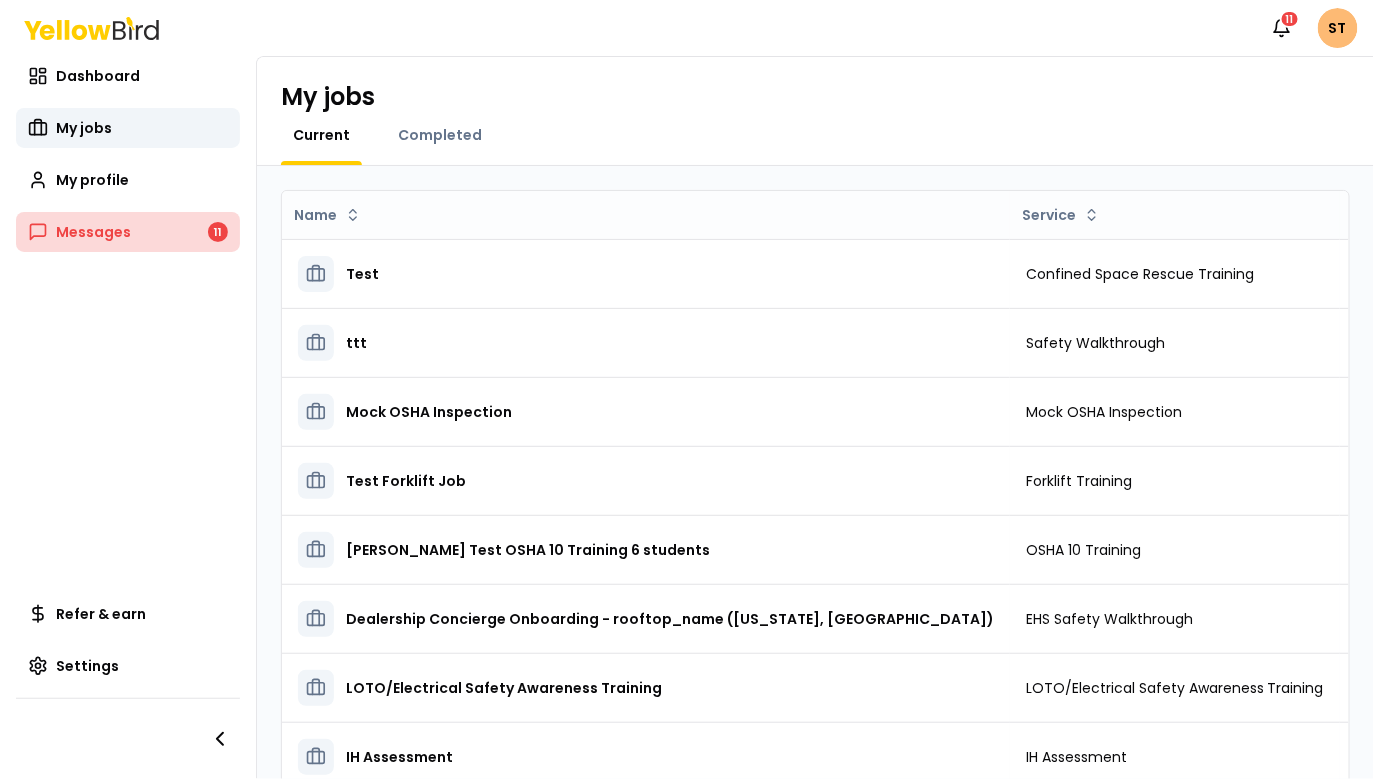click on "Messages" at bounding box center (93, 232) 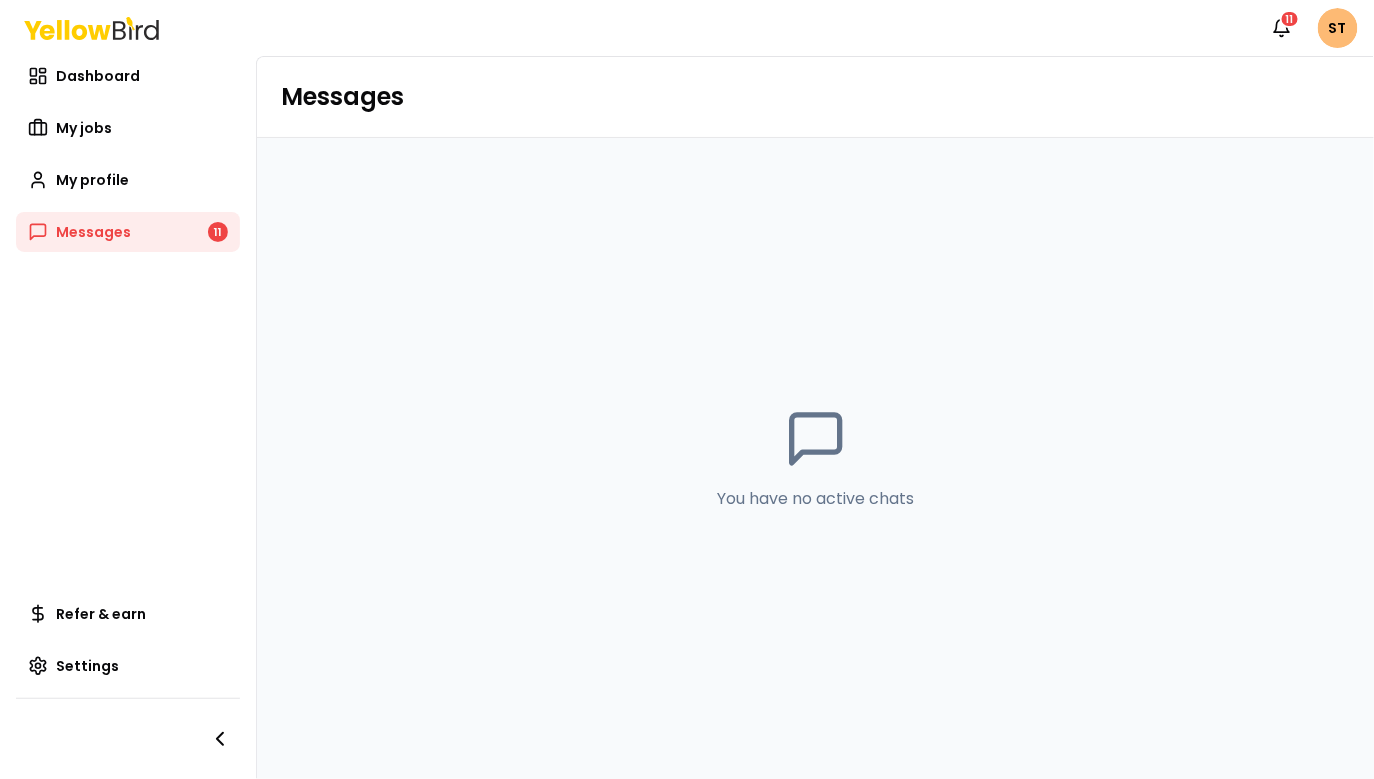 click on "You have no active chats" at bounding box center [815, 458] 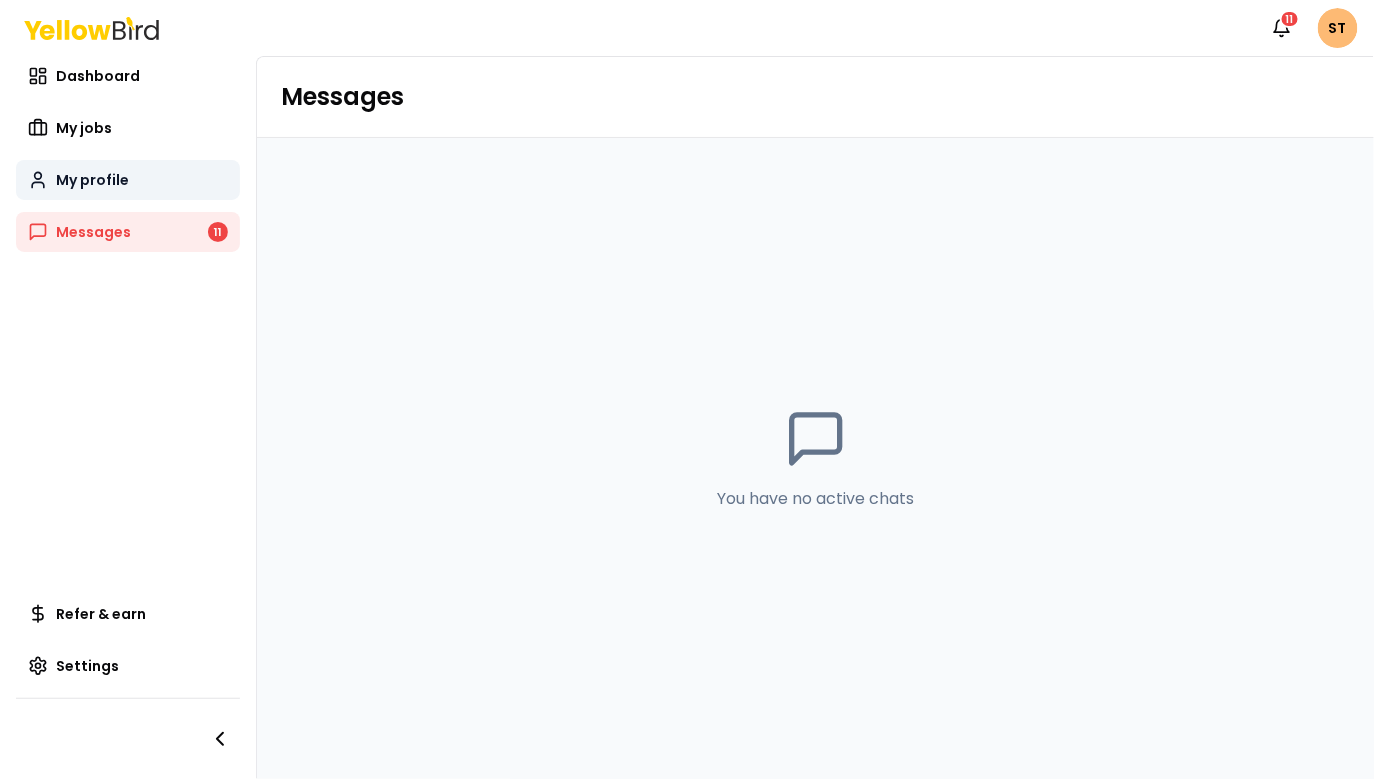 click on "My profile" at bounding box center [92, 180] 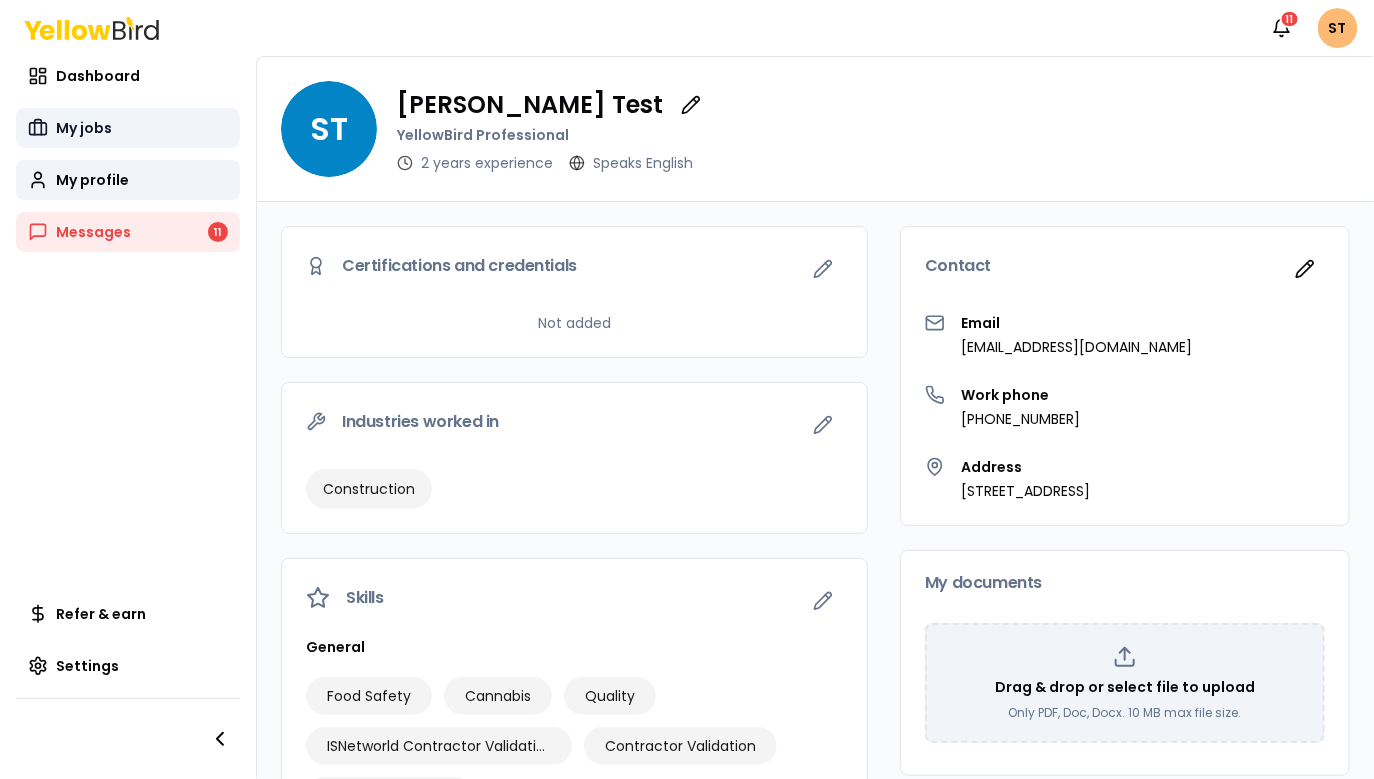 click on "My jobs" at bounding box center [84, 128] 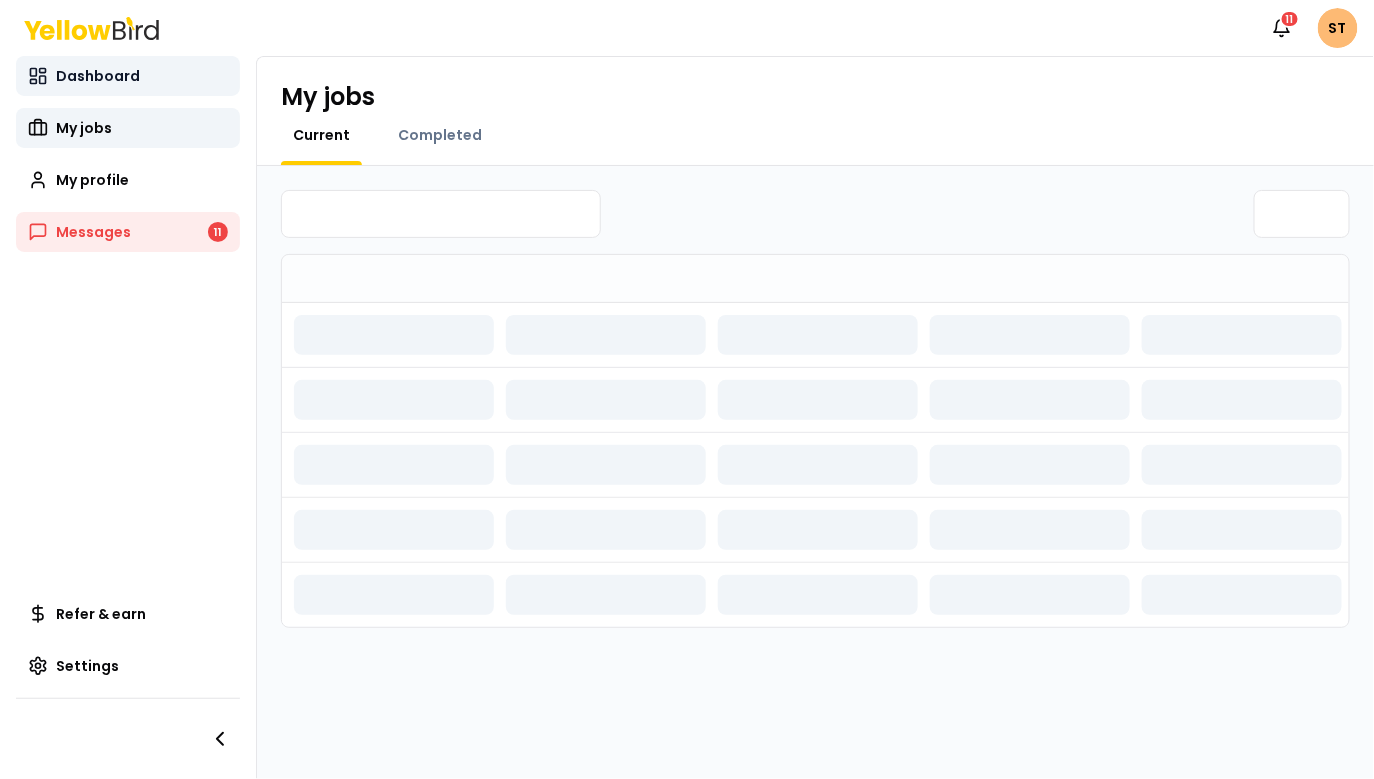click on "Dashboard" at bounding box center [98, 76] 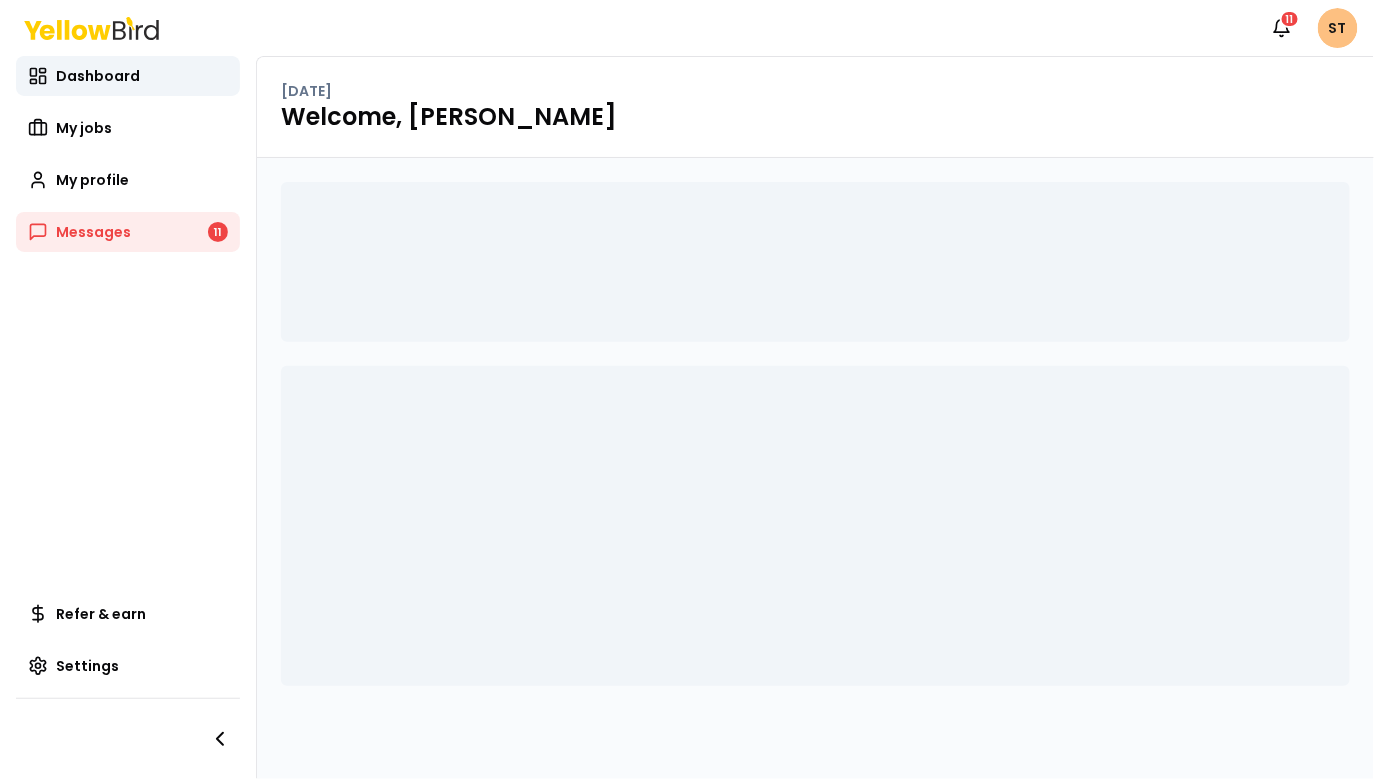 click on "Notifications 11 ST Dashboard My jobs My profile Messages 11 Refer & earn Settings Friday, July 18 Welcome, SCOTT" at bounding box center (687, 389) 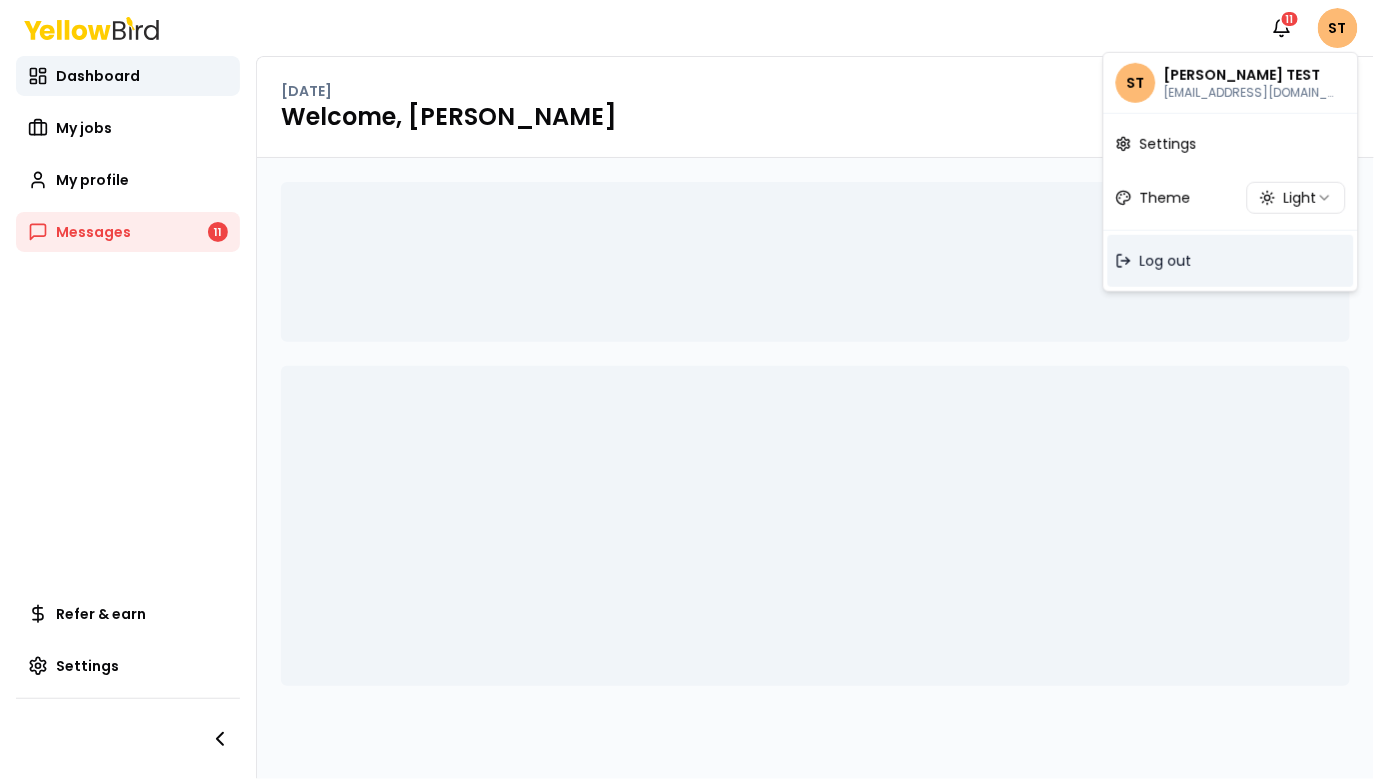 click on "Log out" at bounding box center (1231, 261) 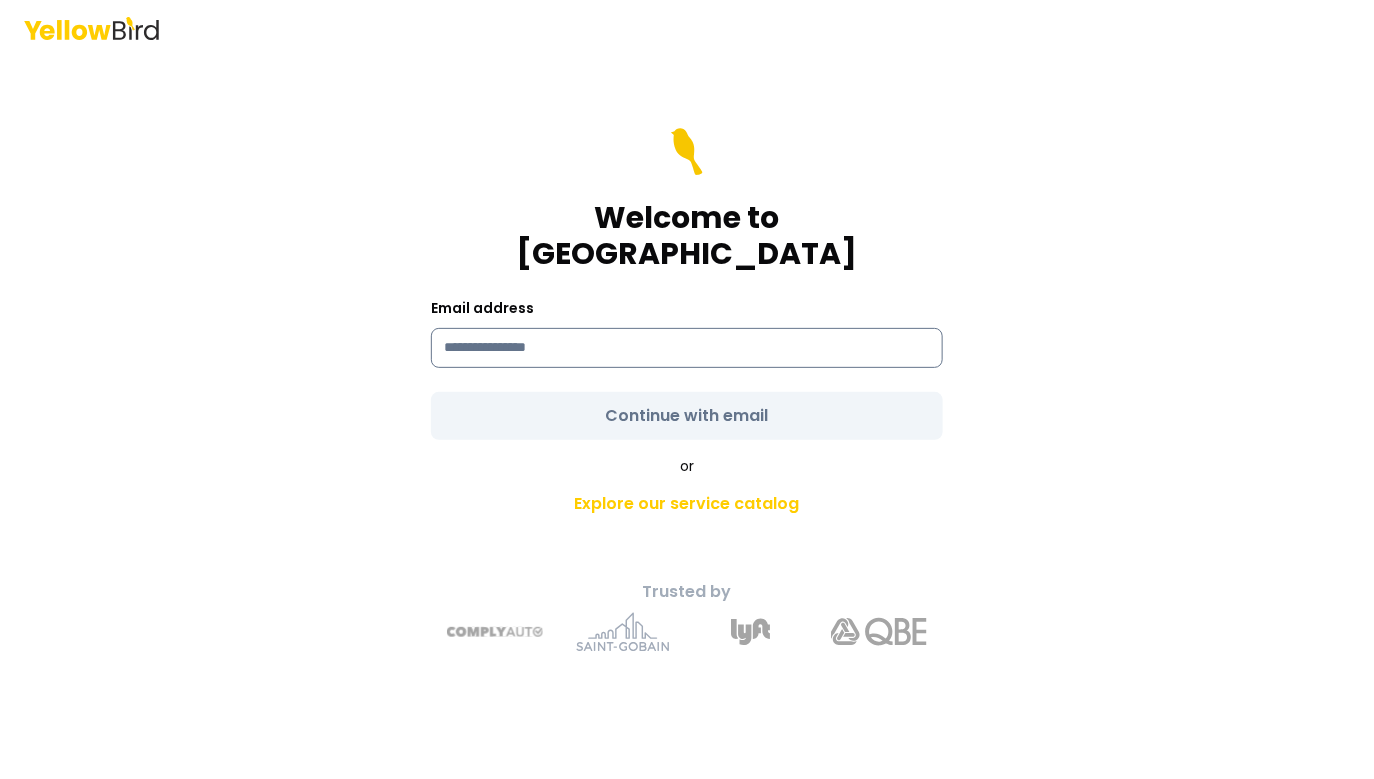 click at bounding box center (687, 348) 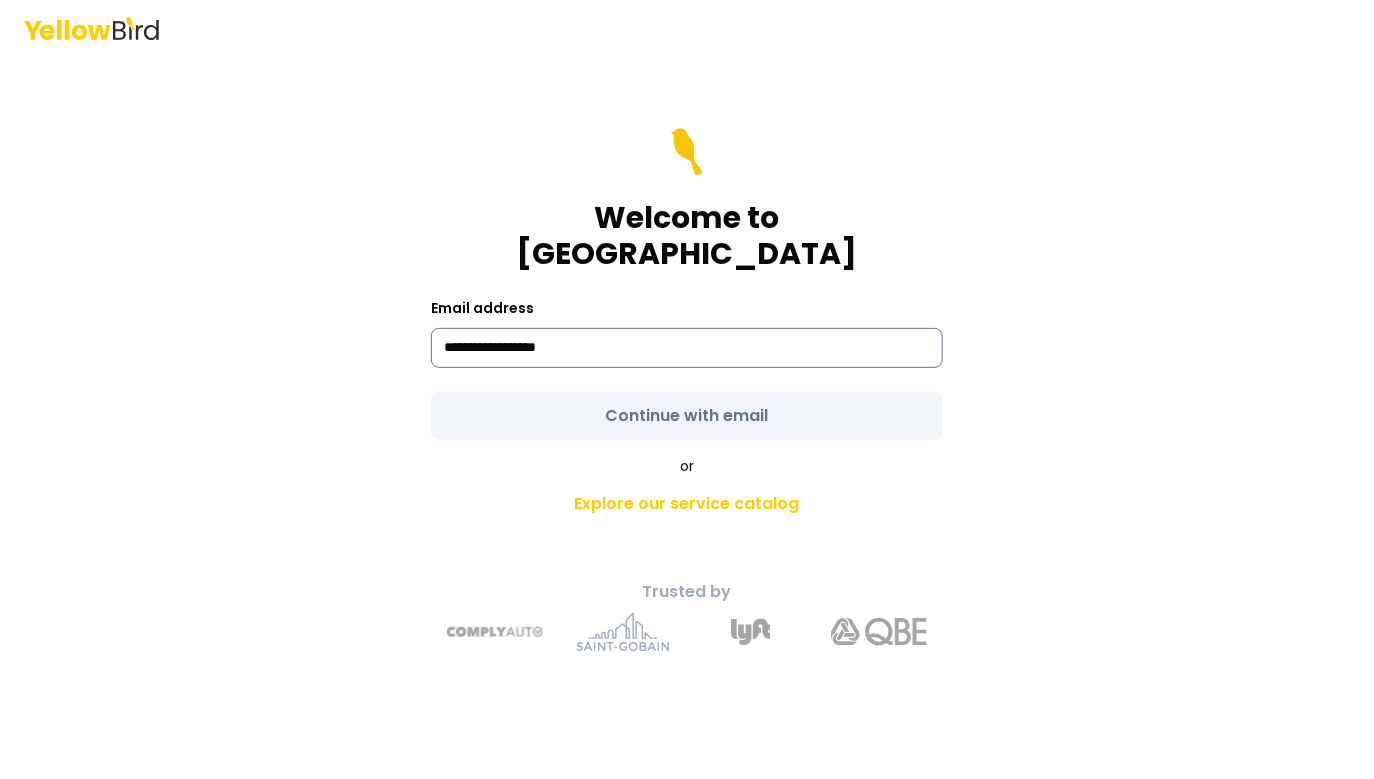 type on "**********" 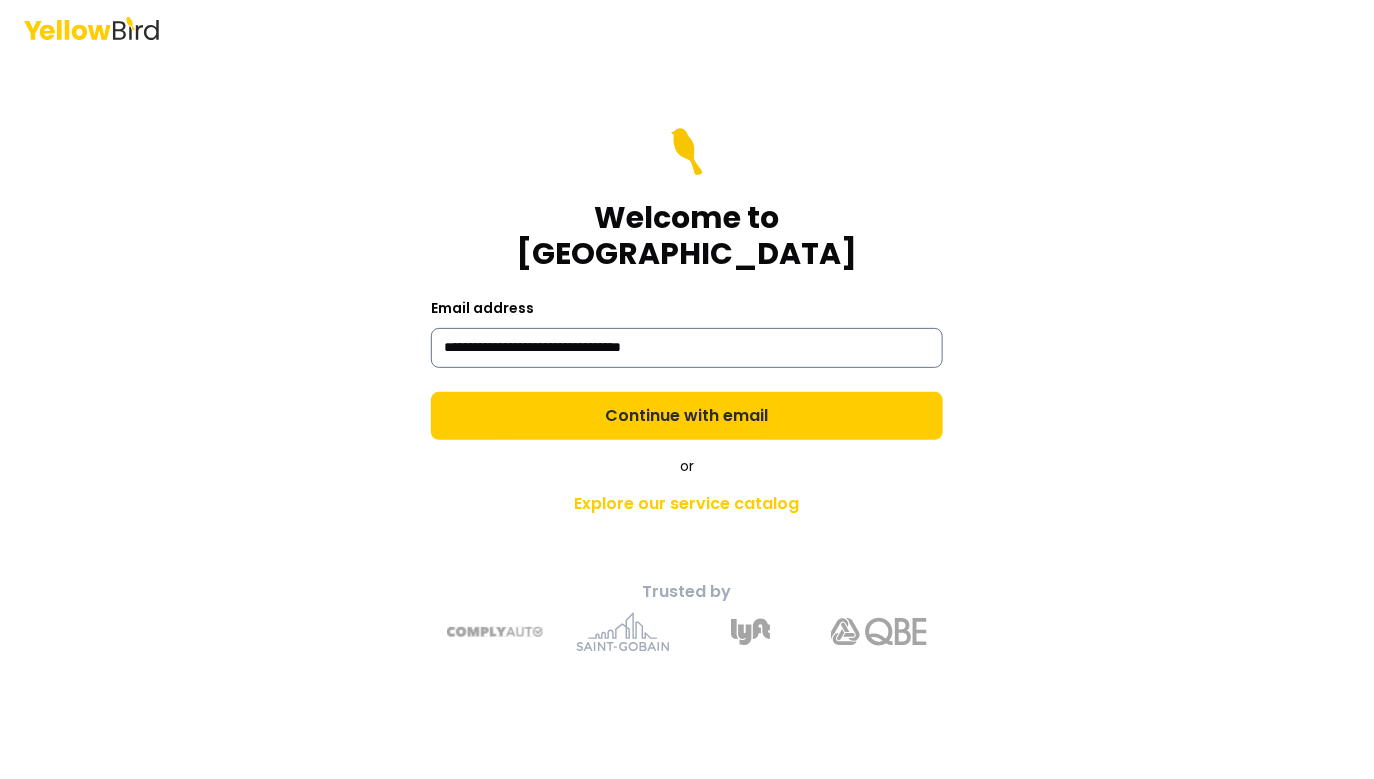 click on "Continue with email" at bounding box center (687, 416) 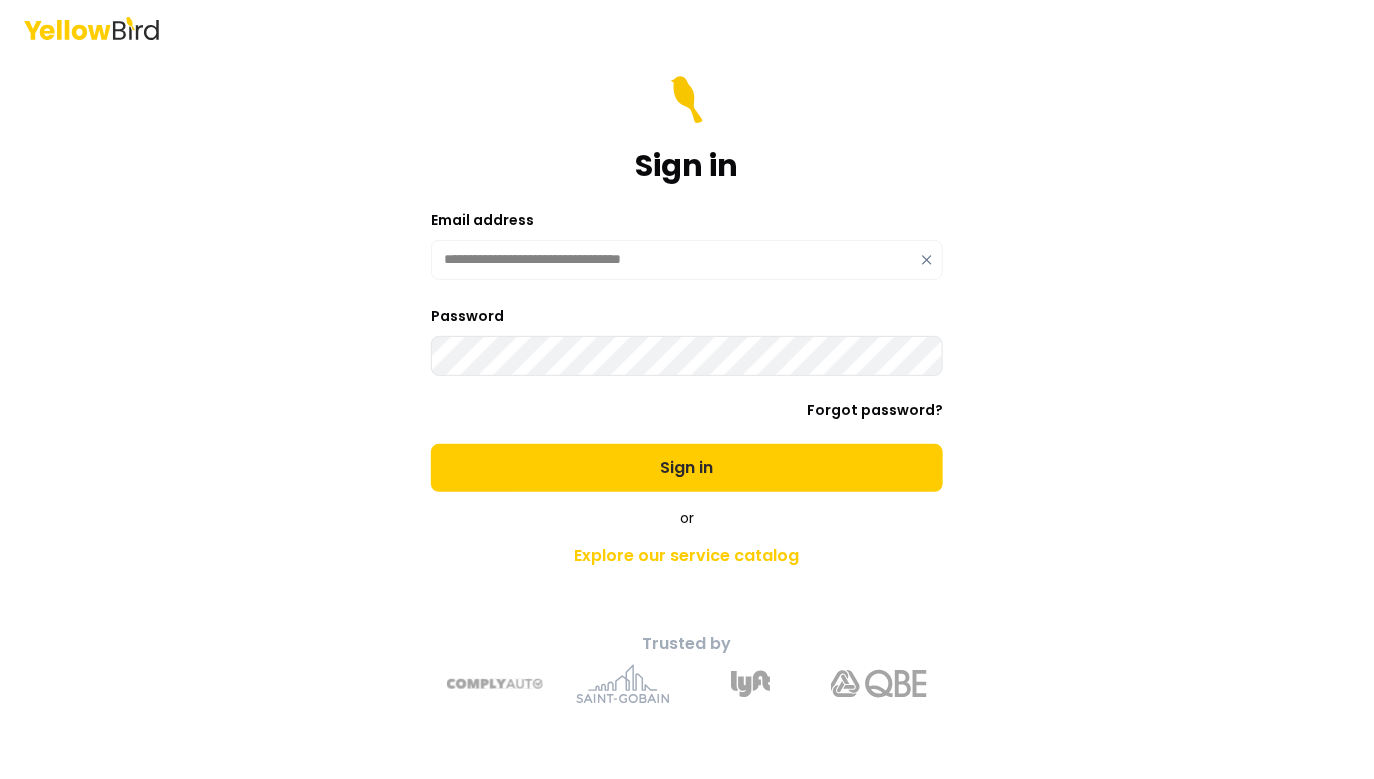 click on "Sign in" at bounding box center [687, 468] 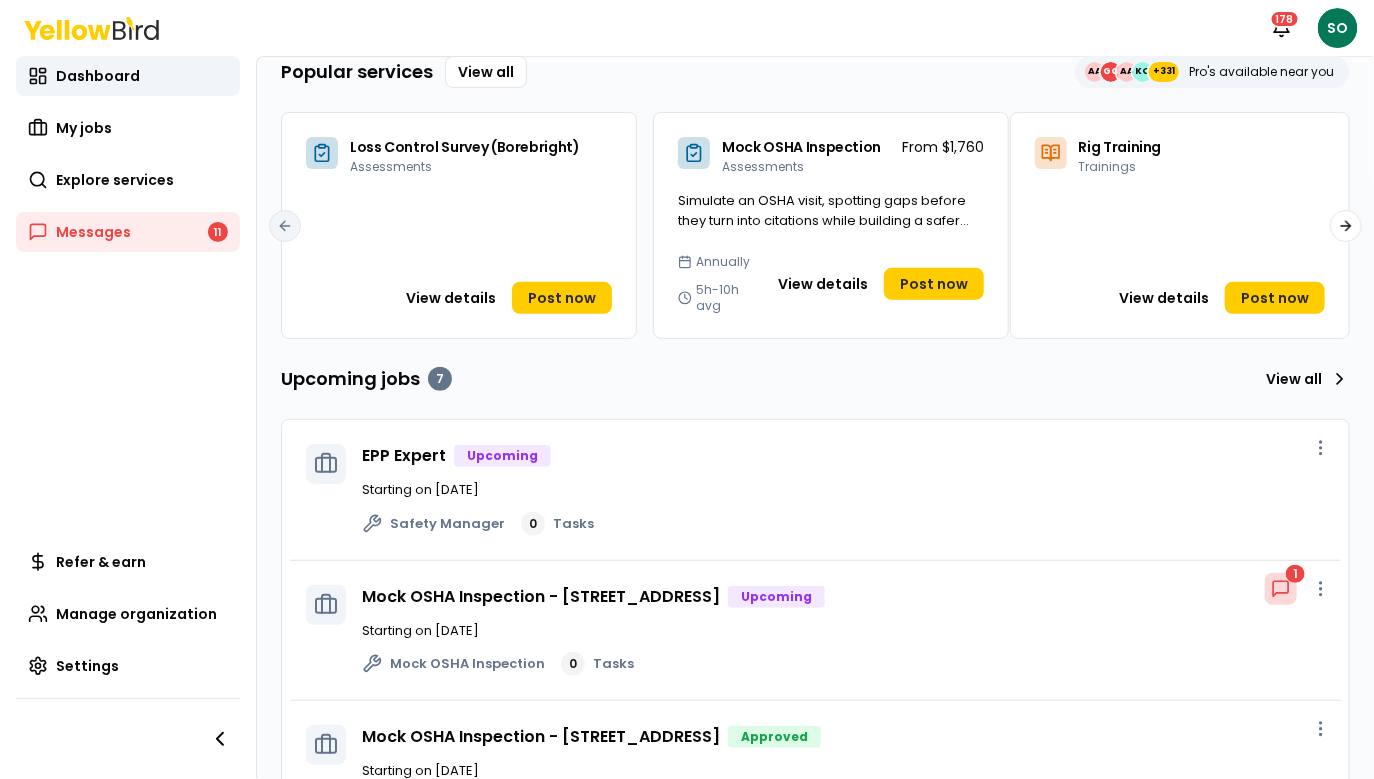 scroll, scrollTop: 140, scrollLeft: 0, axis: vertical 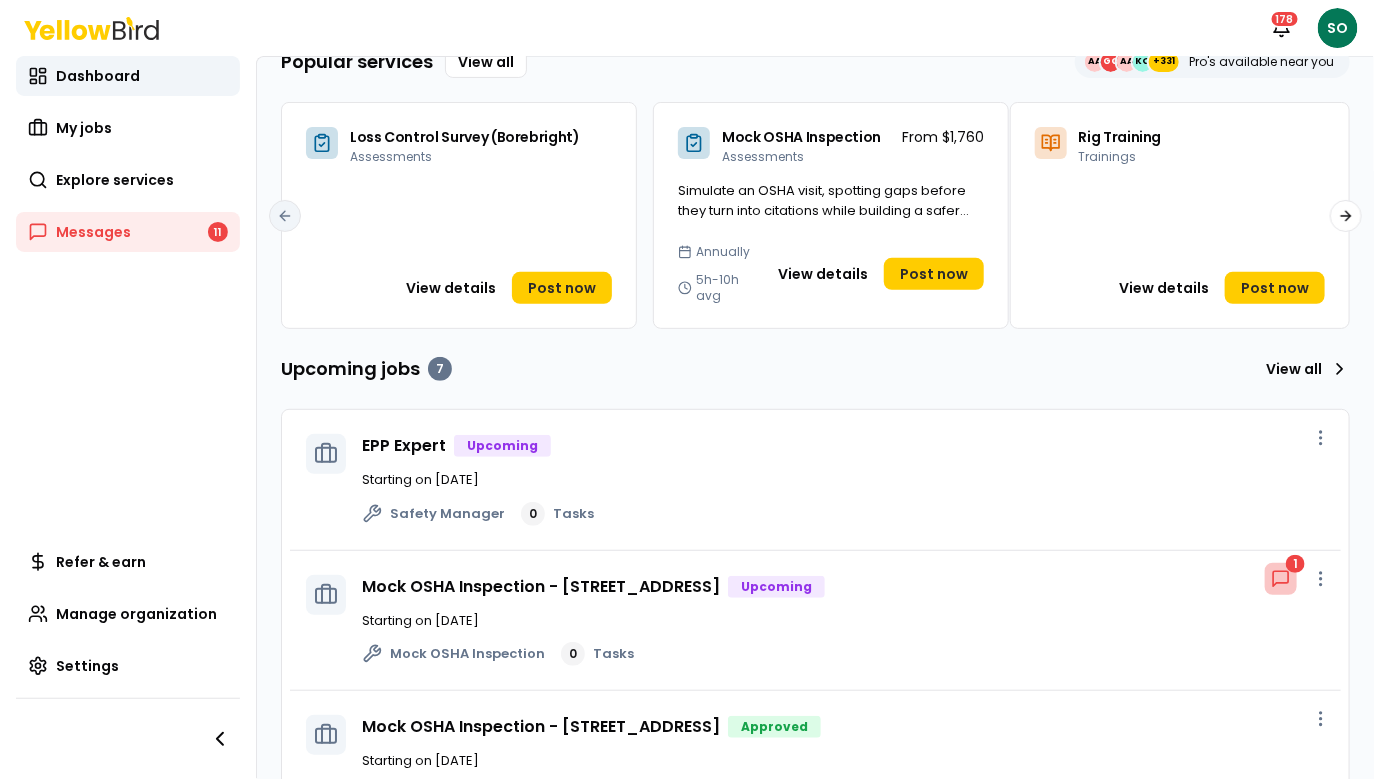 click 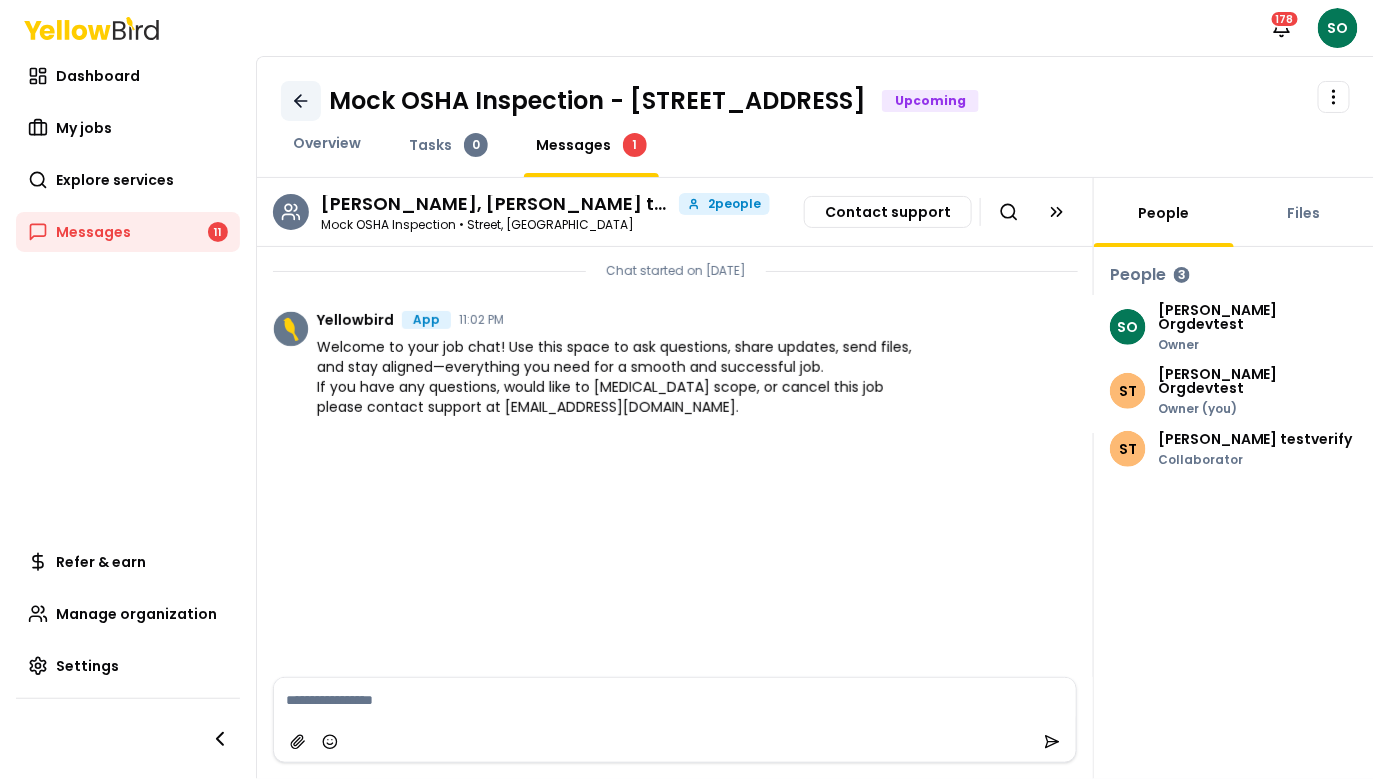 click 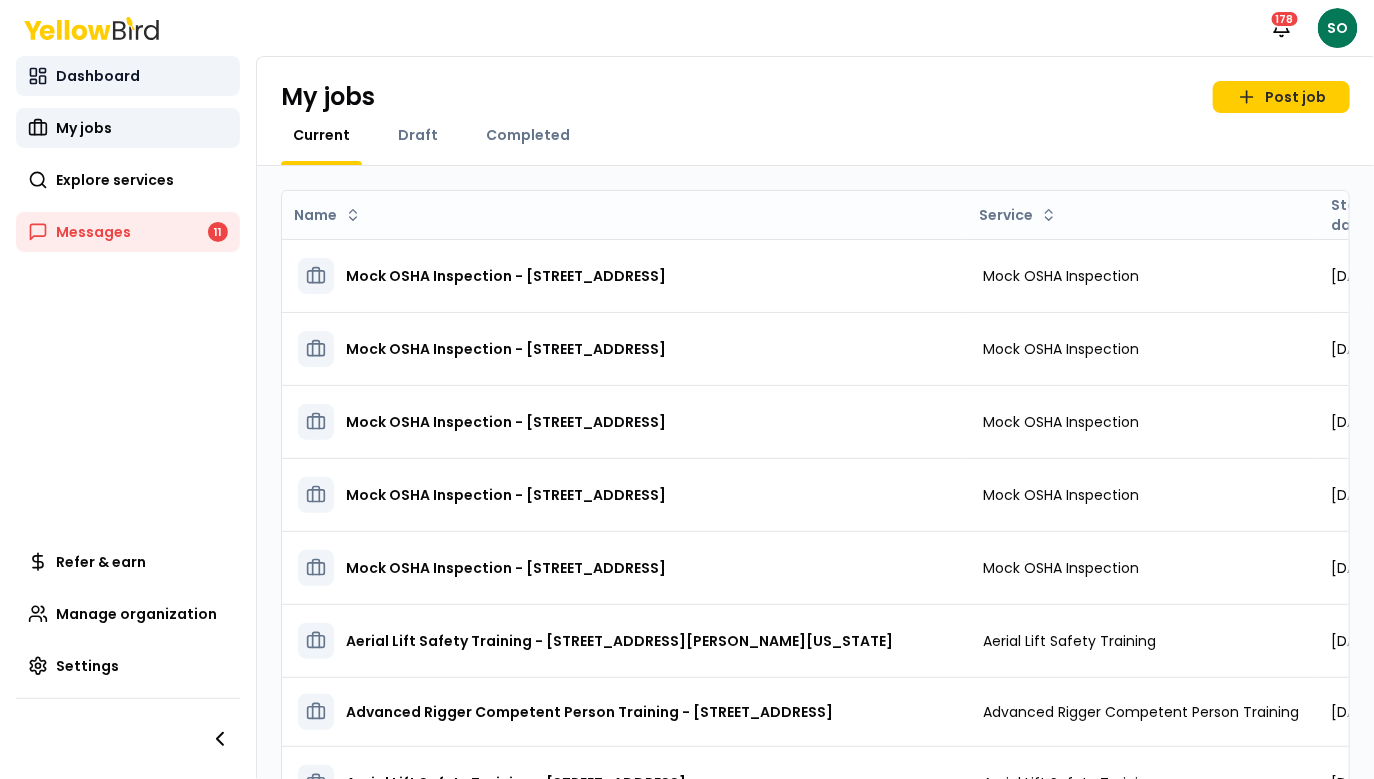 click on "Dashboard" at bounding box center (128, 76) 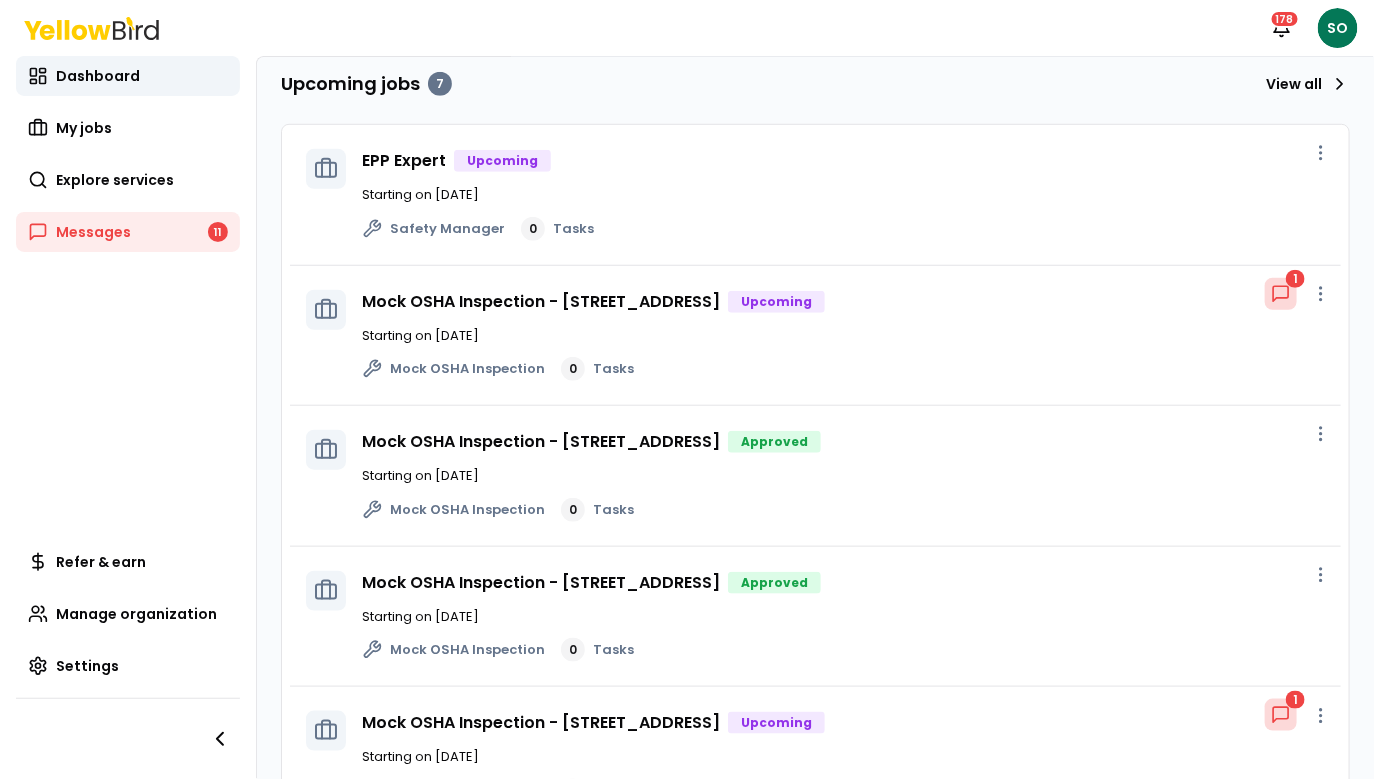 scroll, scrollTop: 460, scrollLeft: 0, axis: vertical 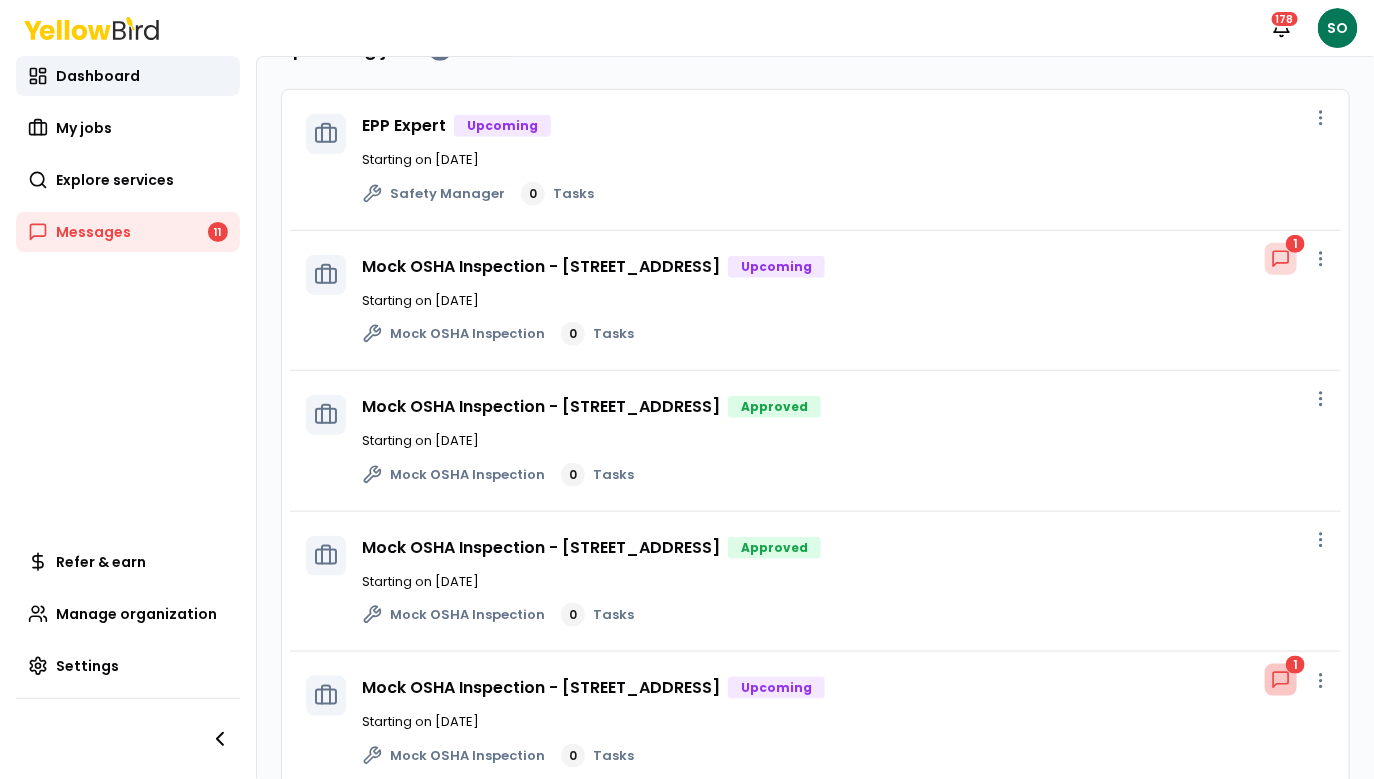 click 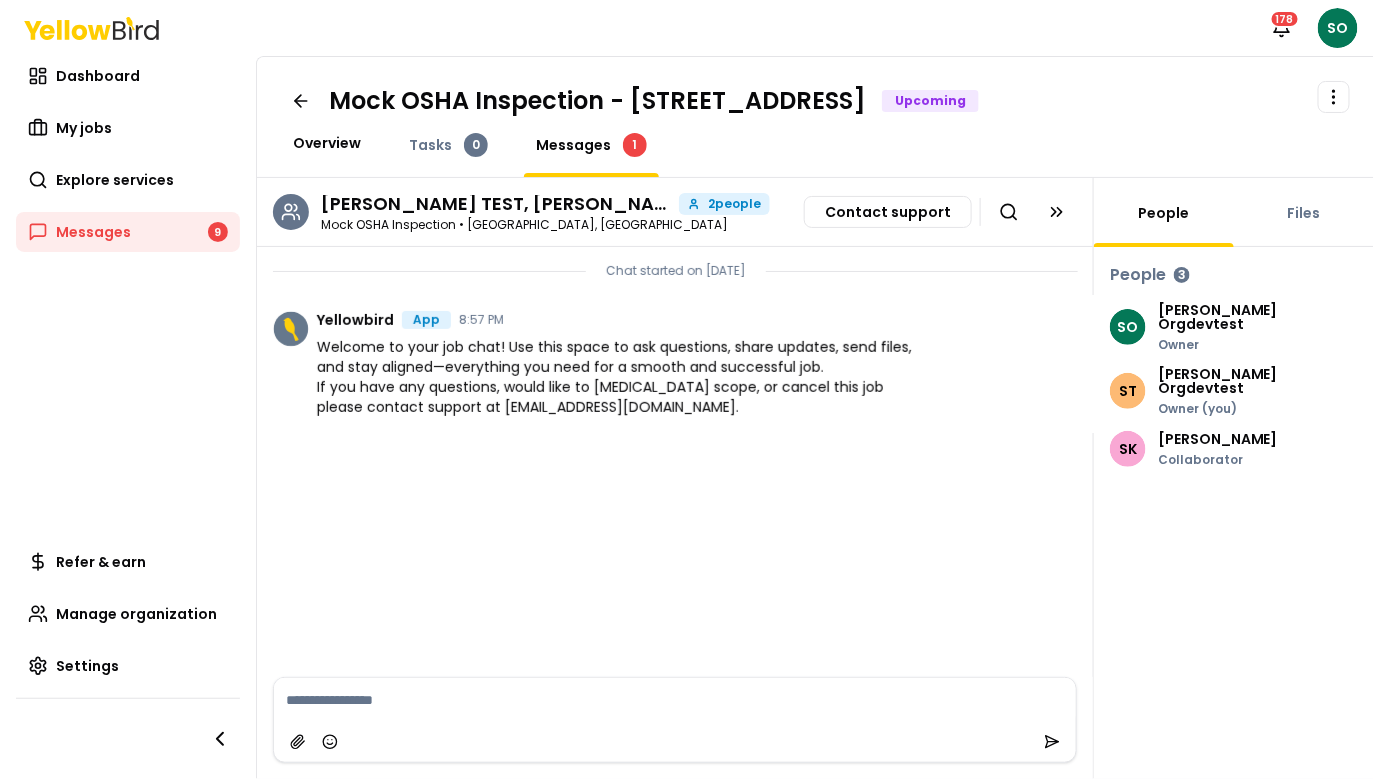 click on "Overview" at bounding box center (327, 143) 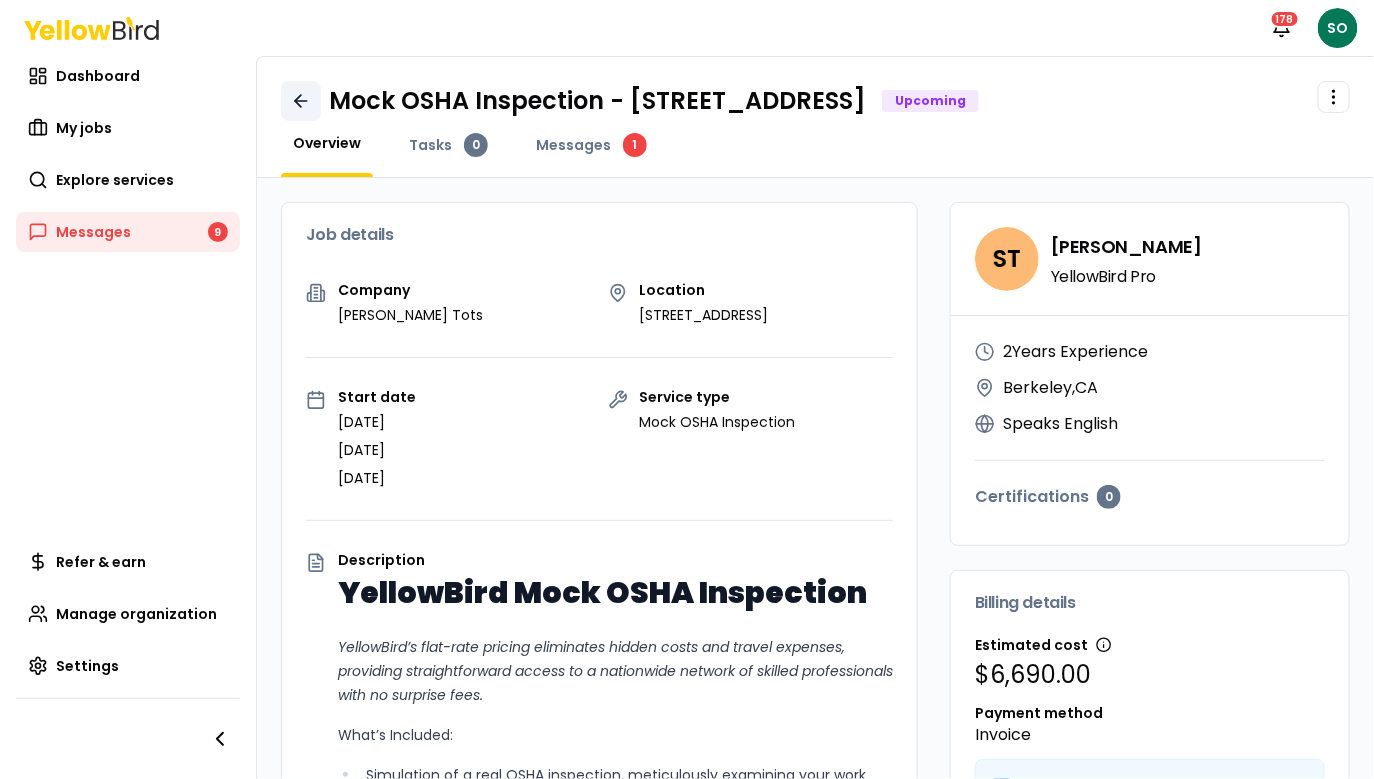 click 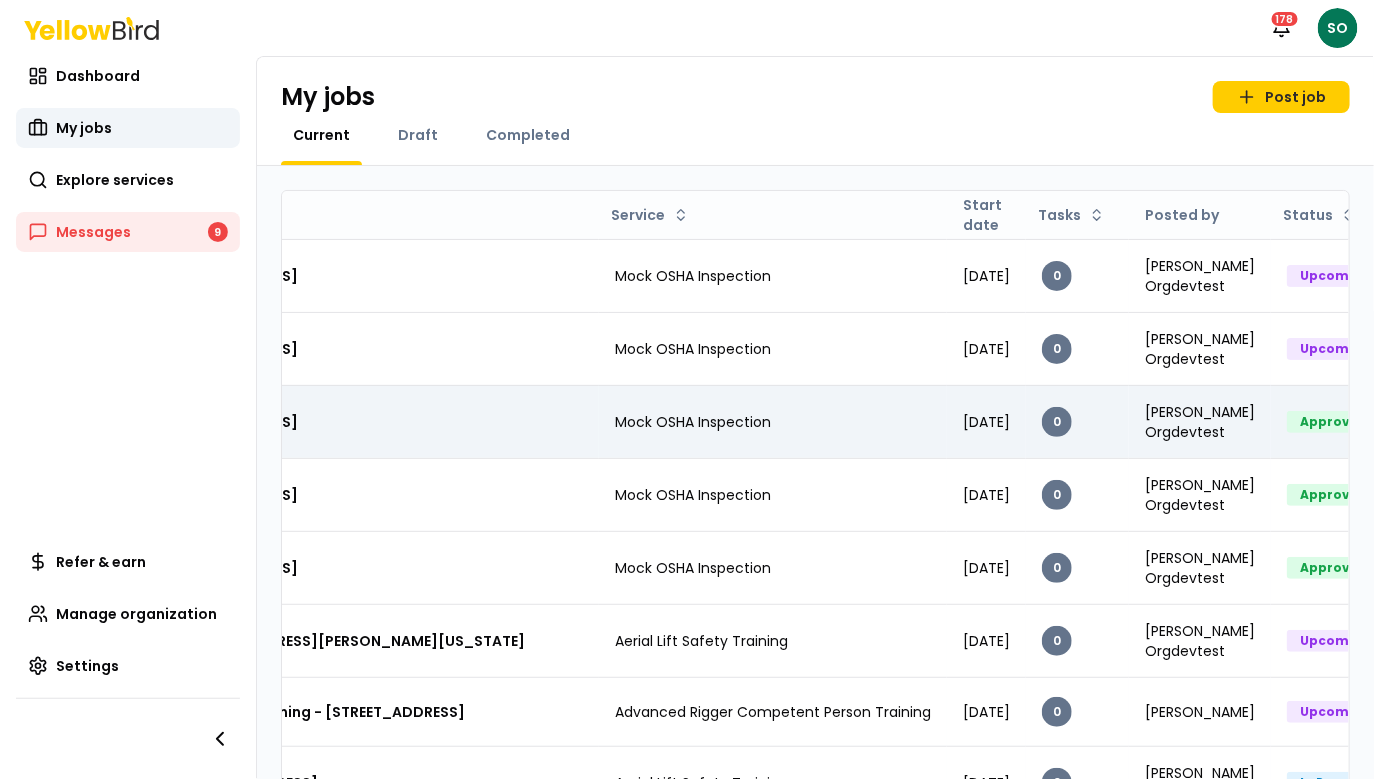 scroll, scrollTop: 0, scrollLeft: 490, axis: horizontal 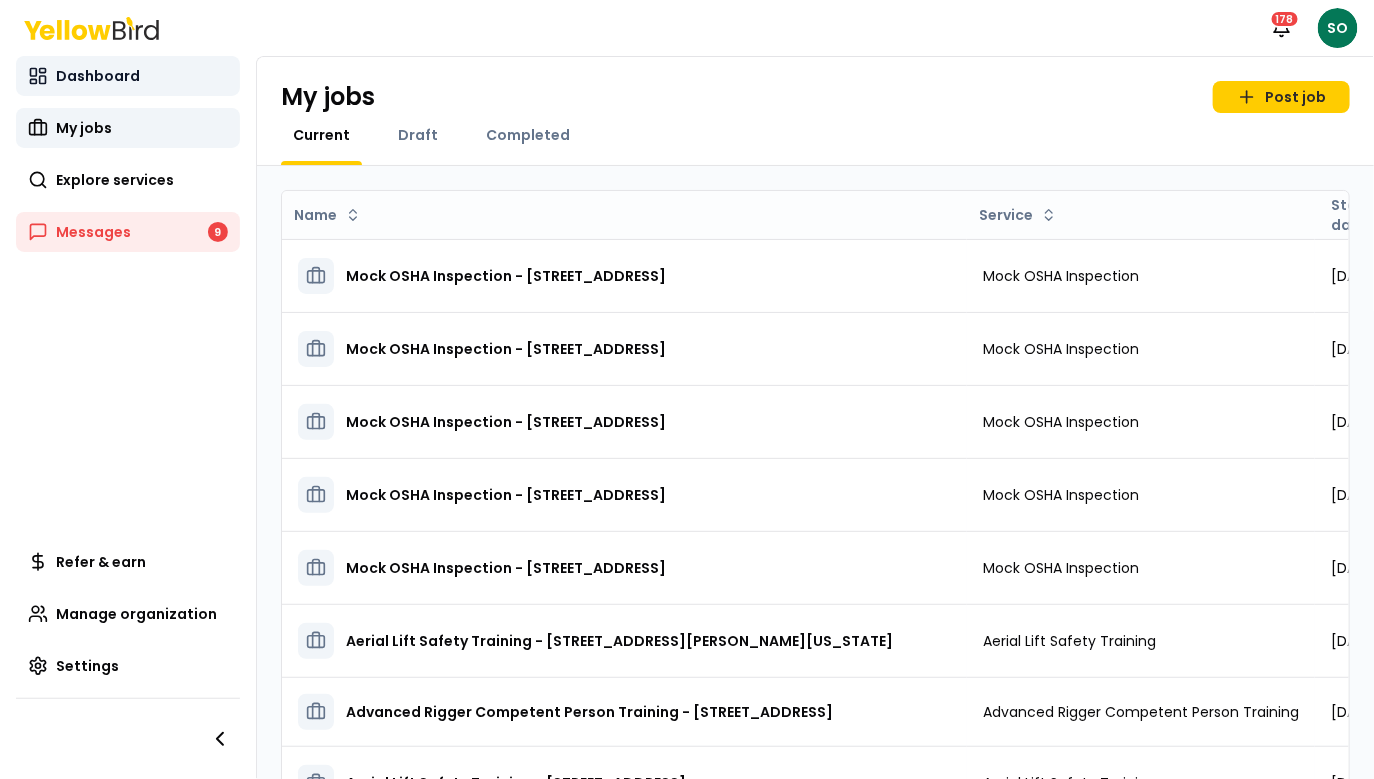 click on "Dashboard" at bounding box center [128, 76] 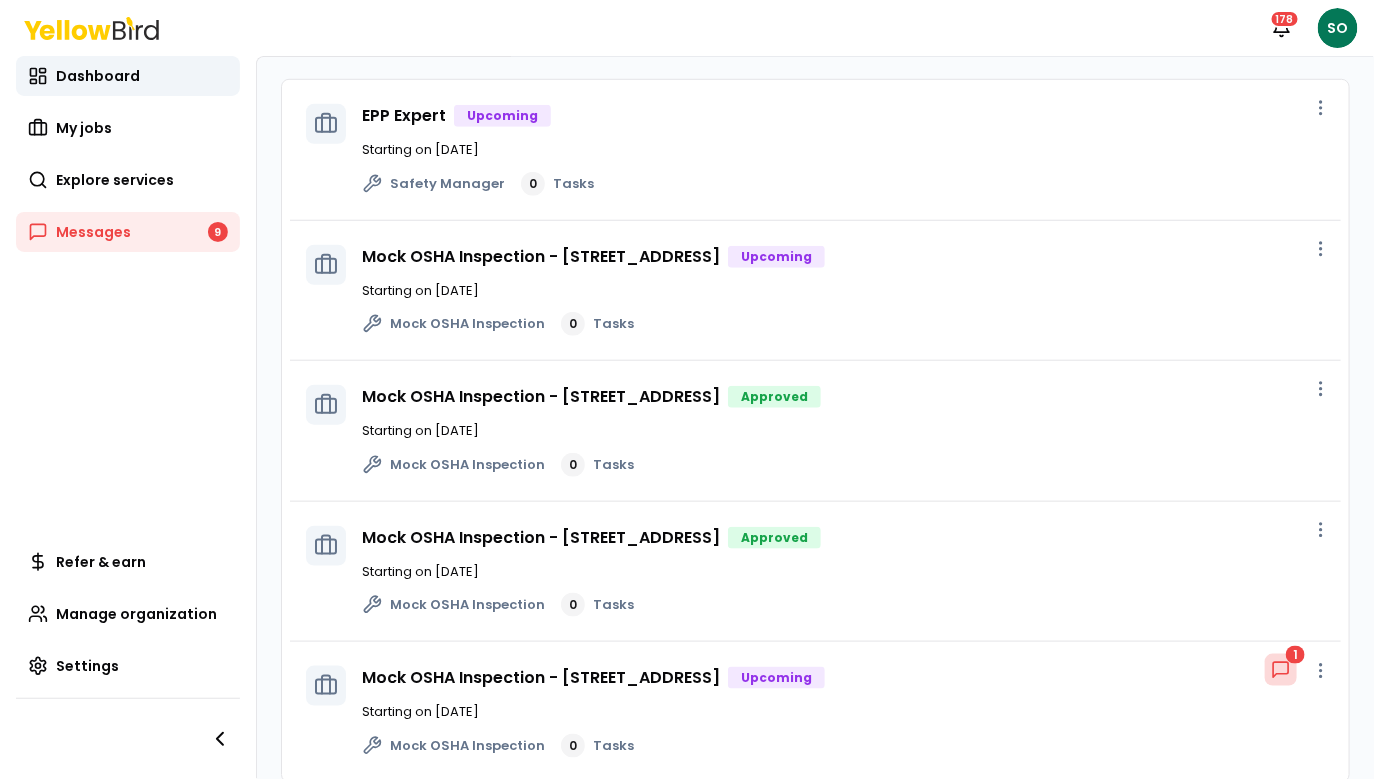 scroll, scrollTop: 0, scrollLeft: 0, axis: both 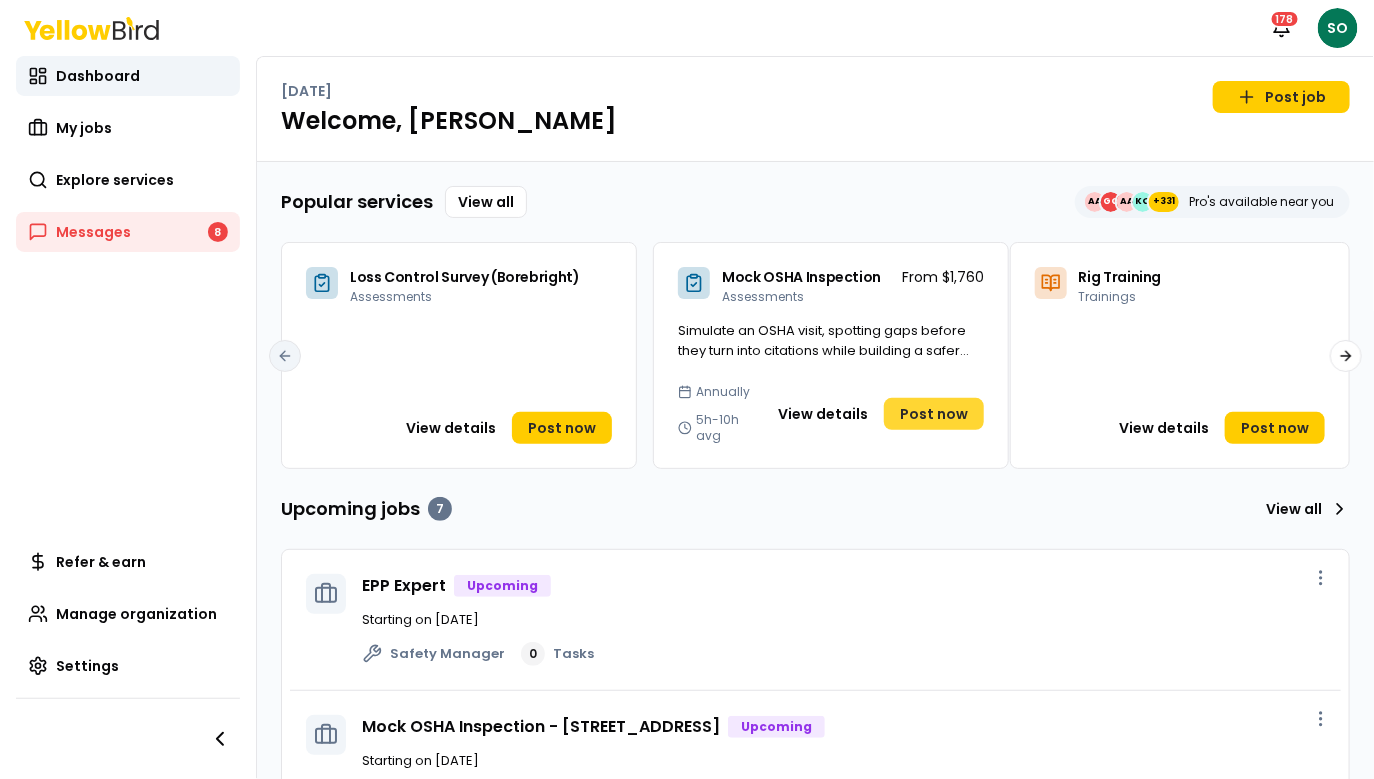 click on "Post now" at bounding box center [934, 414] 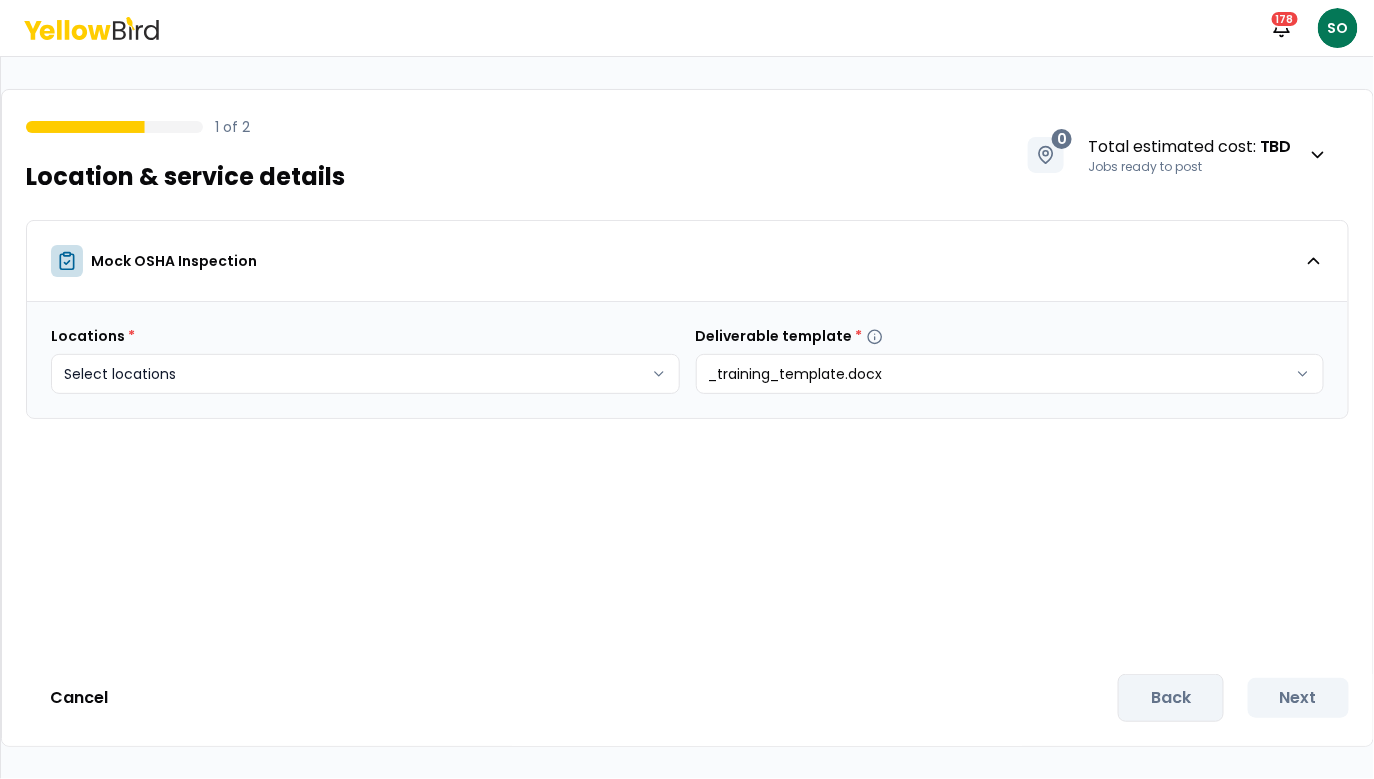 click on "Notifications 178 SO 1 of 2 Location & service details 0 Total estimated cost :   TBD Jobs ready to post Mock OSHA Inspection Locations   * Select locations Deliverable template   * _training_template.docx Cancel Back Next" at bounding box center [687, 389] 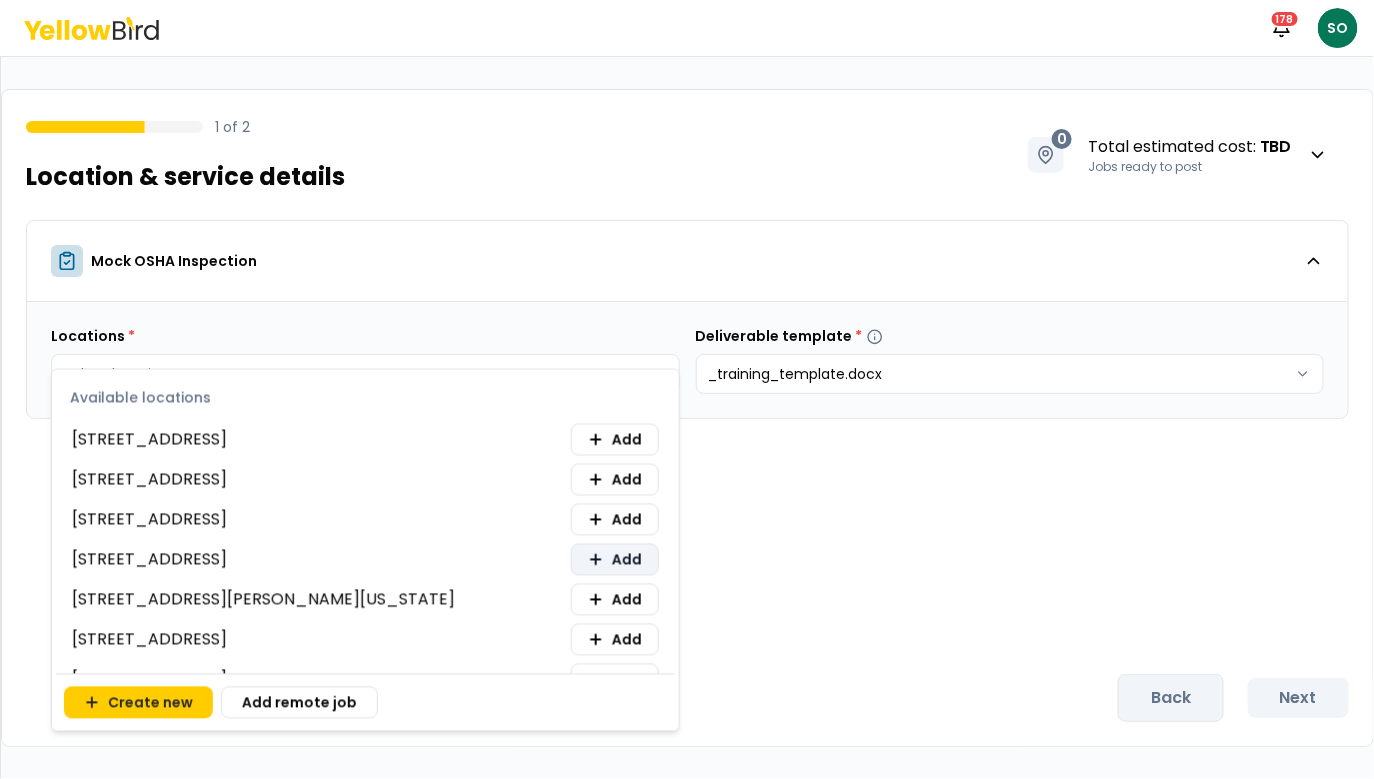 click on "Add" at bounding box center (627, 560) 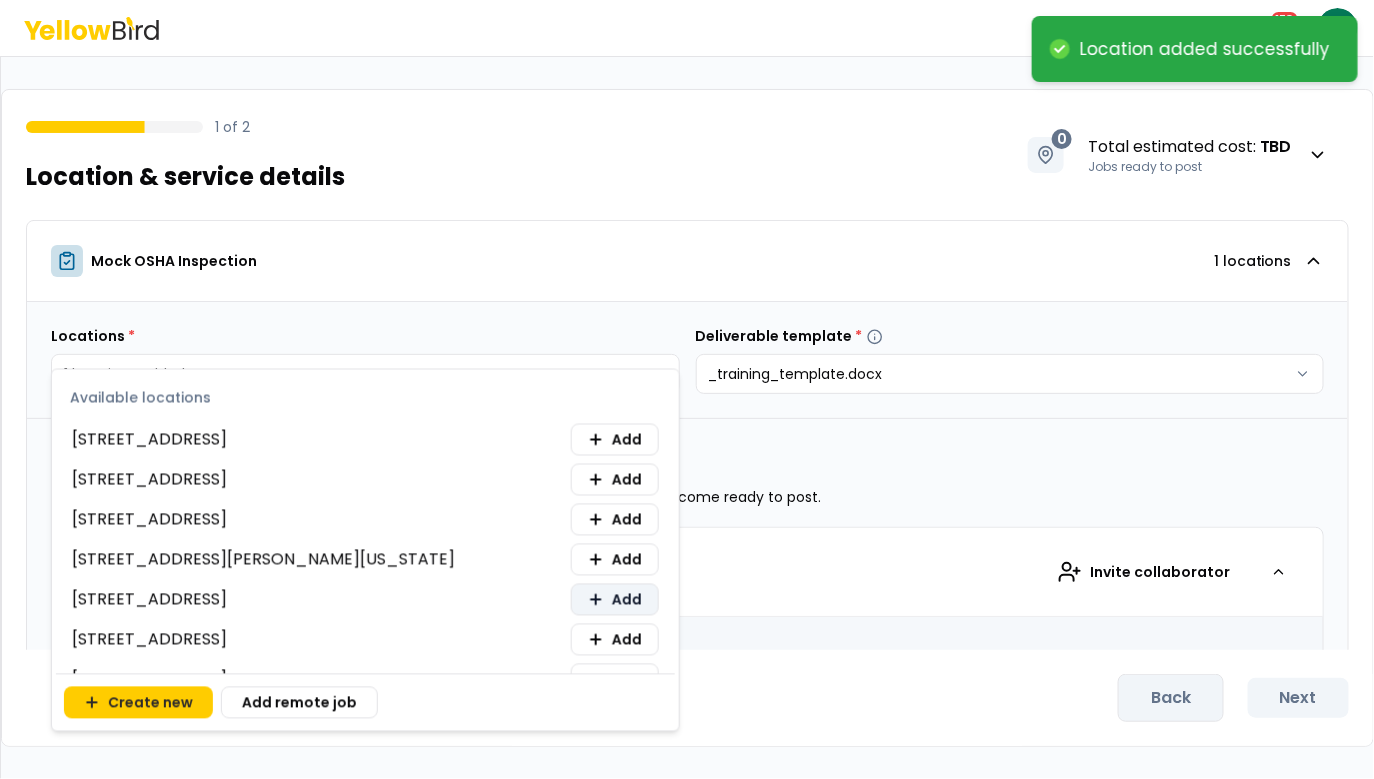 click on "Add" at bounding box center [627, 600] 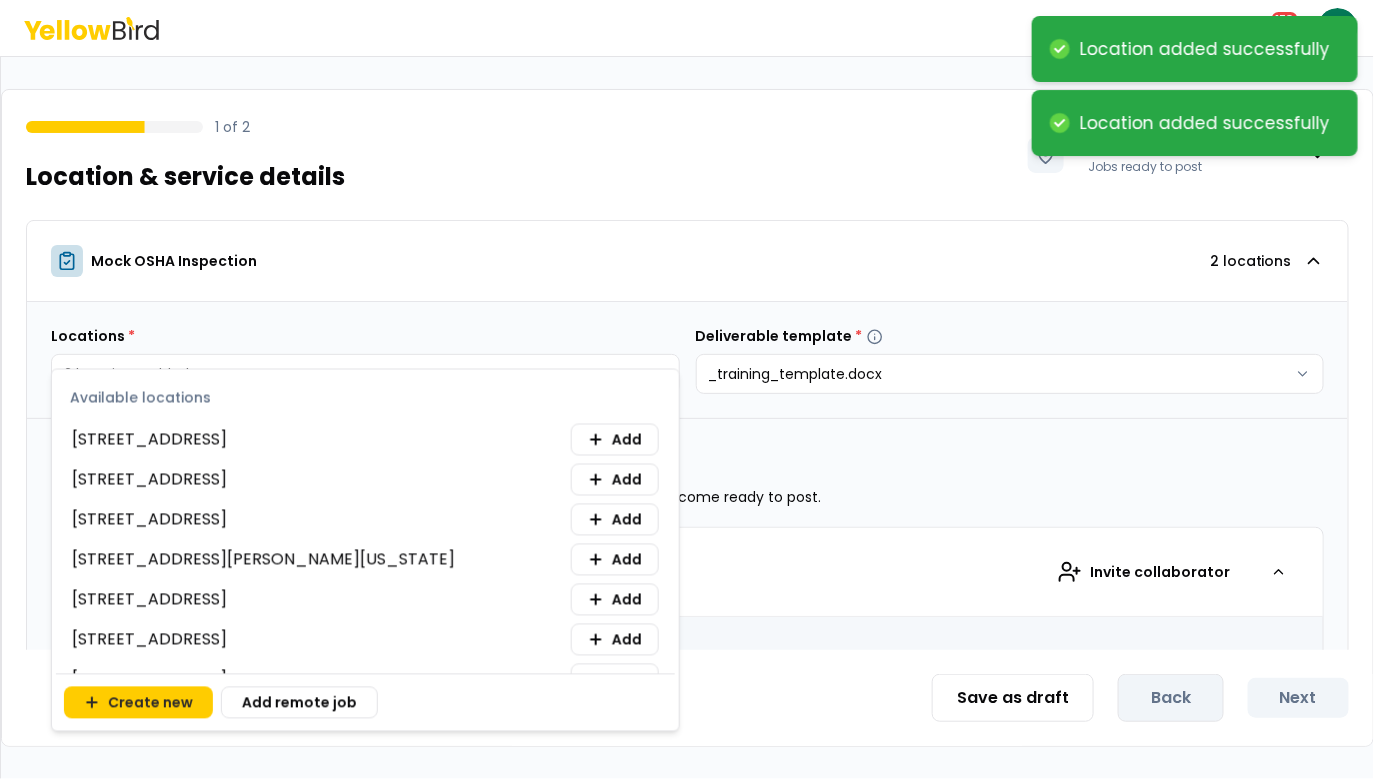 click on "**********" at bounding box center [687, 389] 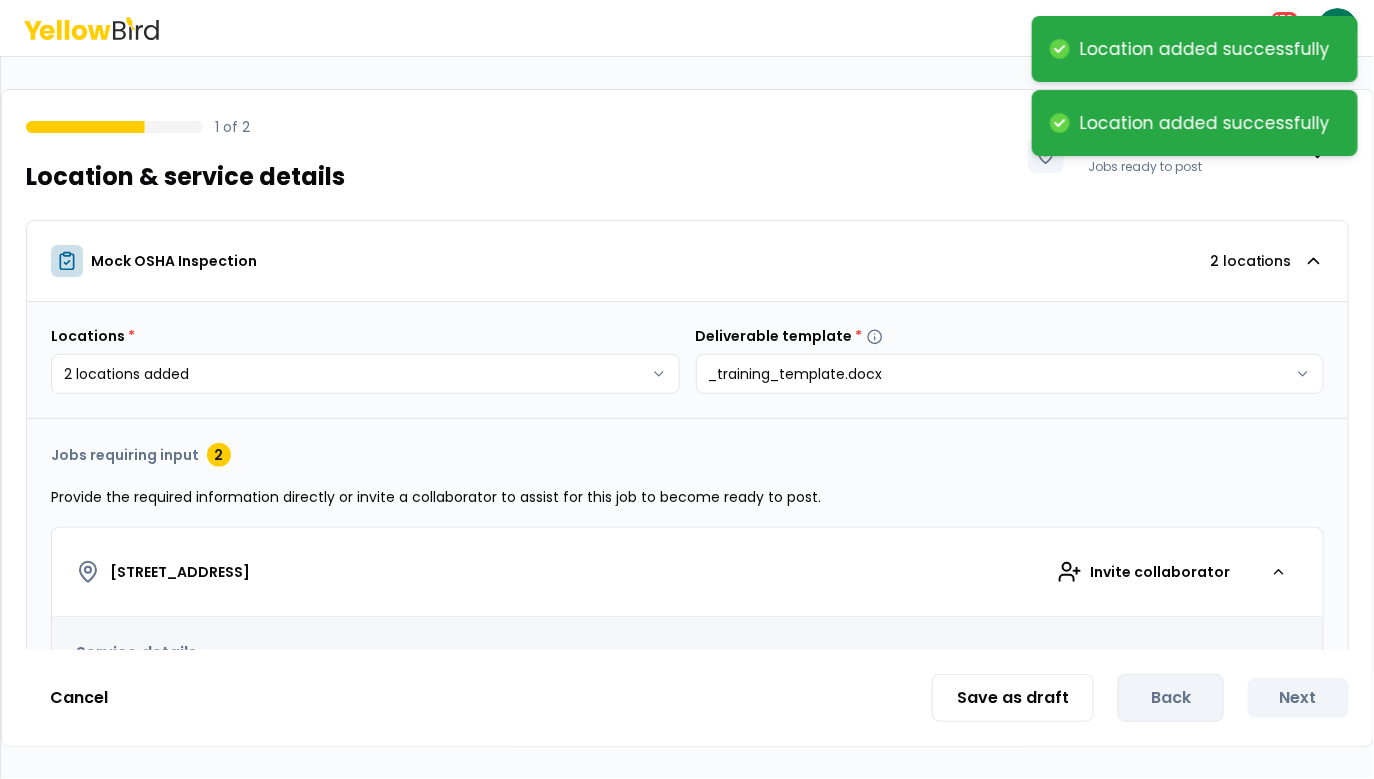 scroll, scrollTop: 314, scrollLeft: 0, axis: vertical 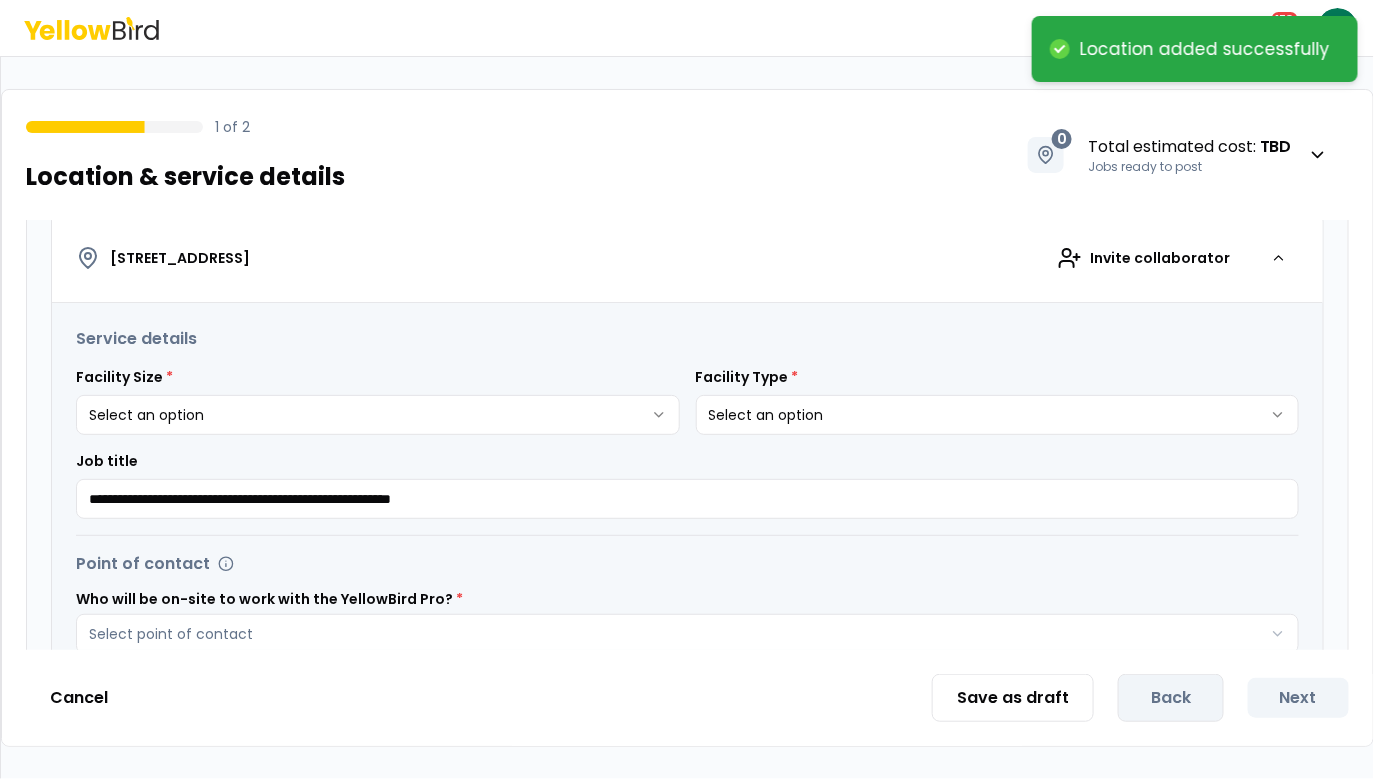 click on "**********" at bounding box center (687, 389) 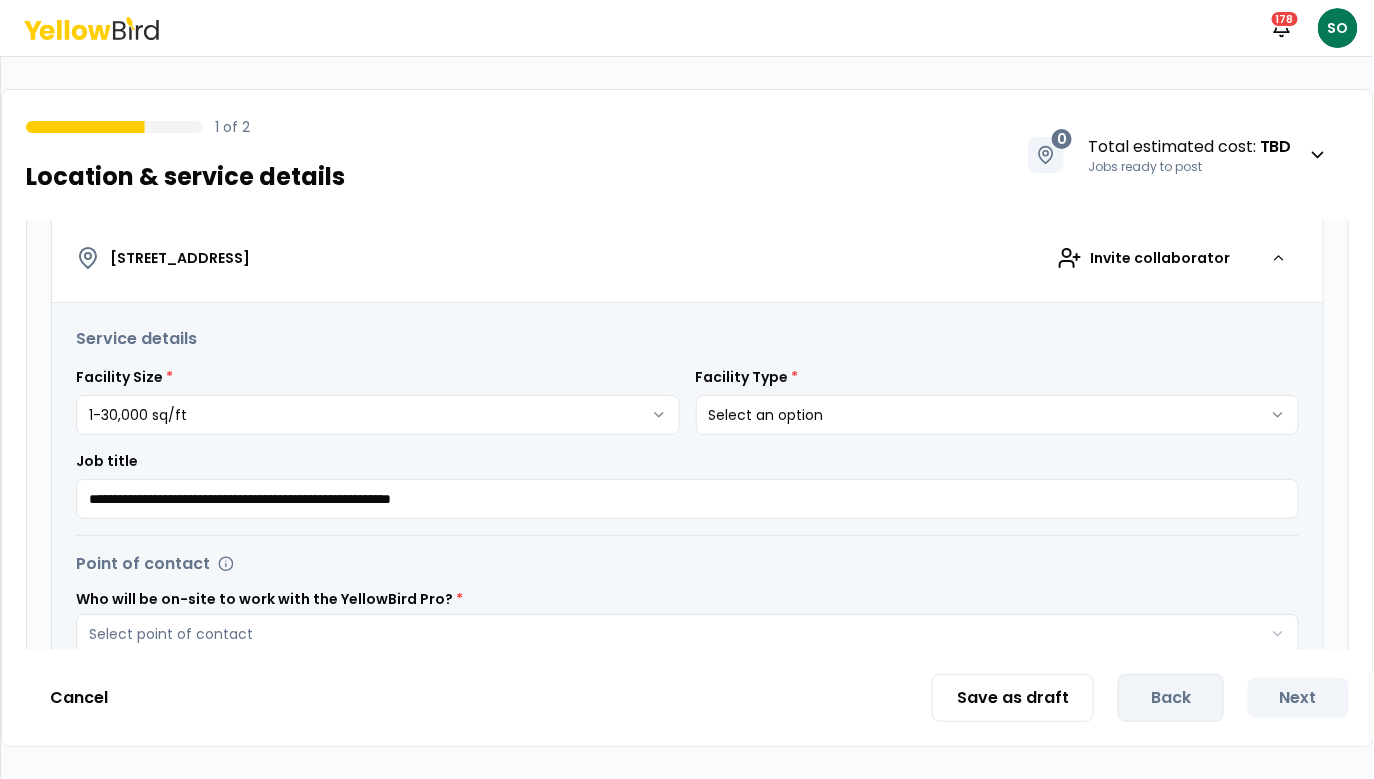 click on "**********" at bounding box center [687, 389] 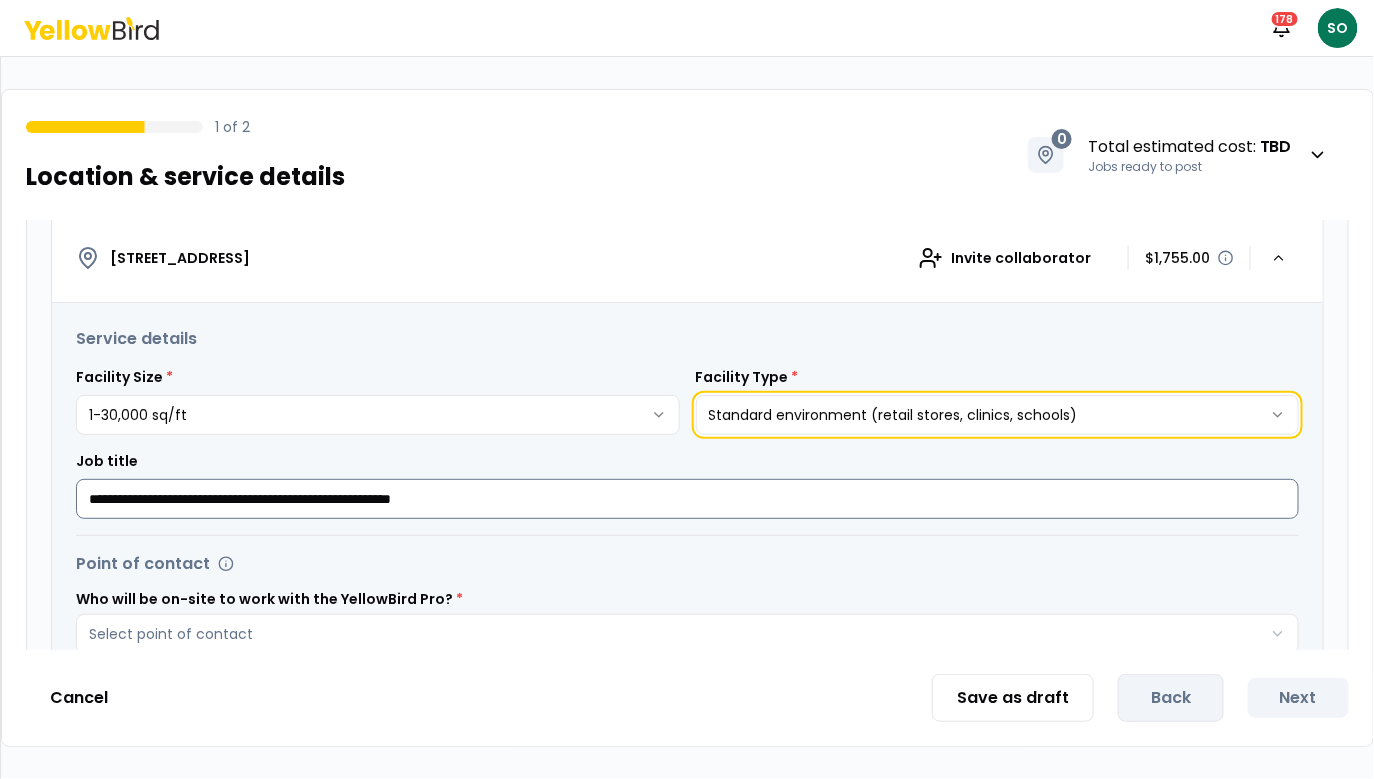 scroll, scrollTop: 494, scrollLeft: 0, axis: vertical 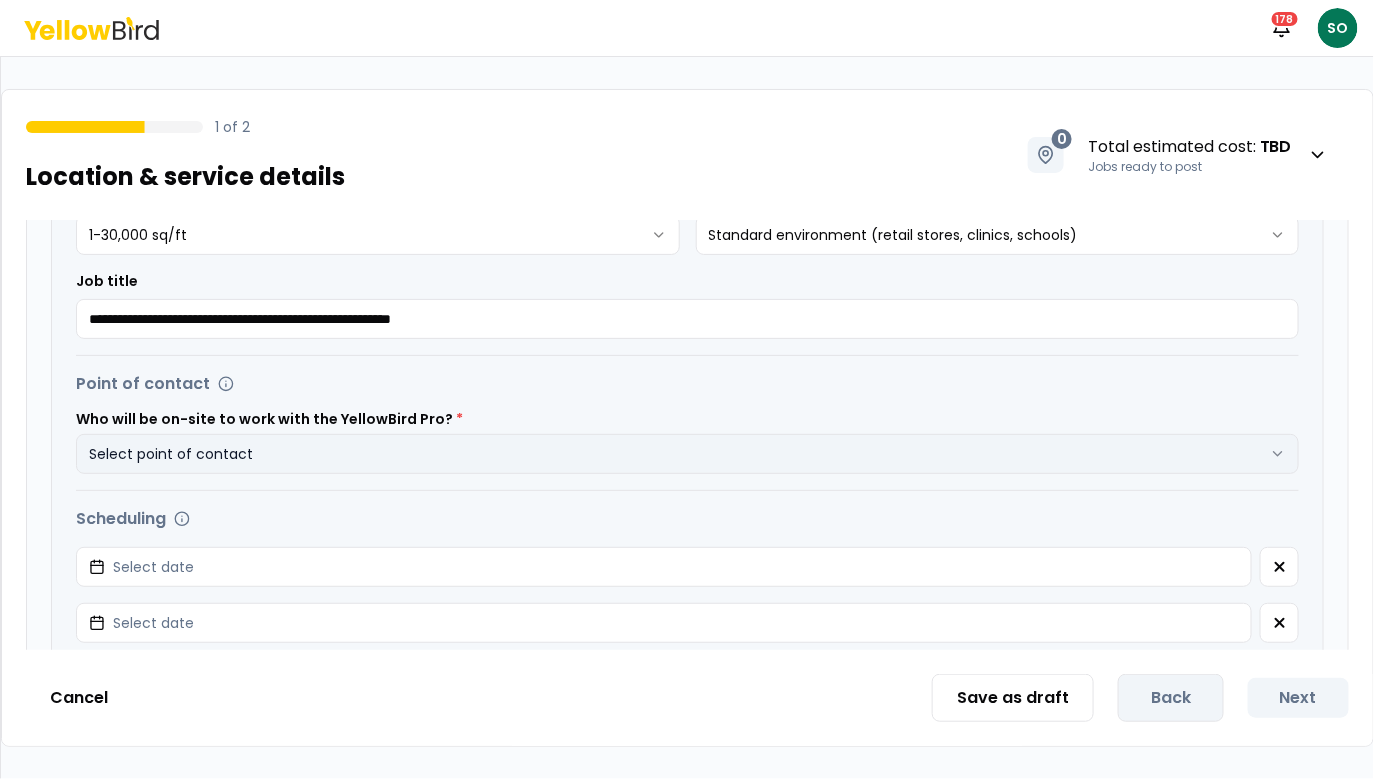 click on "Select point of contact" at bounding box center [687, 454] 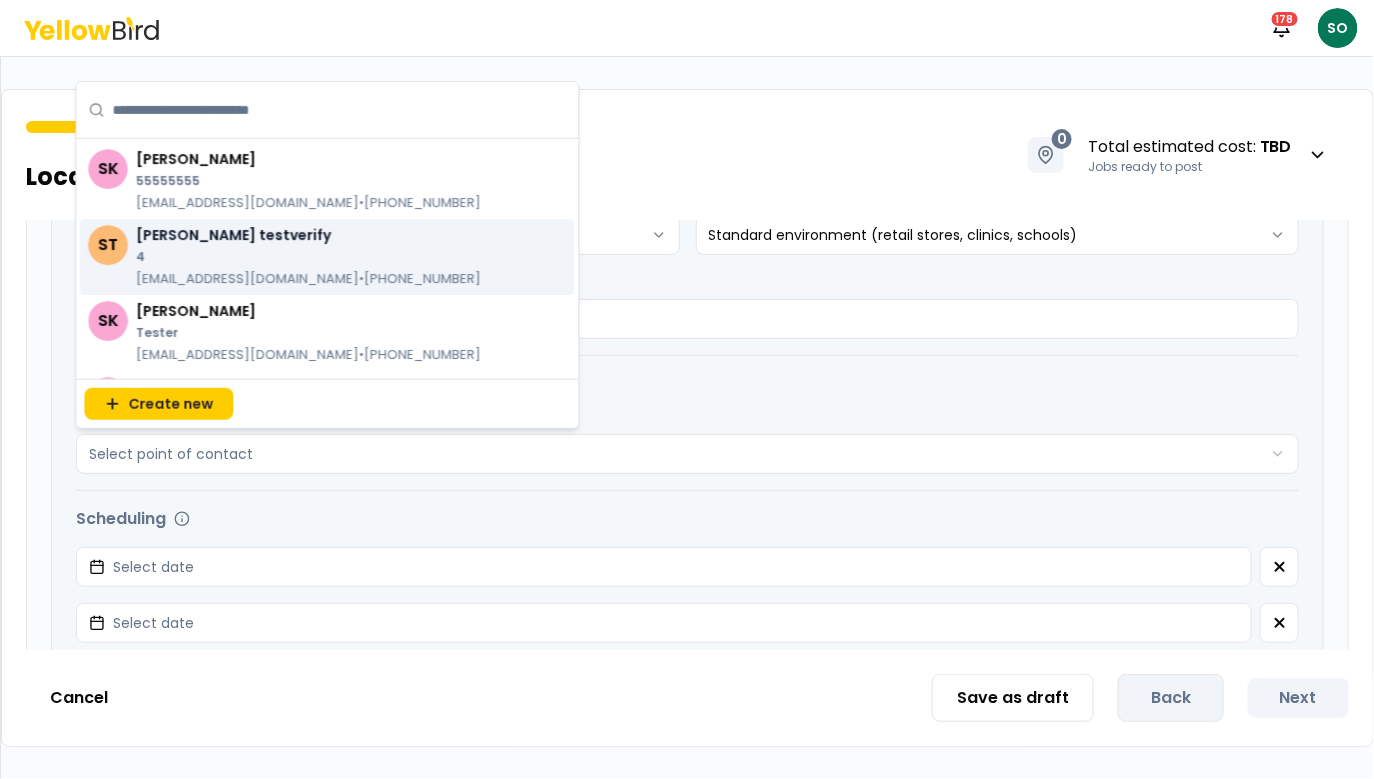 click on "scott testverify" at bounding box center [308, 235] 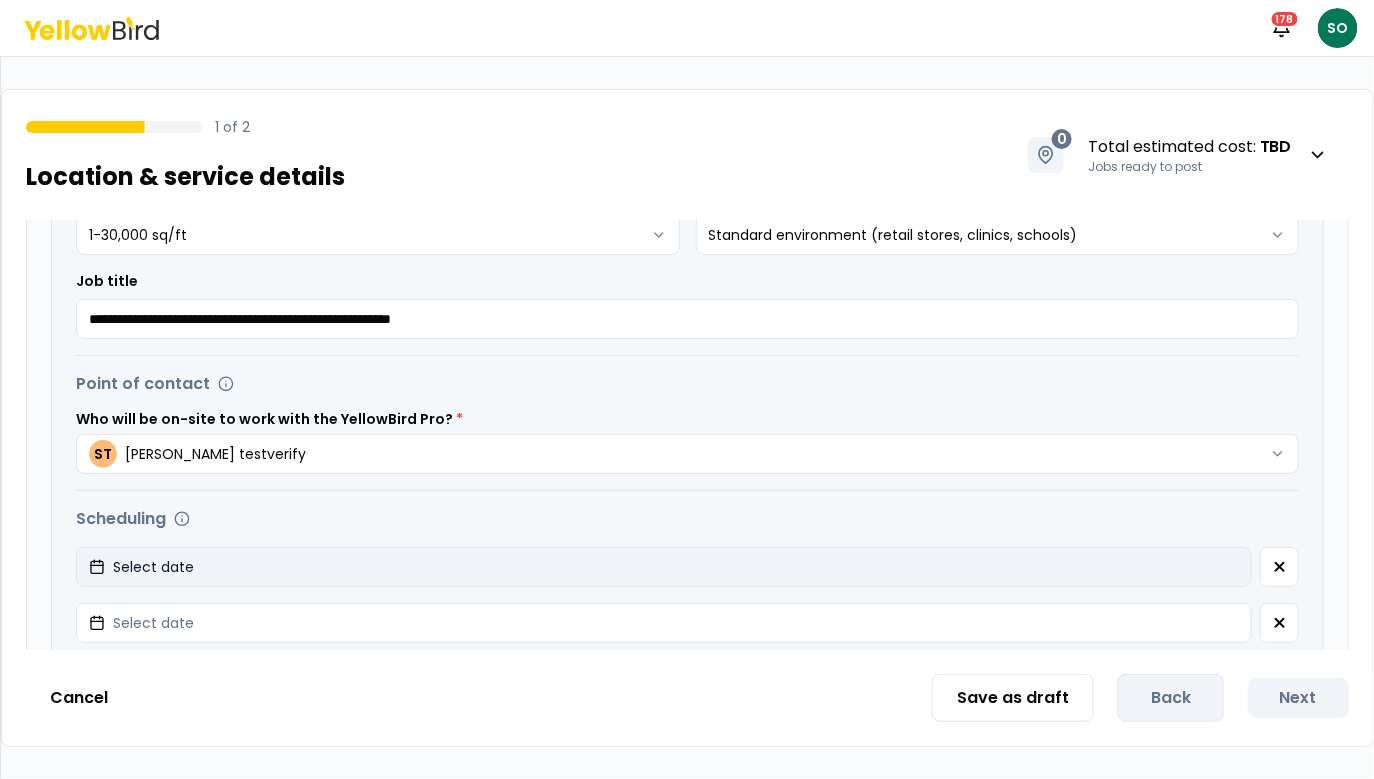 click on "Select date" at bounding box center [664, 567] 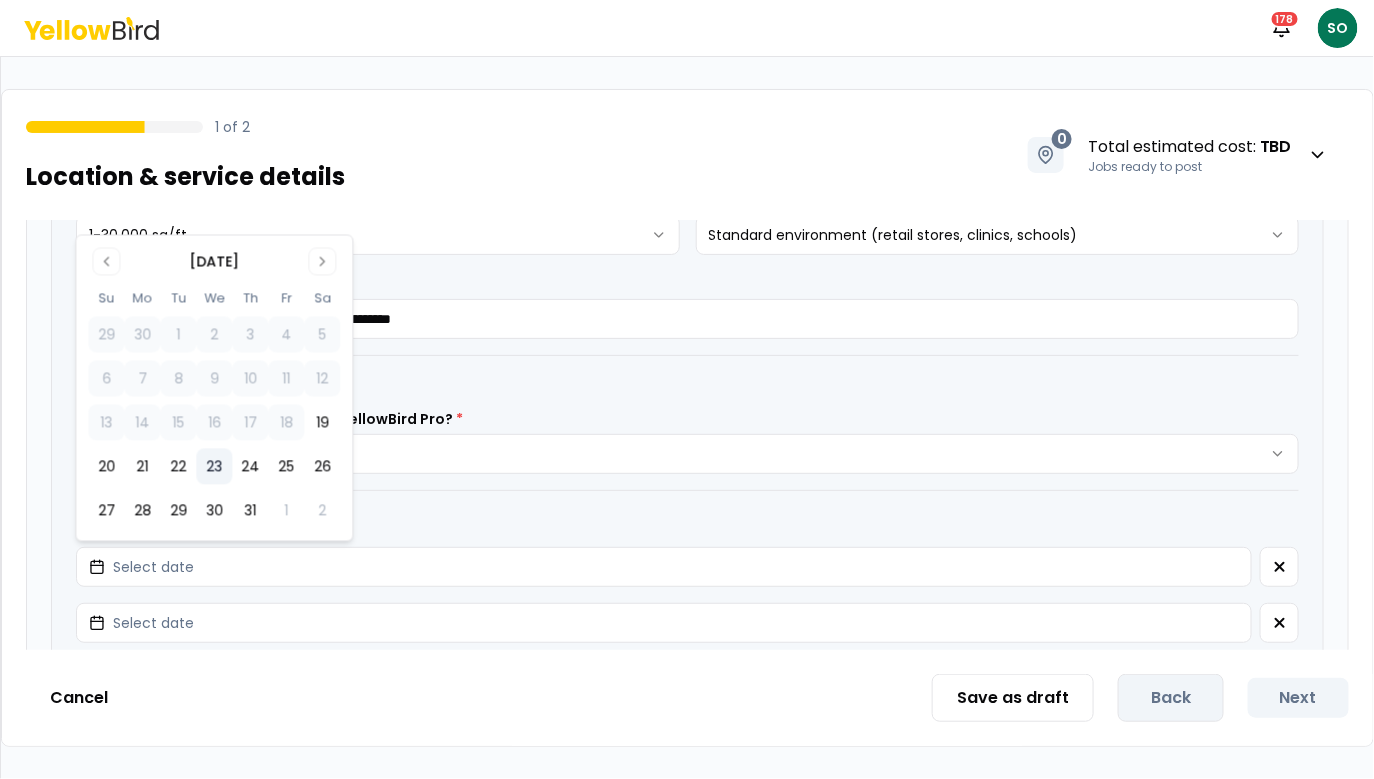 click on "23" at bounding box center (214, 467) 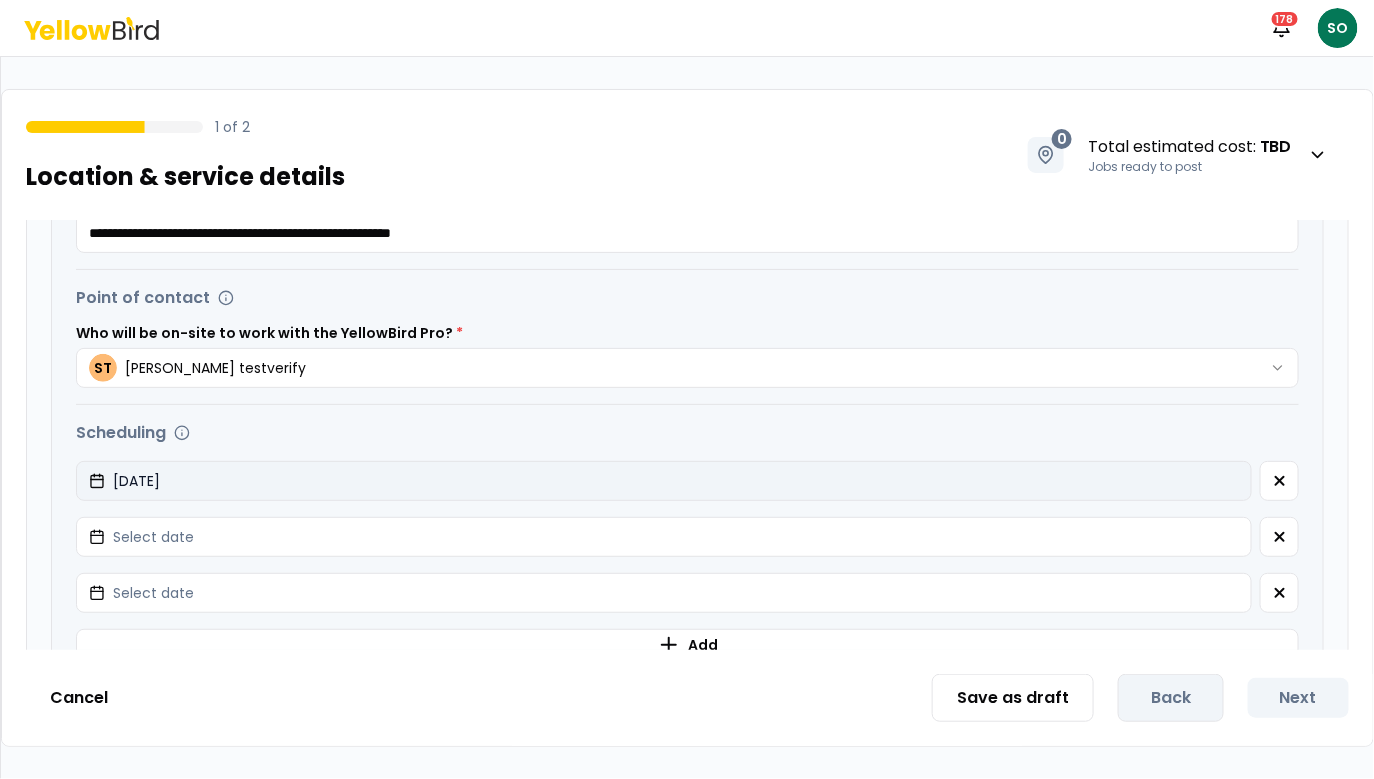 scroll, scrollTop: 716, scrollLeft: 0, axis: vertical 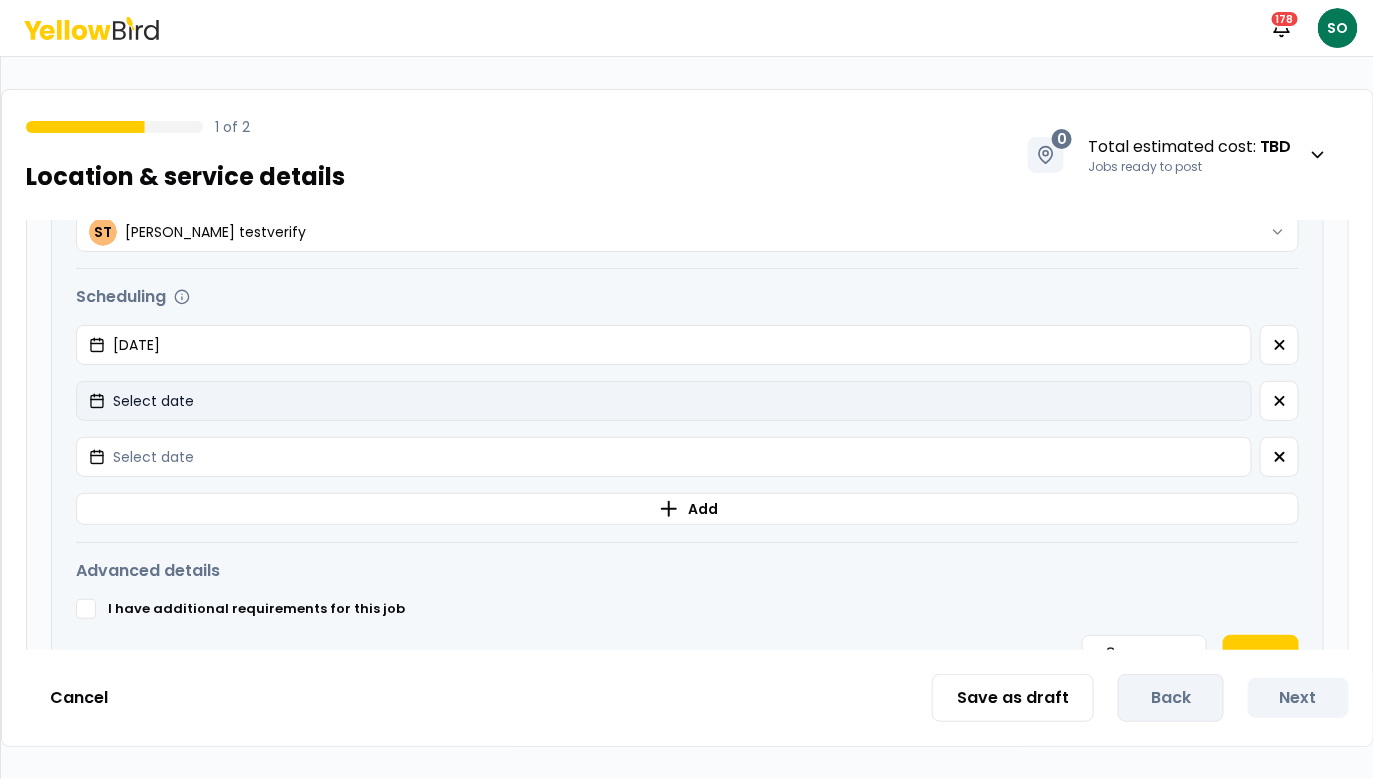 click on "Select date" at bounding box center (664, 401) 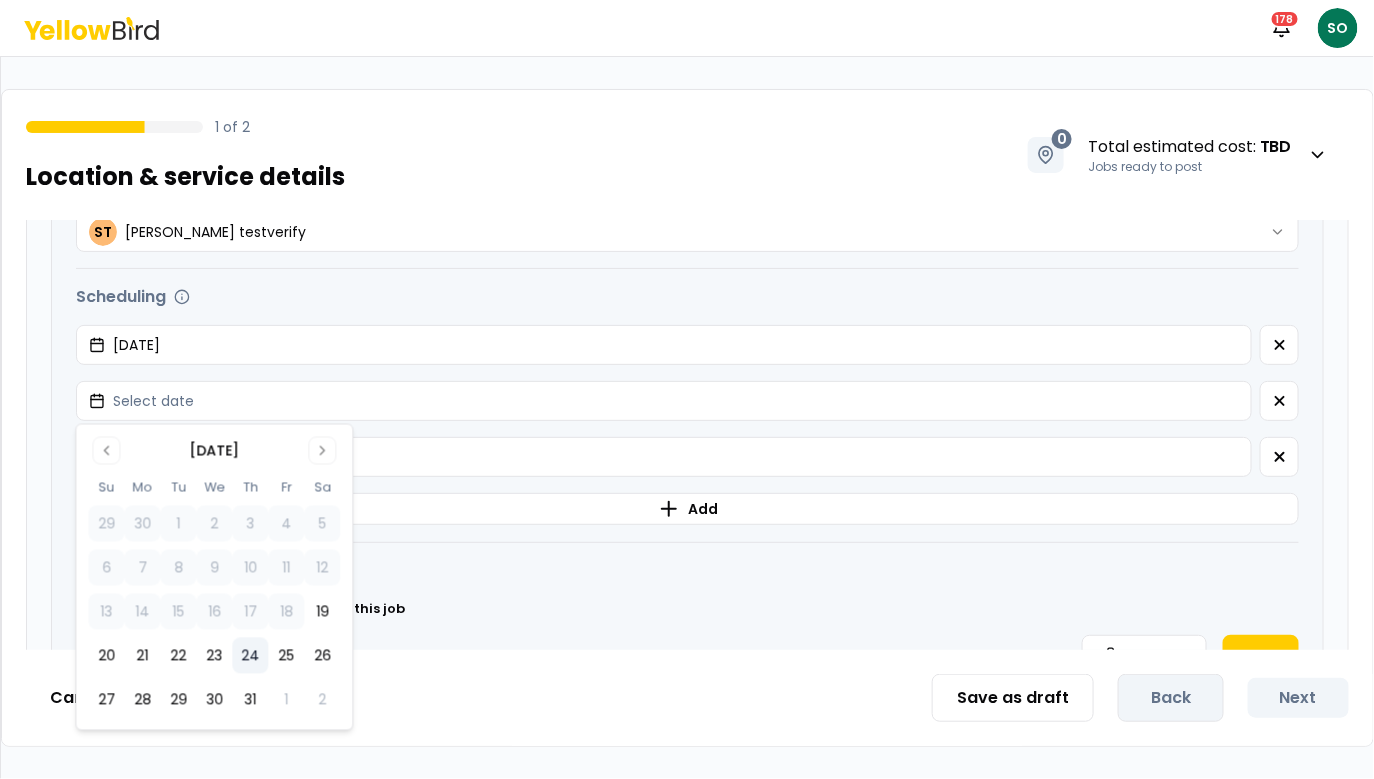 click on "24" at bounding box center (250, 656) 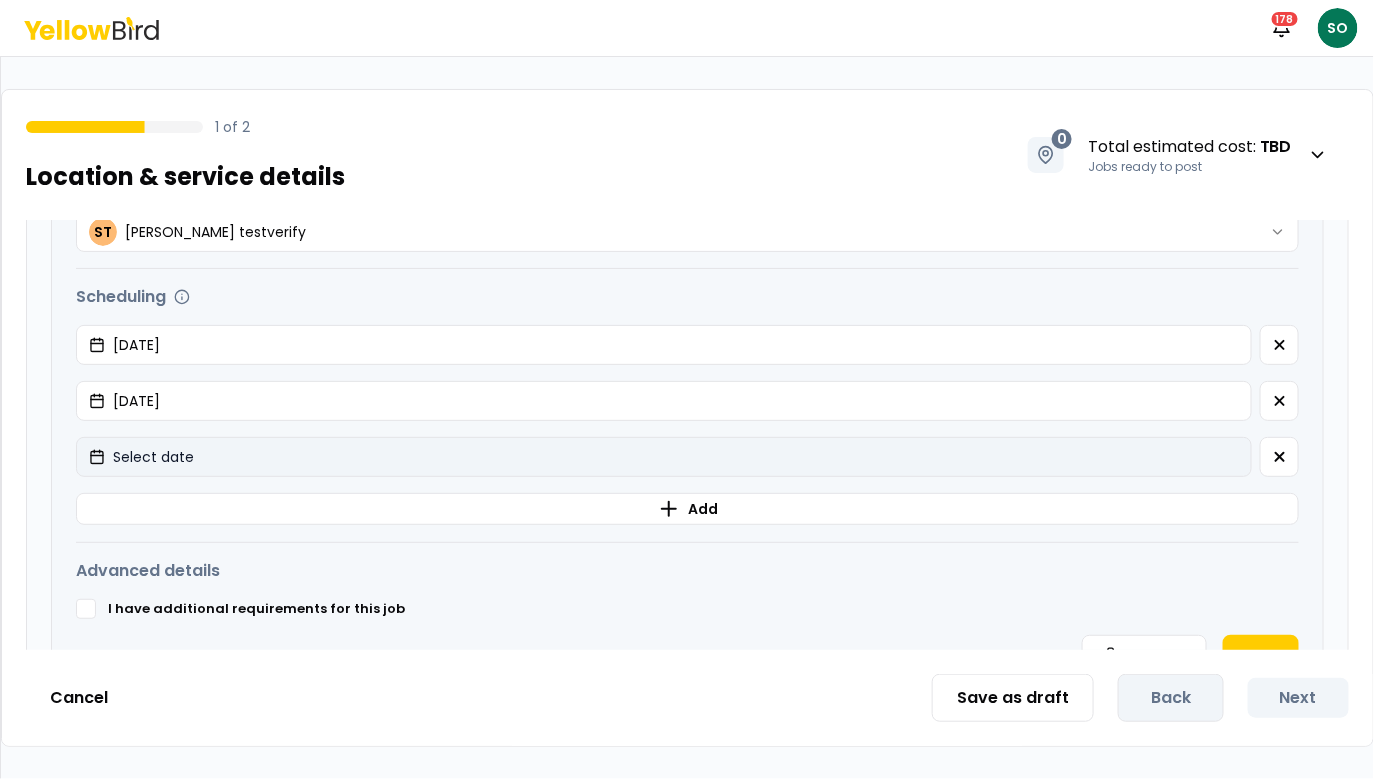click on "Select date" at bounding box center (664, 457) 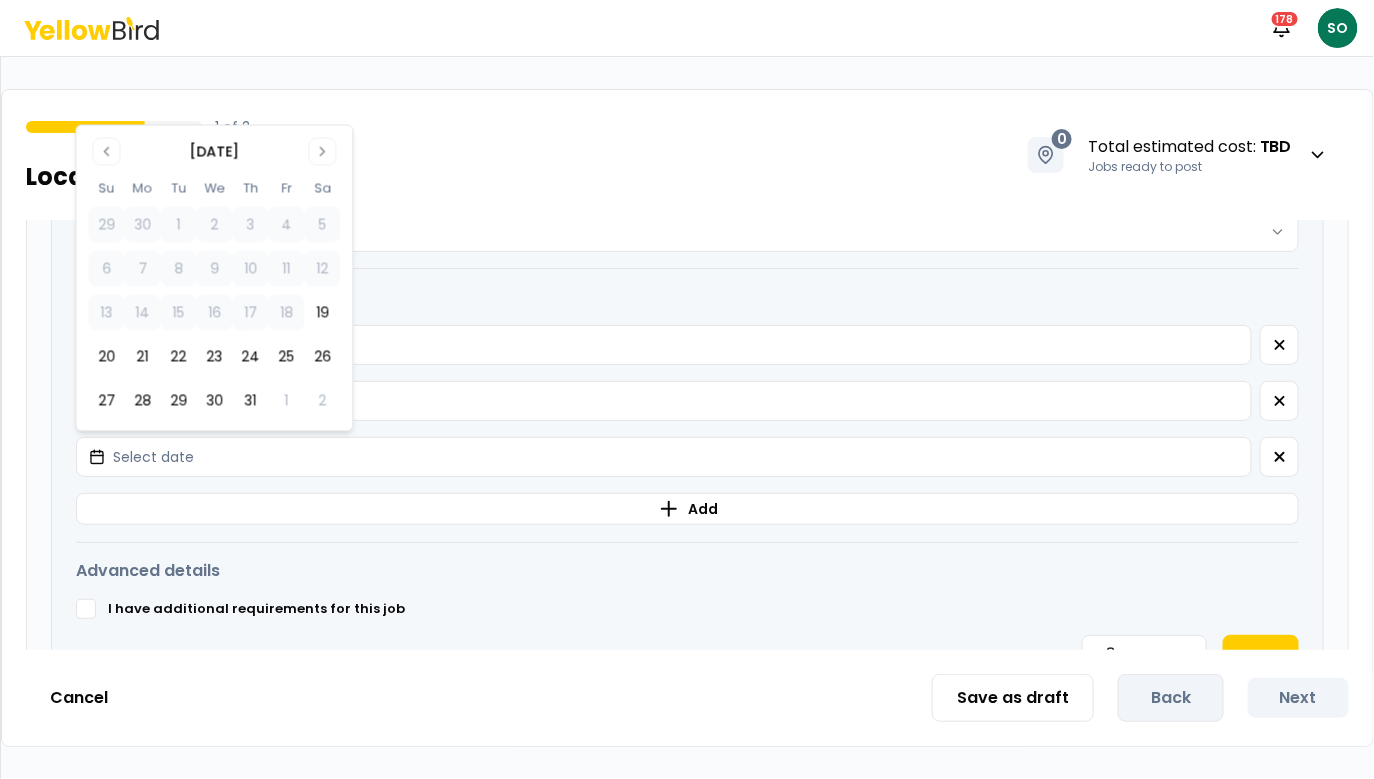 click on "22" at bounding box center (178, 357) 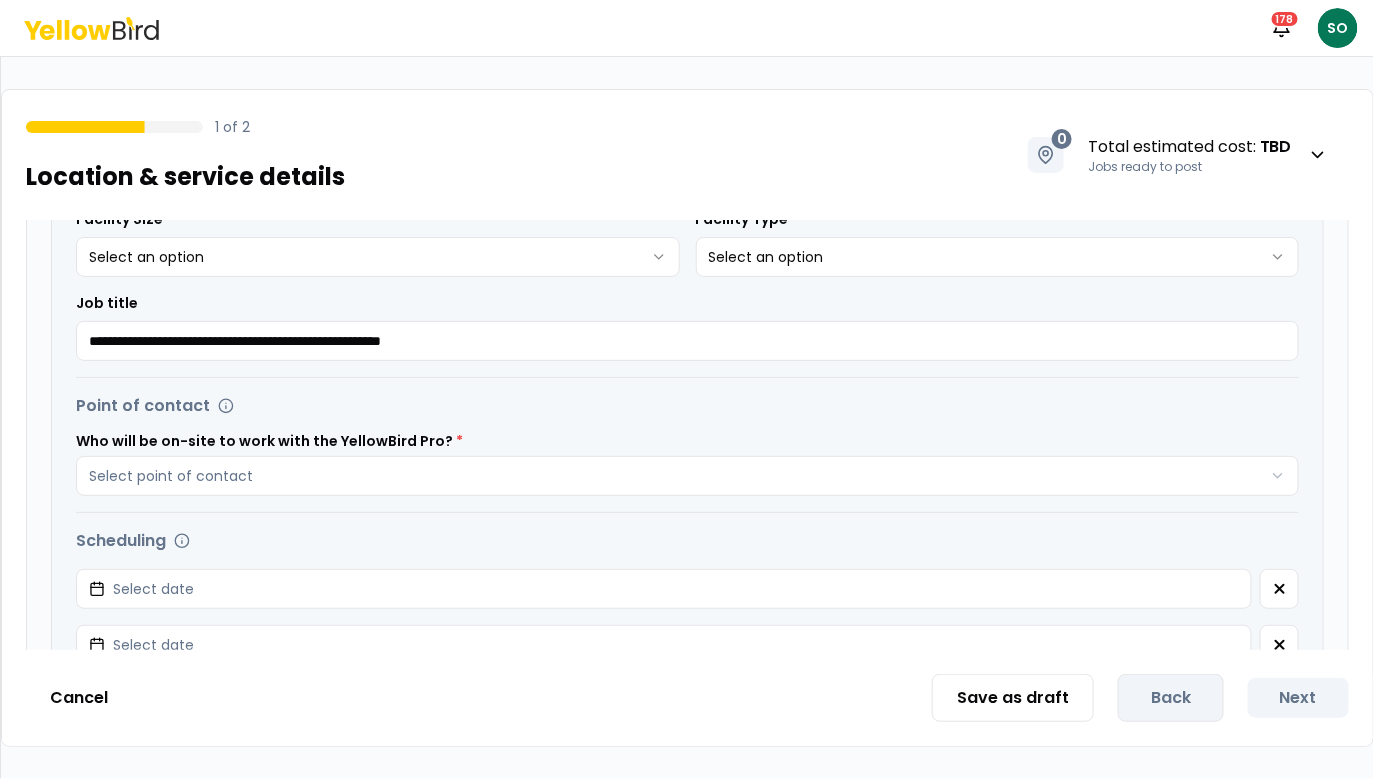 scroll, scrollTop: 1317, scrollLeft: 0, axis: vertical 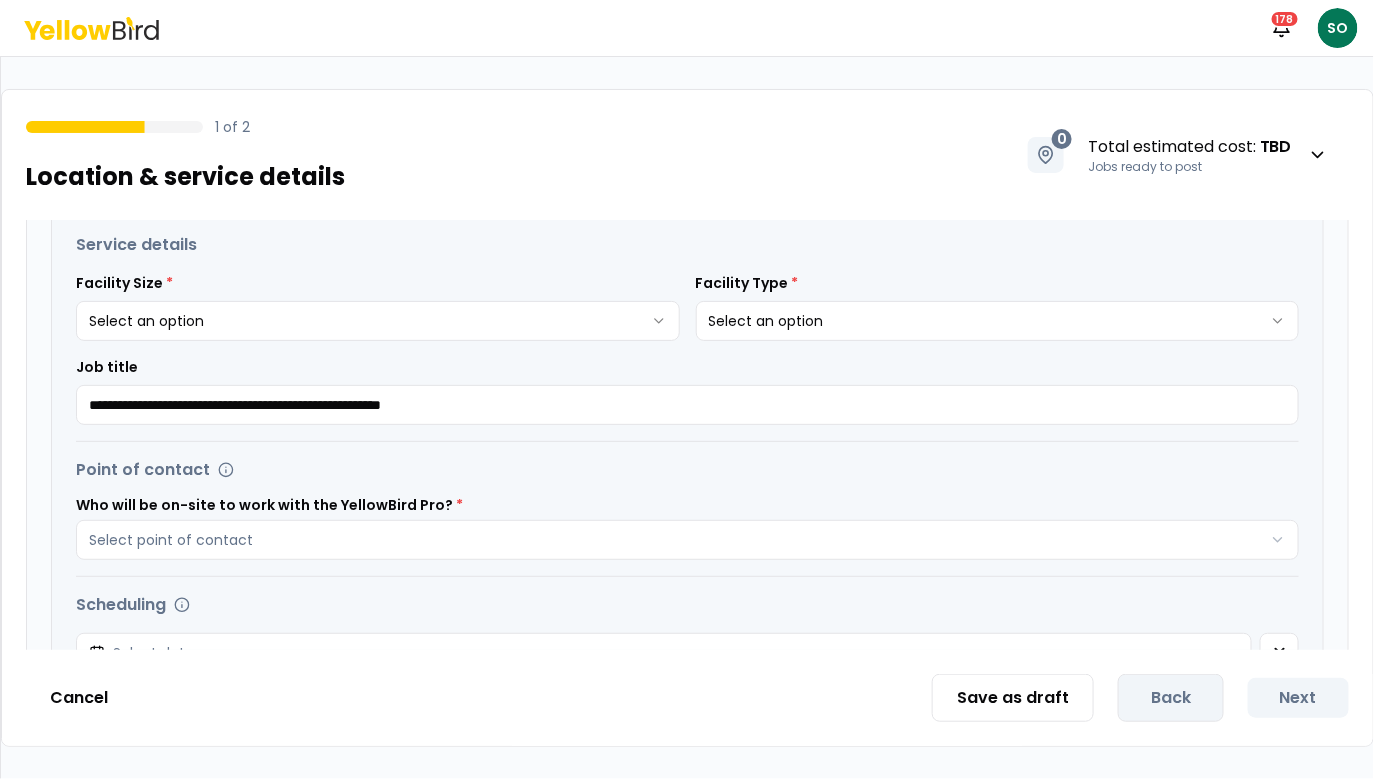 click on "**********" at bounding box center [687, 389] 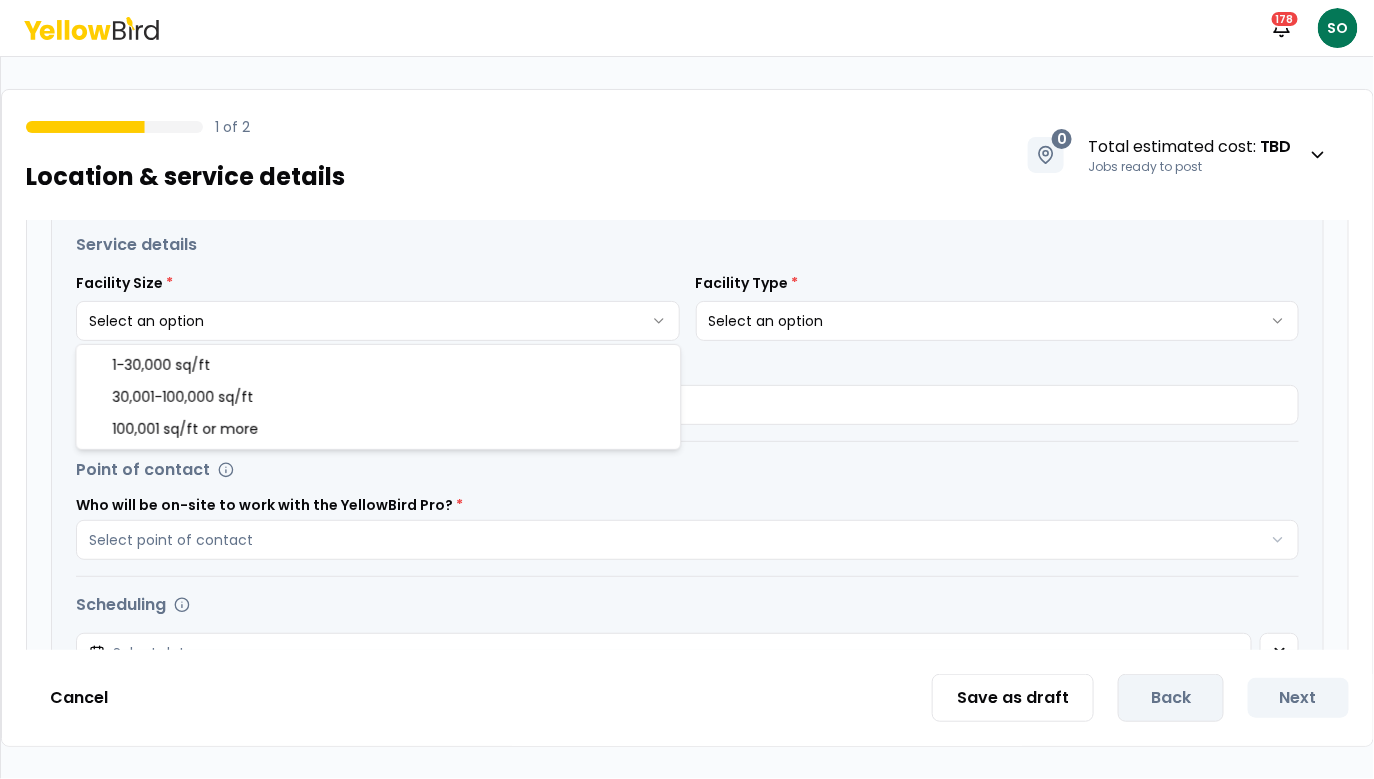 select on "*" 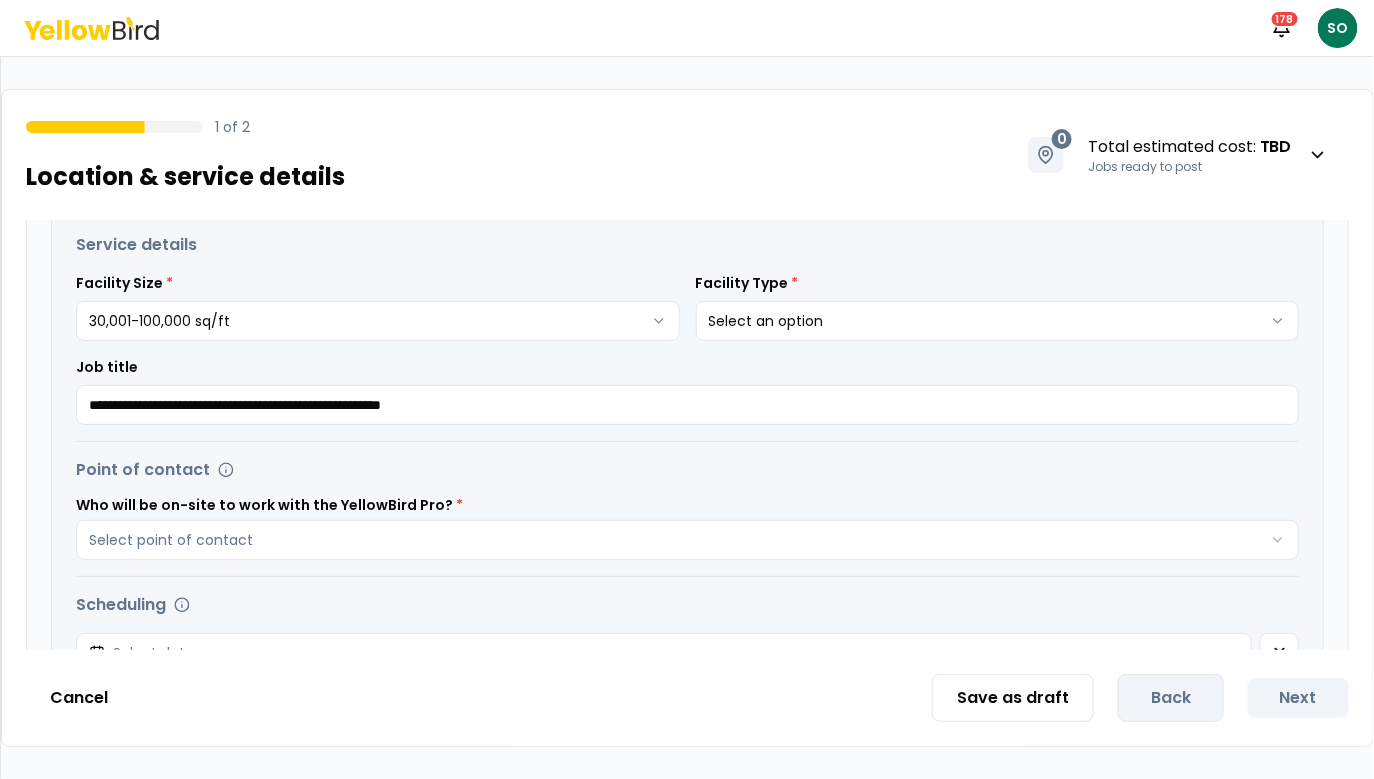 click on "**********" at bounding box center (687, 389) 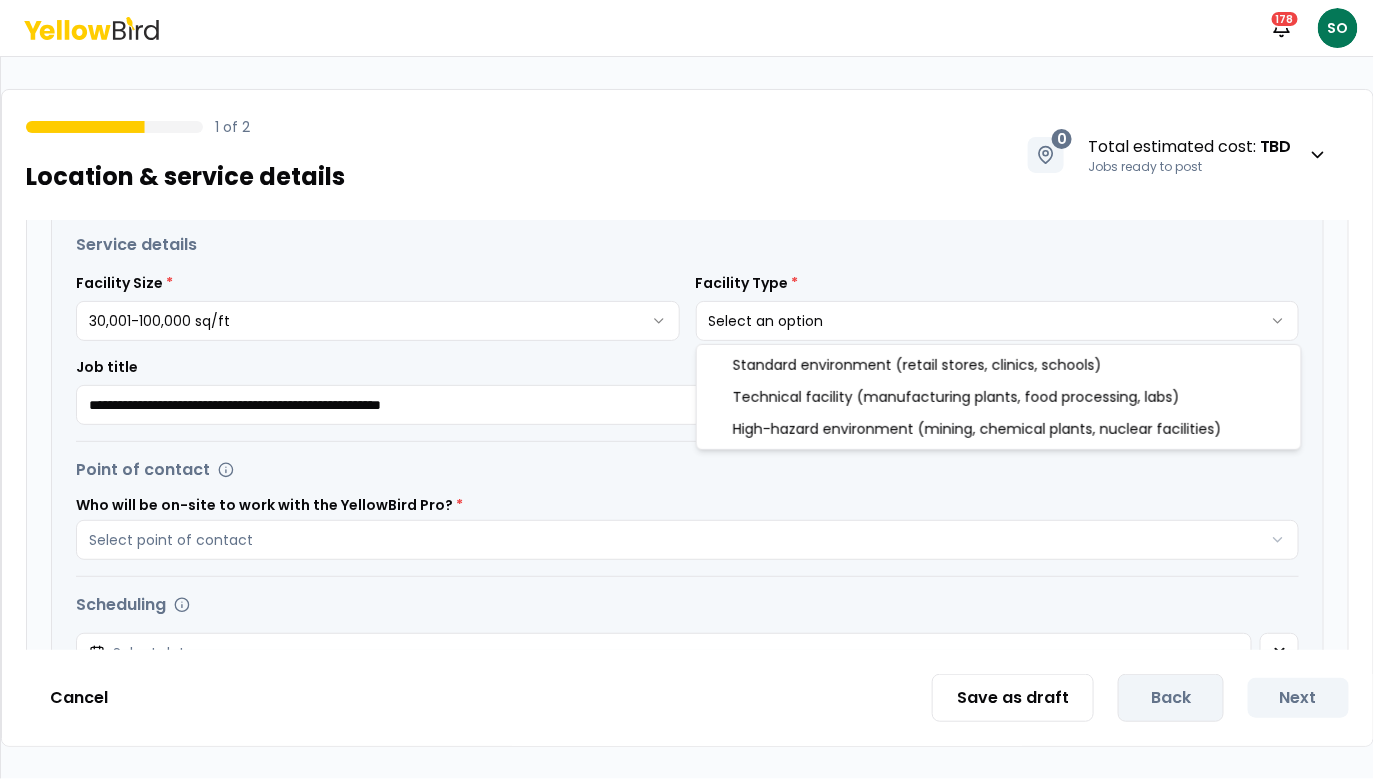 select on "*" 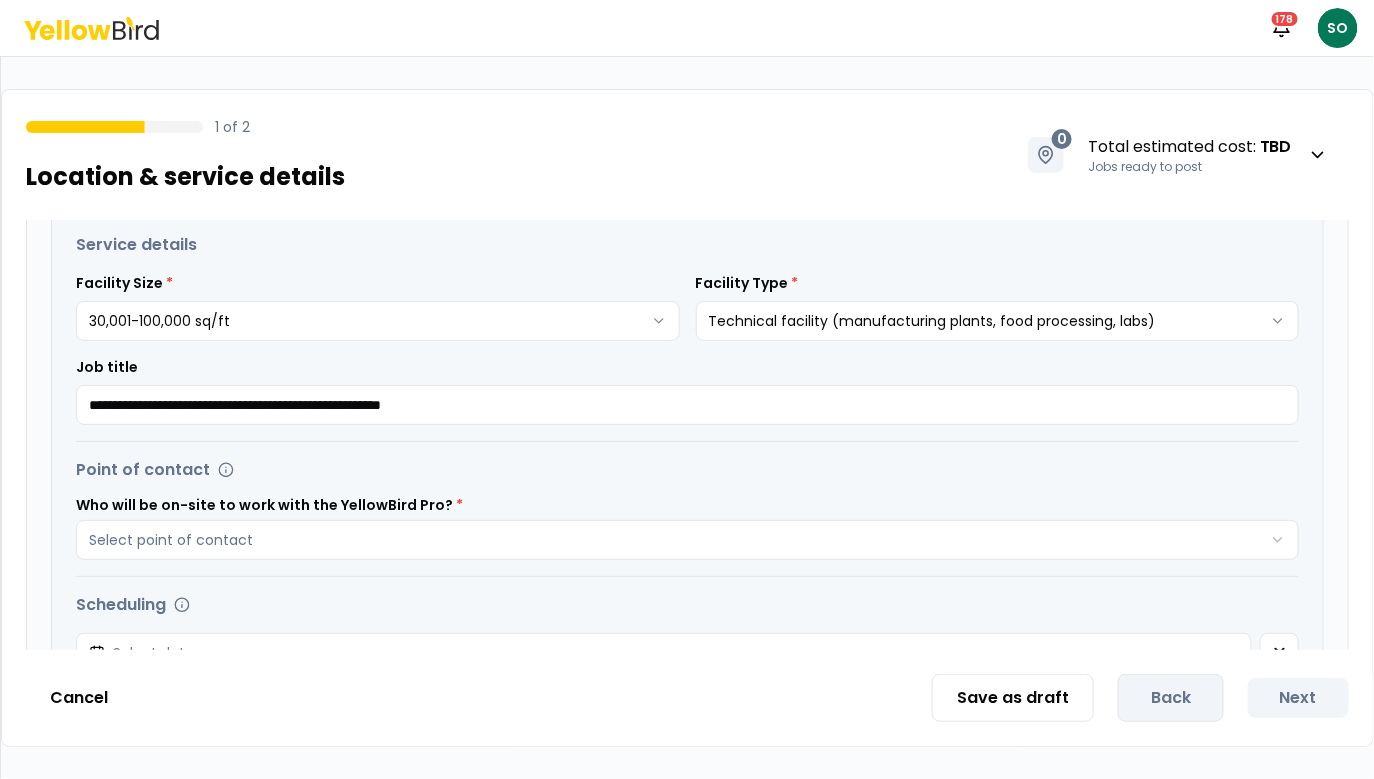 click on "Who will be on-site to work with the YellowBird Pro?   * Select point of contact" at bounding box center (687, 529) 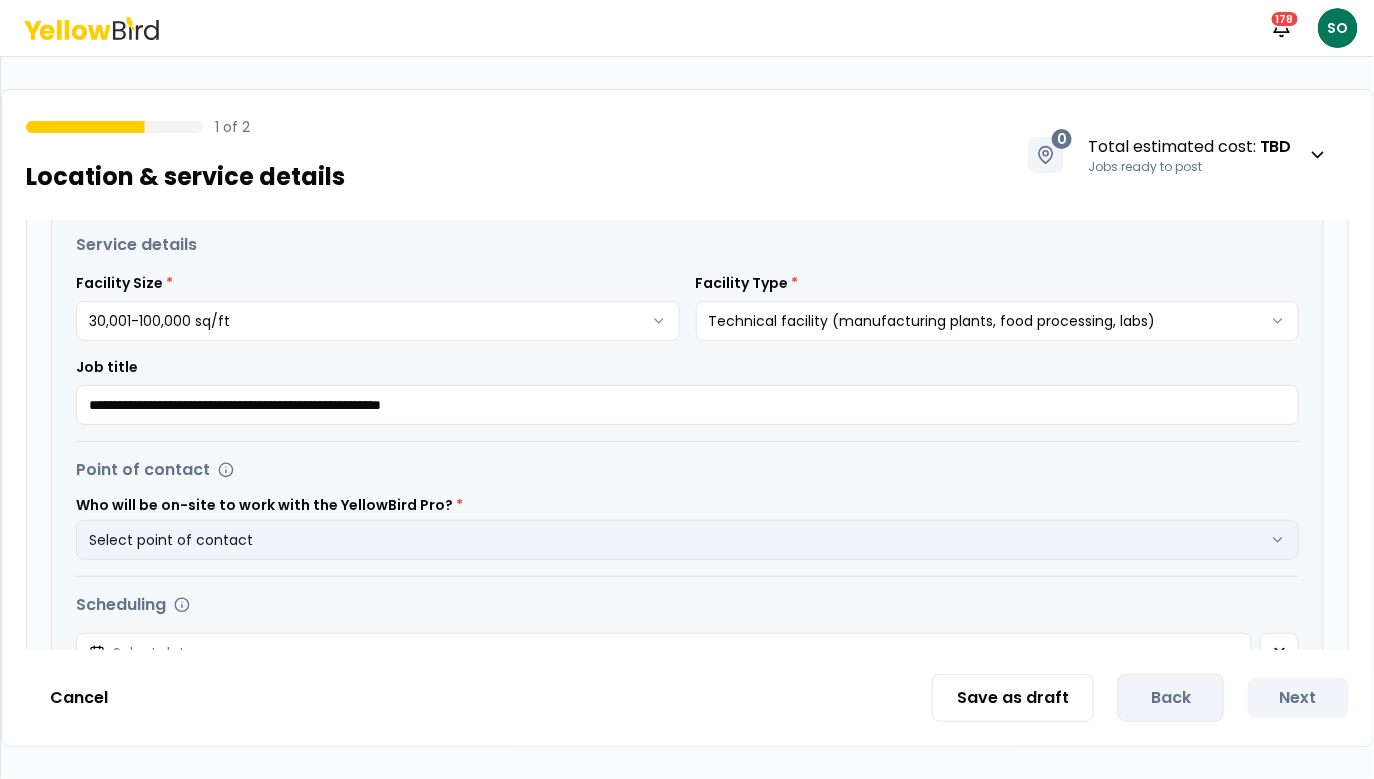 click on "Select point of contact" at bounding box center [687, 540] 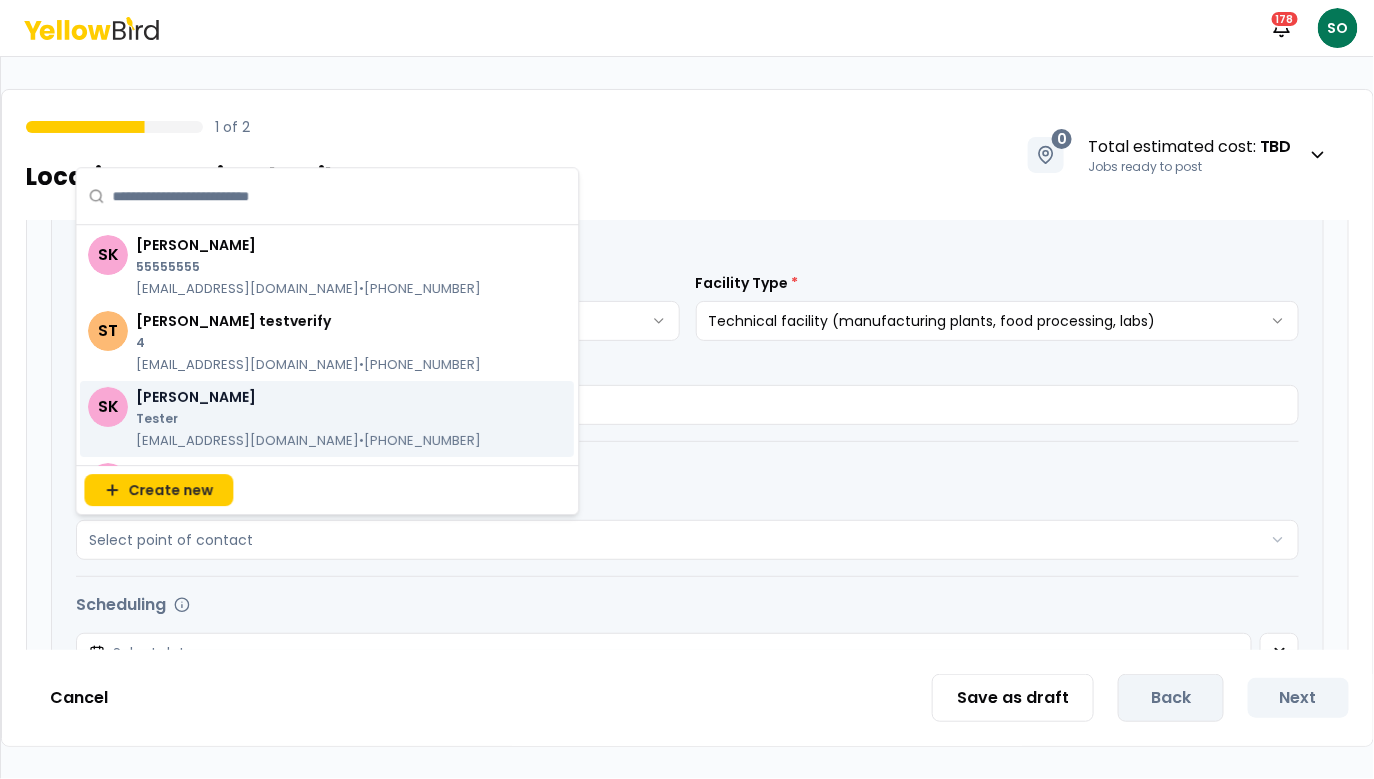 click on "Scott Korchinski" at bounding box center (308, 397) 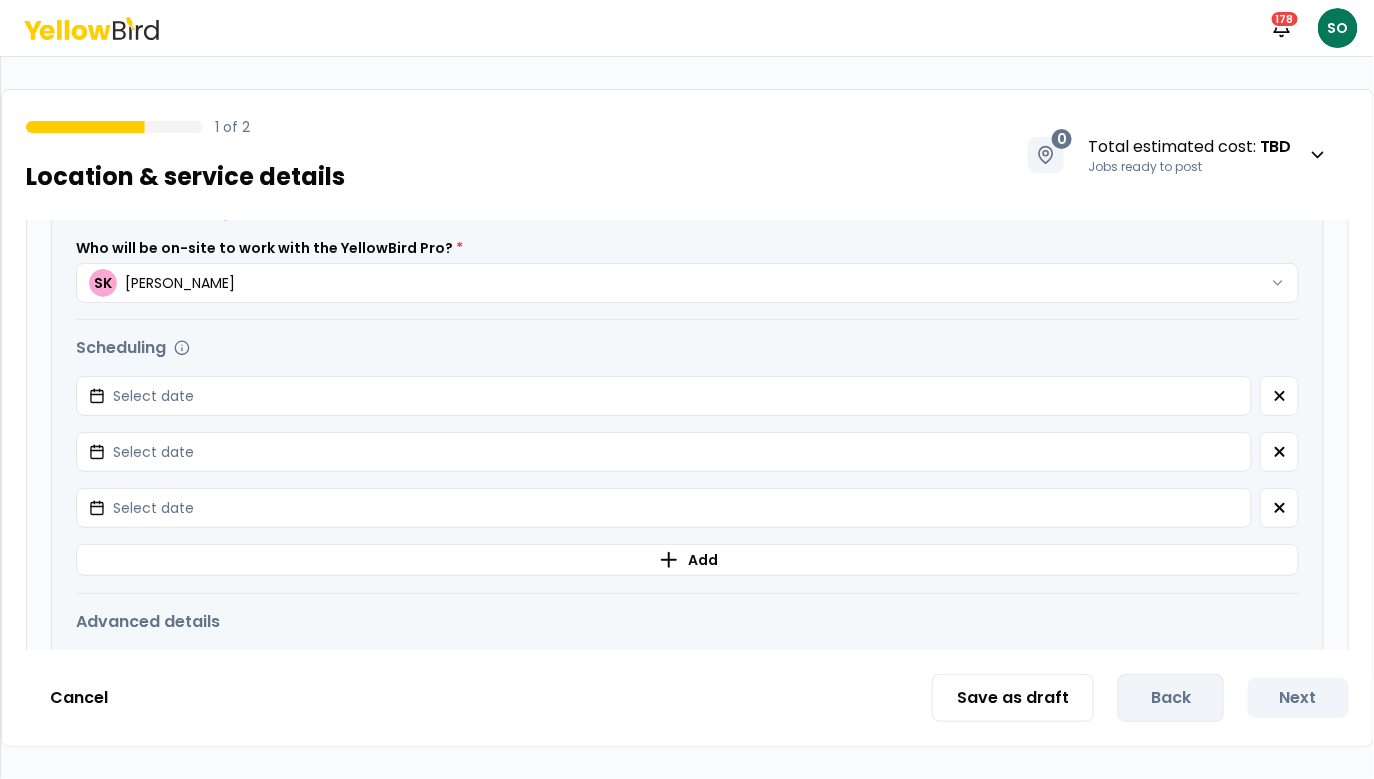scroll, scrollTop: 1615, scrollLeft: 0, axis: vertical 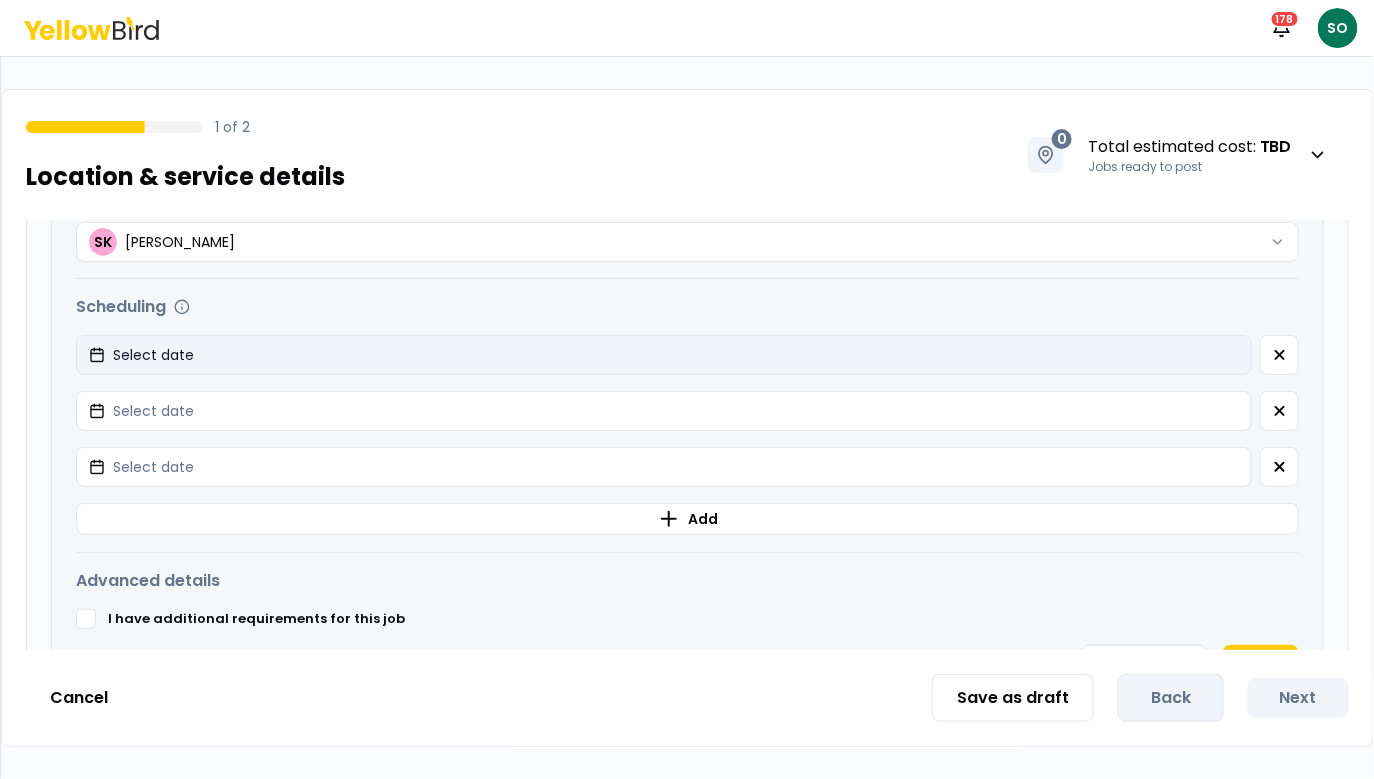 click on "Select date" at bounding box center (664, 355) 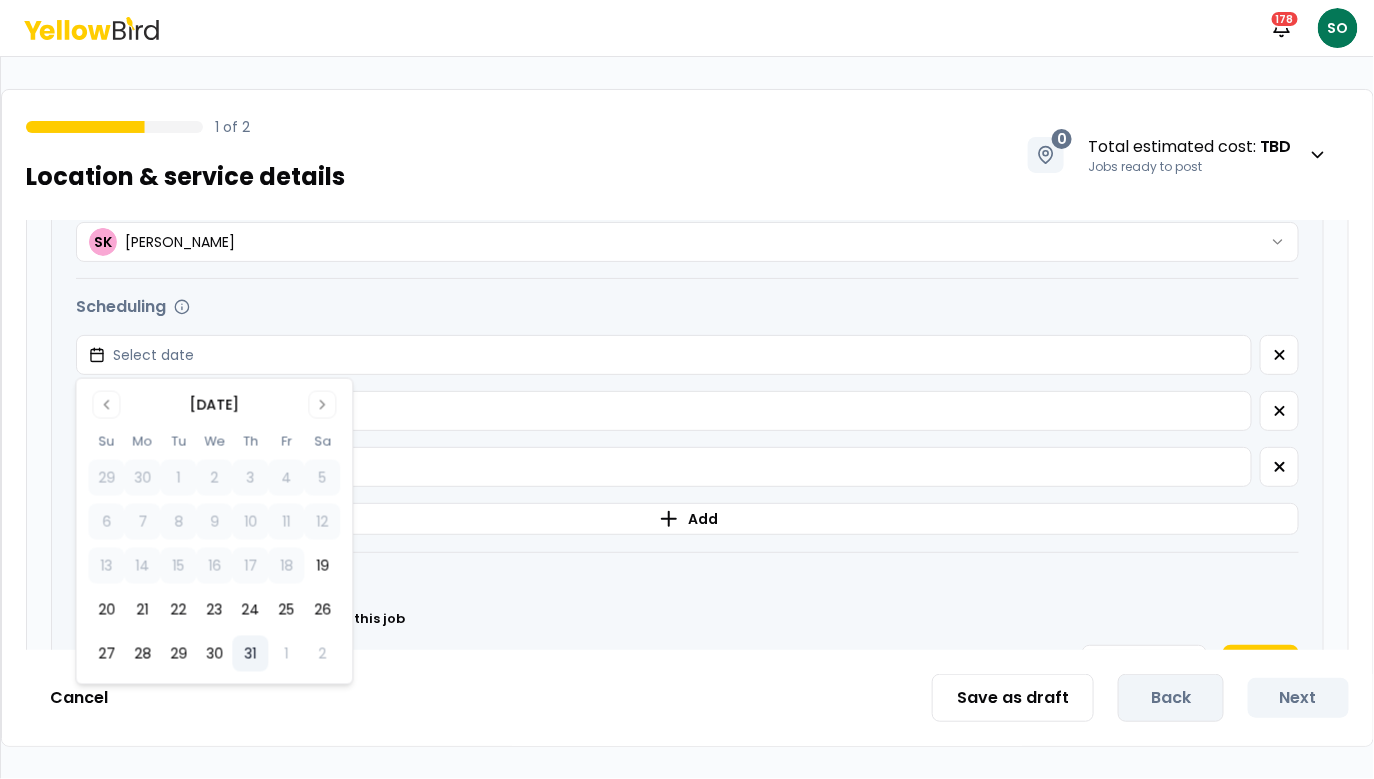 click on "31" at bounding box center (250, 654) 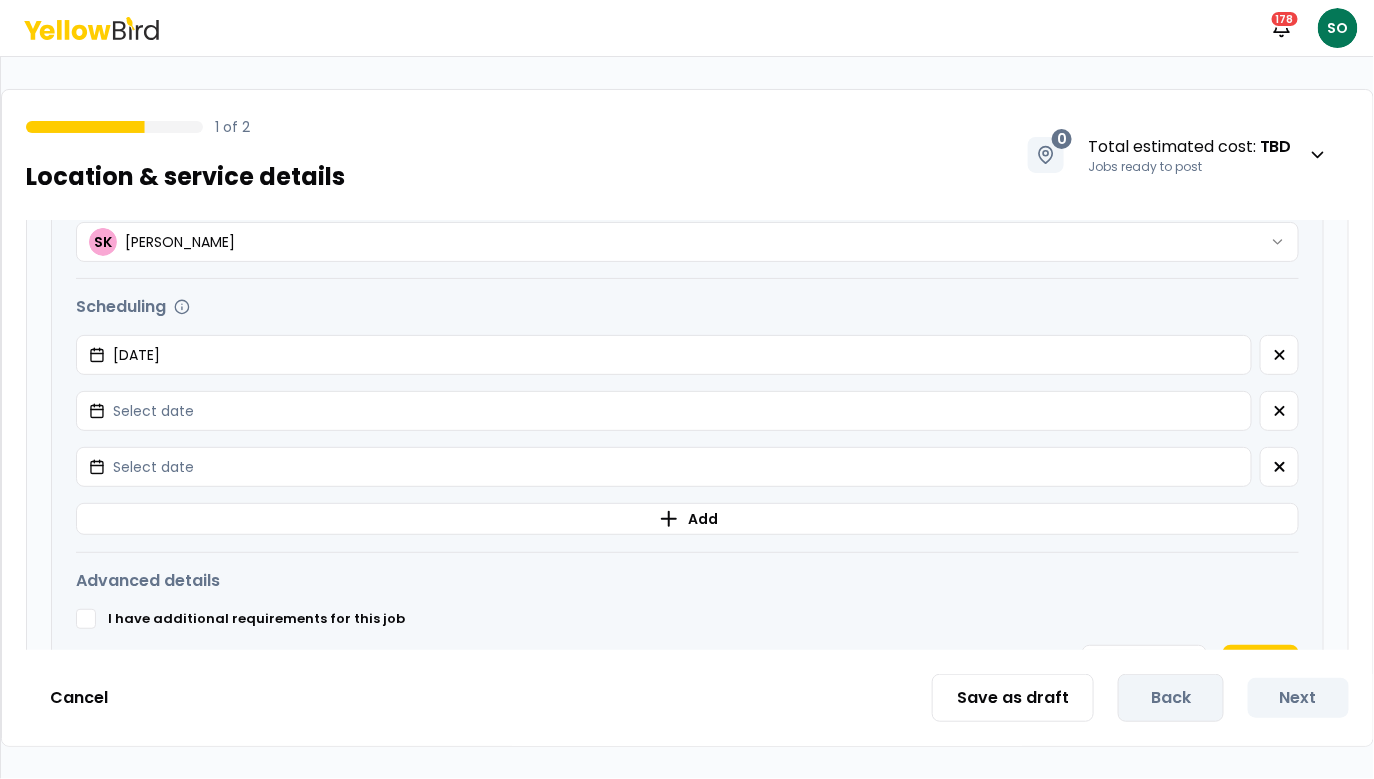click on "Scheduling   Potential start dates 07/31/2025 Potential start dates Select date Potential start dates Select date Add" at bounding box center [687, 415] 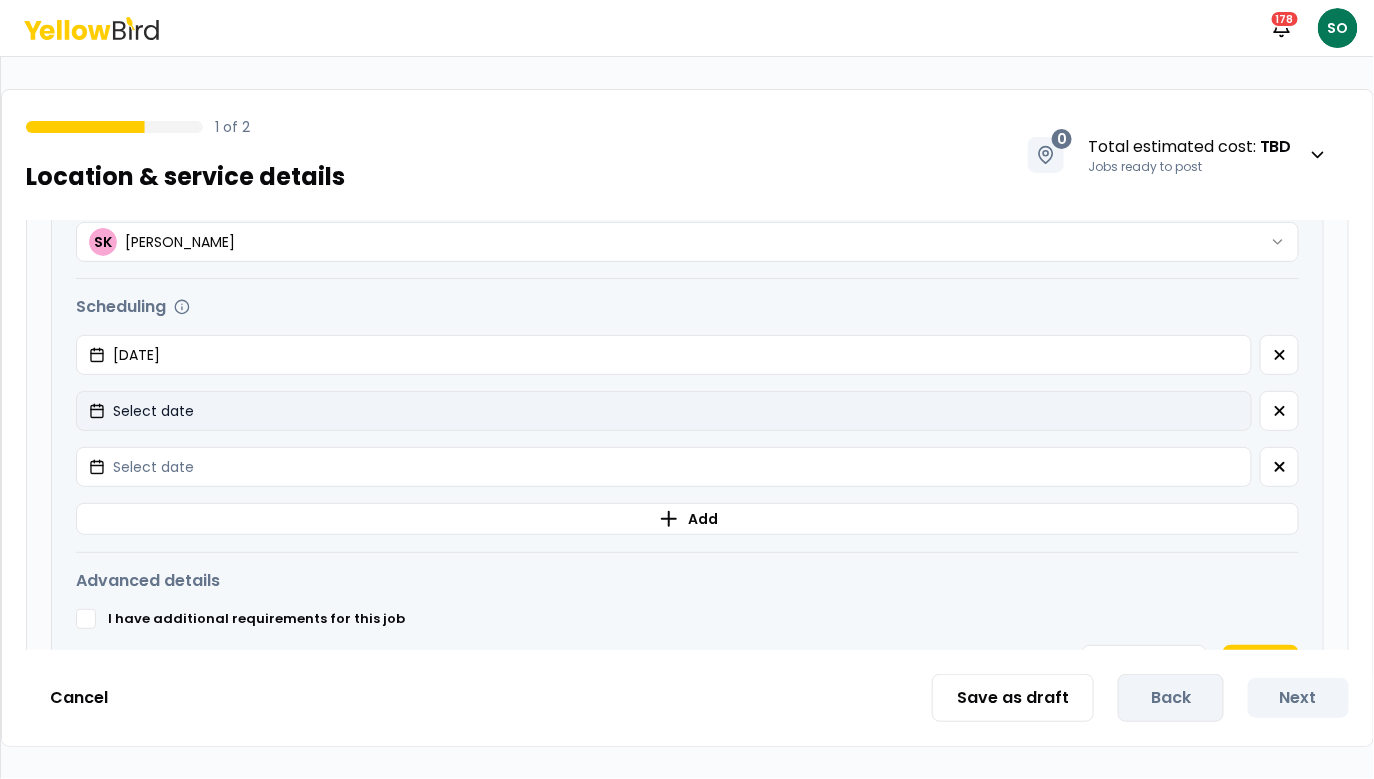 click on "Select date" at bounding box center [664, 411] 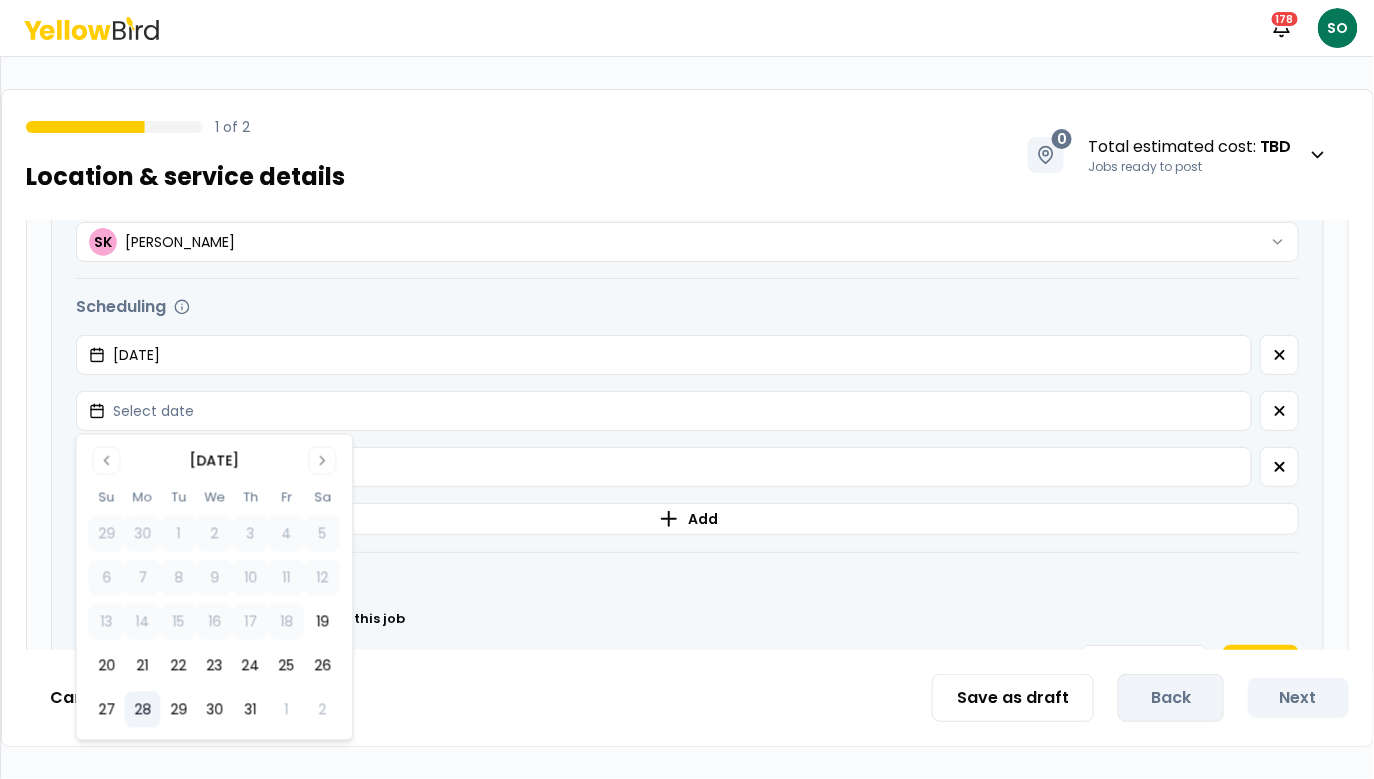 click on "28" at bounding box center [142, 710] 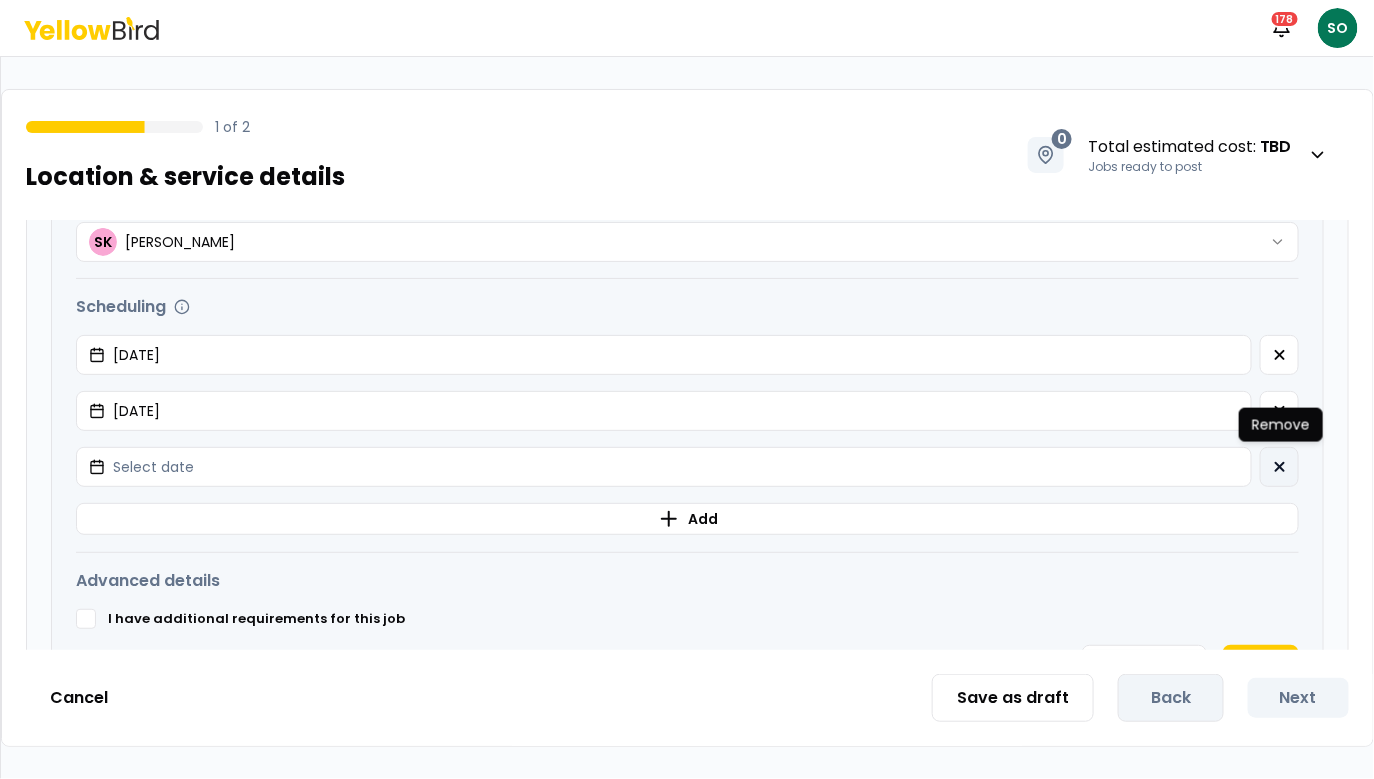 click 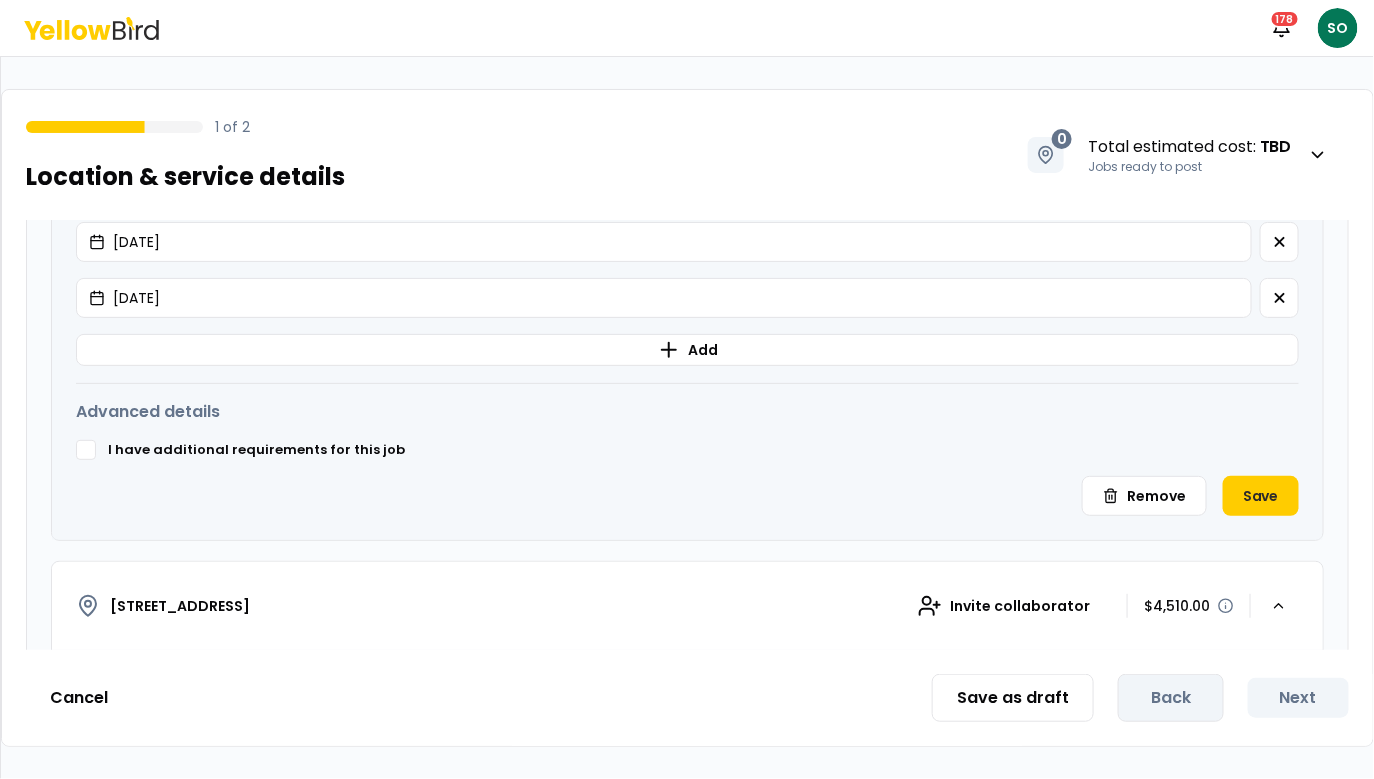 scroll, scrollTop: 847, scrollLeft: 0, axis: vertical 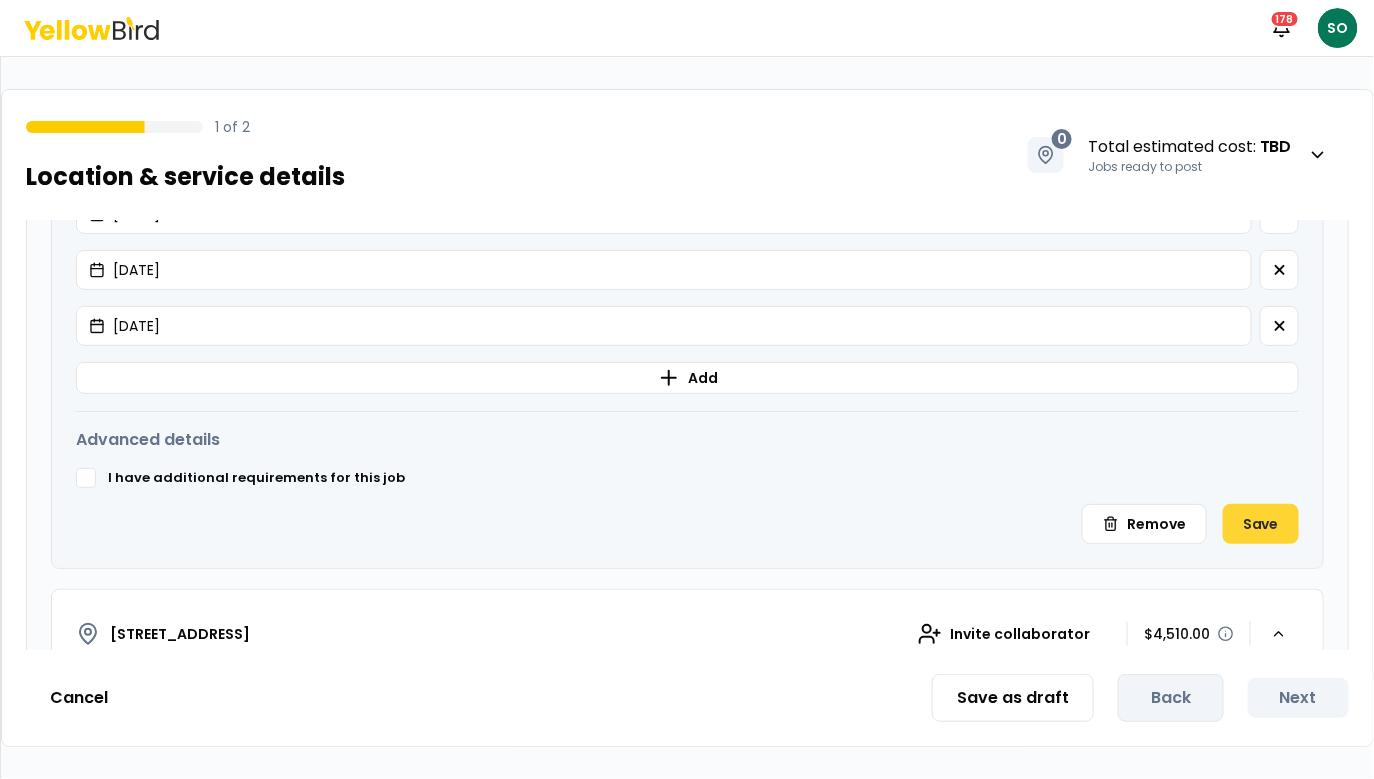 click on "Save" at bounding box center [1261, 524] 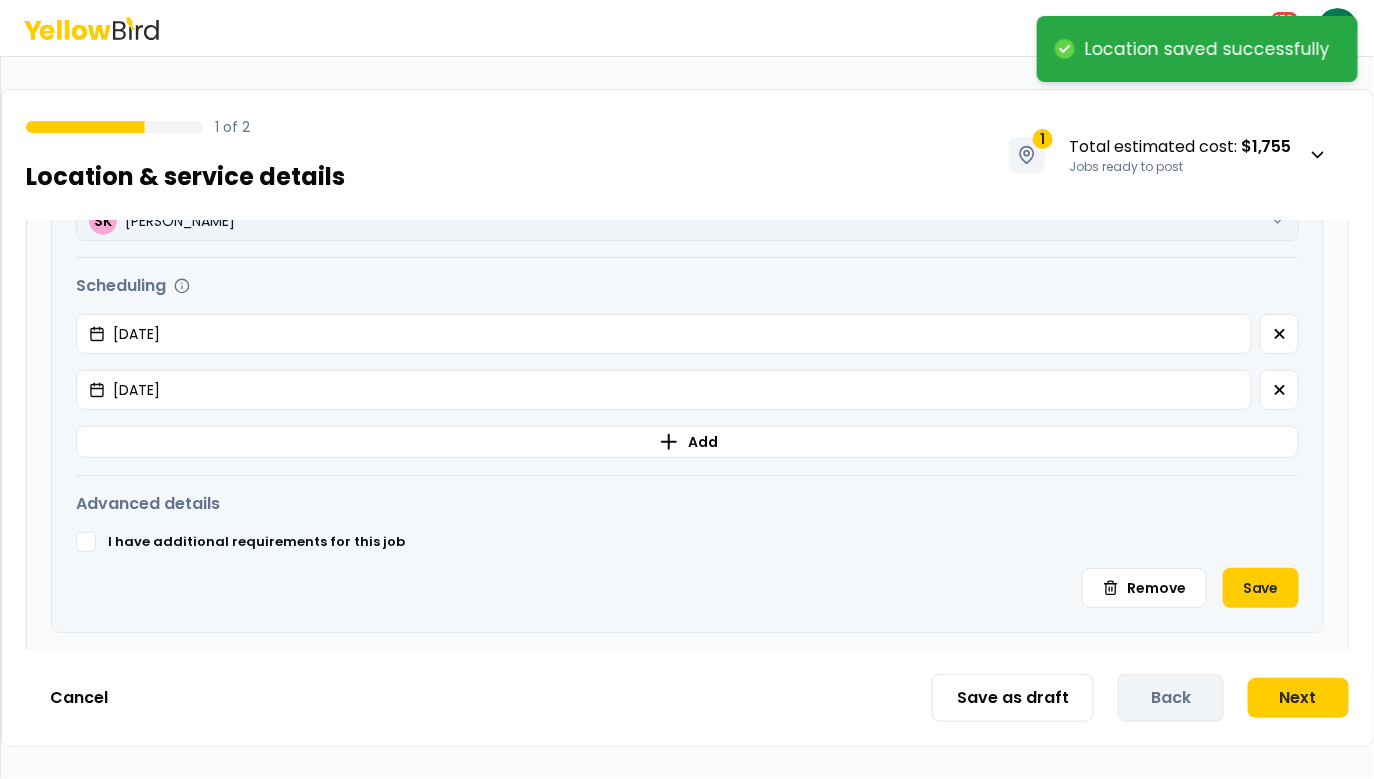 scroll, scrollTop: 783, scrollLeft: 0, axis: vertical 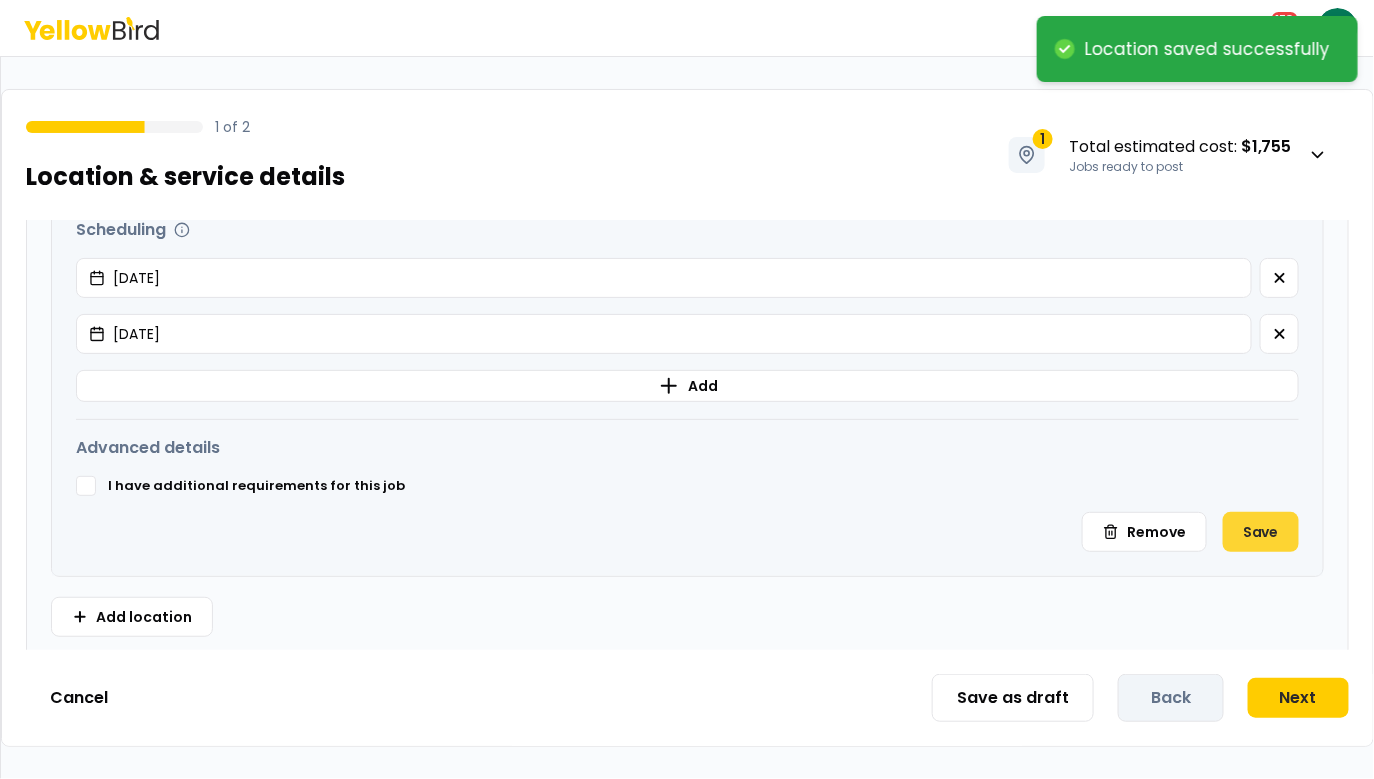 click on "Save" at bounding box center (1261, 532) 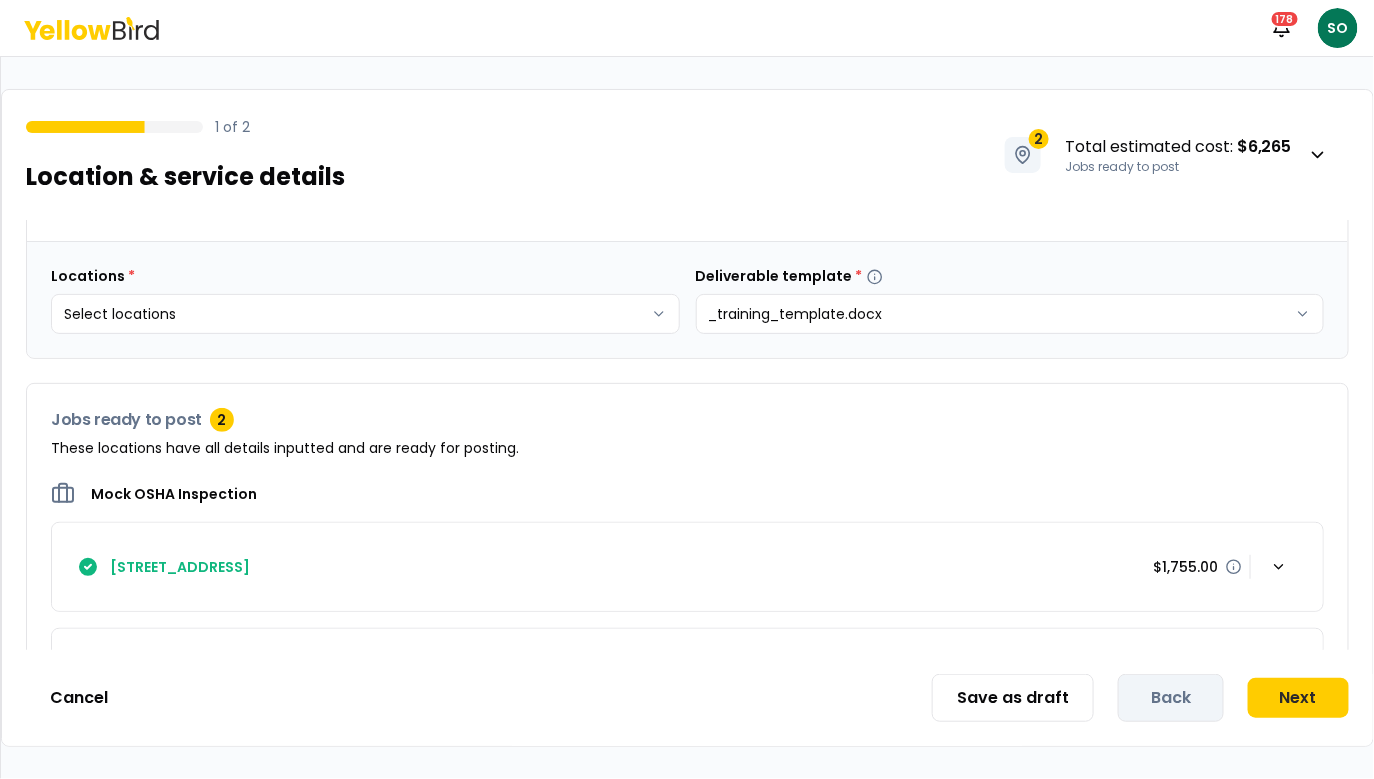 scroll, scrollTop: 0, scrollLeft: 0, axis: both 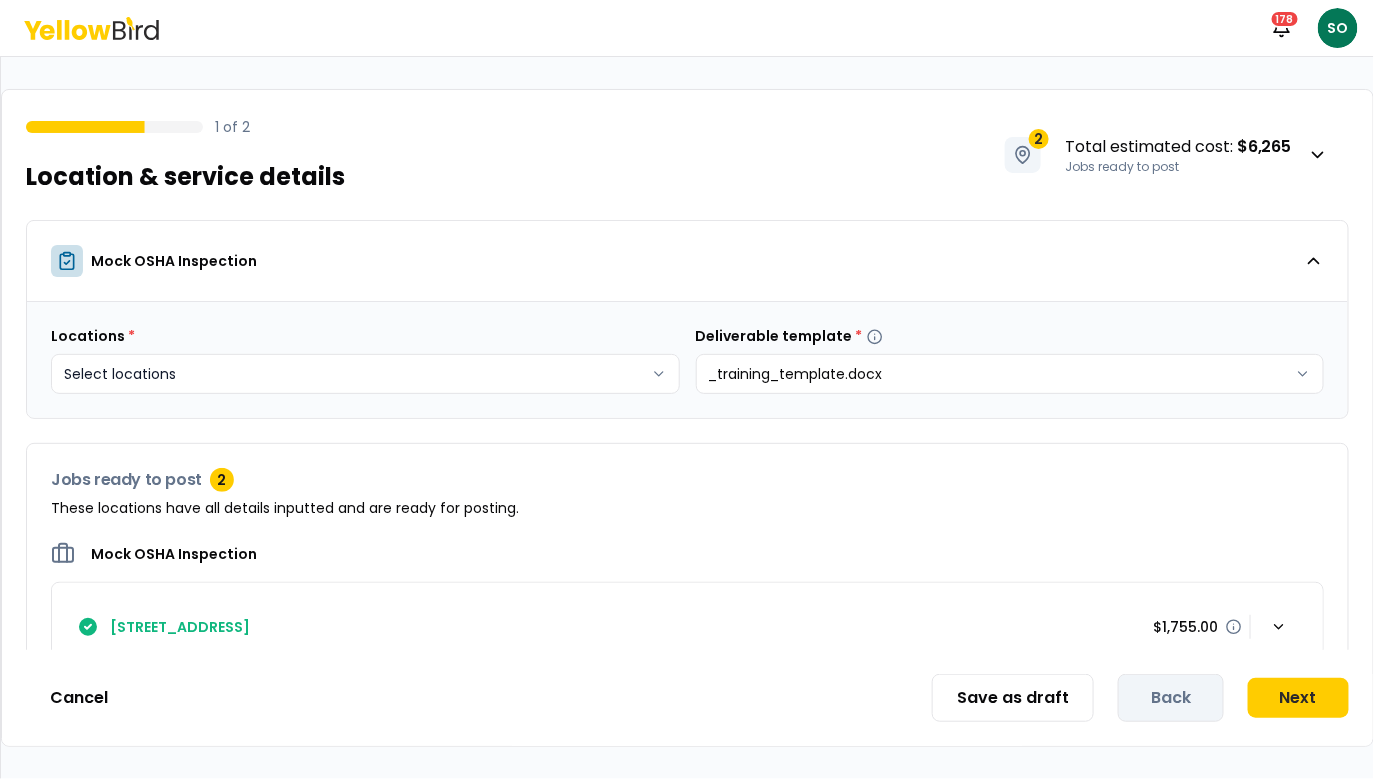 click on "Location saved successfully Notifications 178 SO 1 of 2 Location & service details 2 Total estimated cost :   $6,265 Jobs ready to post Mock OSHA Inspection Locations   * Select locations Deliverable template   * _training_template.docx Jobs ready to post 2 These locations have all details inputted and are ready for posting. Mock OSHA Inspection   123 Street Way, Los Angeles, CA 90210 $1,755.00 555 Street Road, Berkeley, CA 94707 $4,510.00 Cancel Save as draft Back Next" at bounding box center (687, 389) 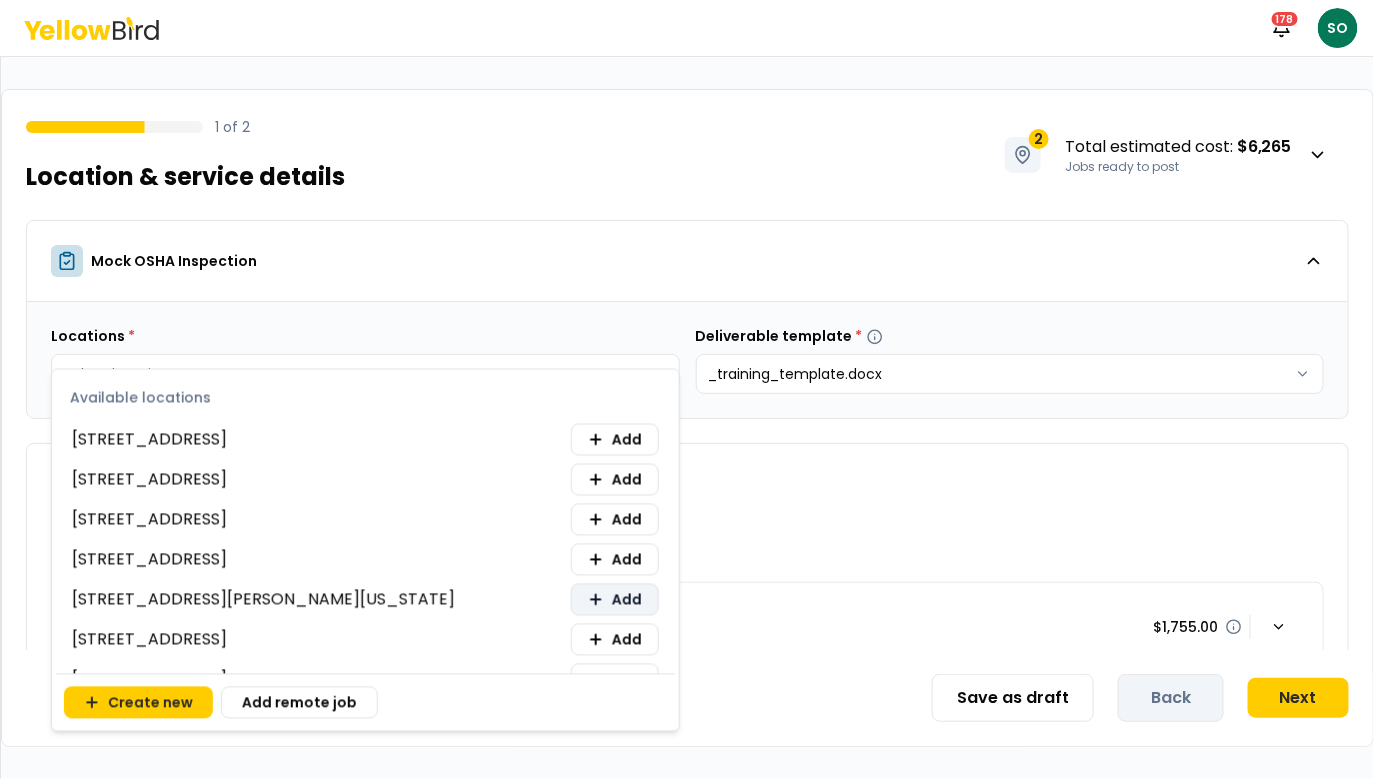 click on "Add" at bounding box center [615, 600] 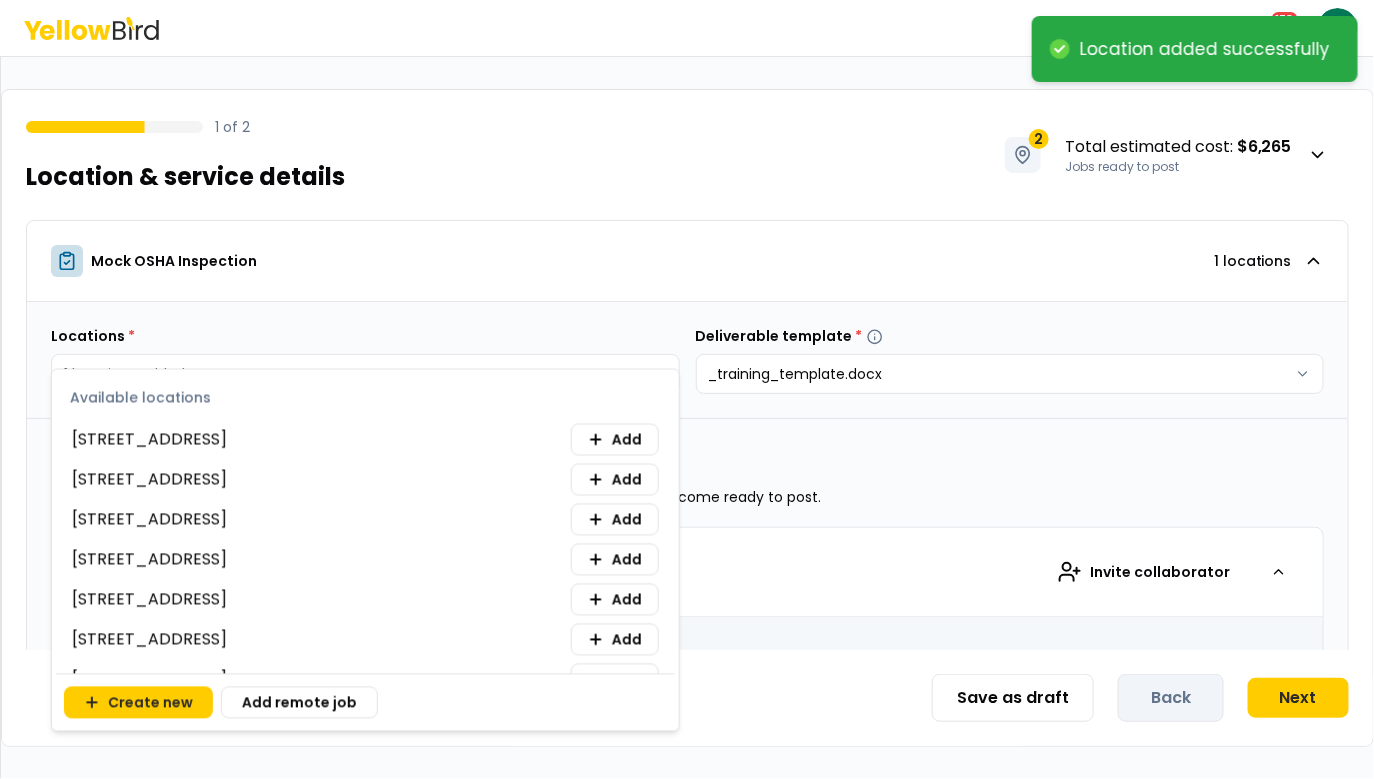 click on "**********" at bounding box center [687, 389] 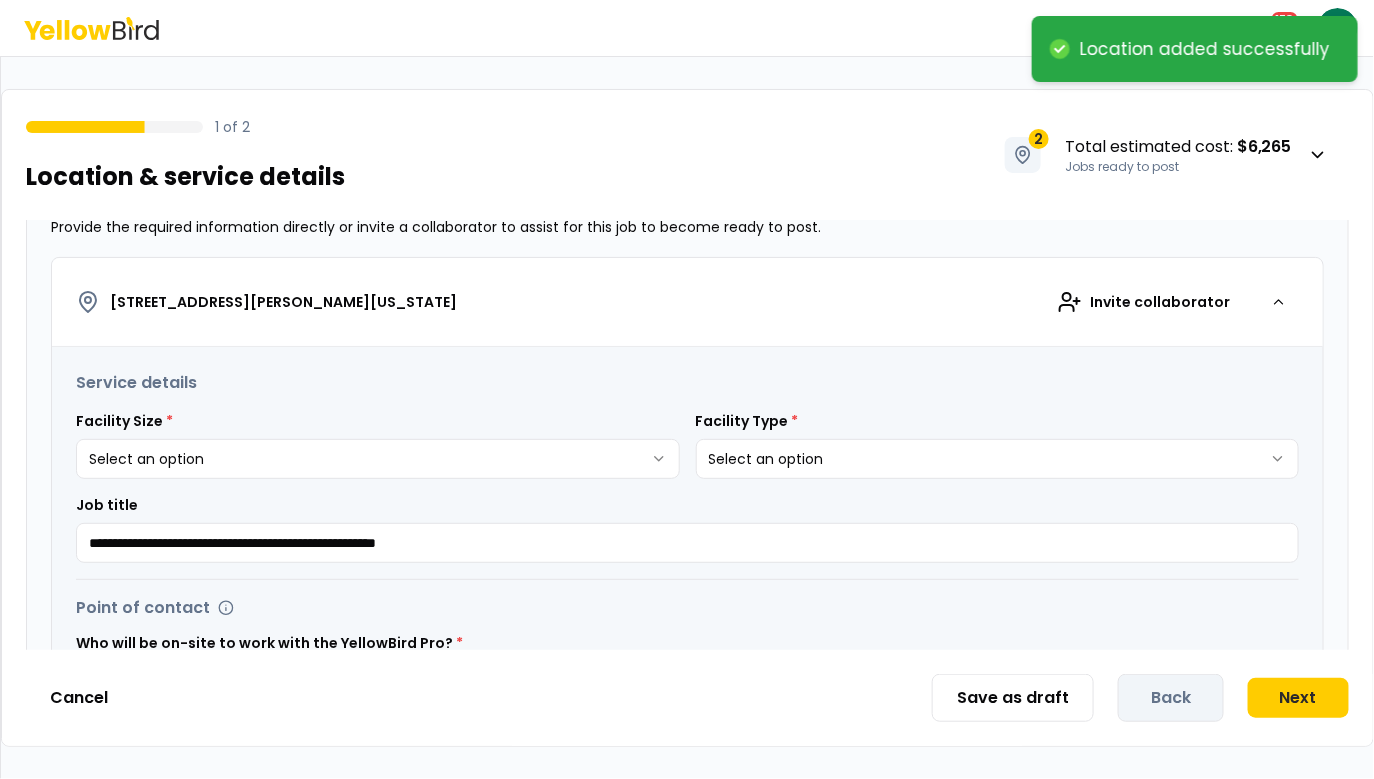 scroll, scrollTop: 357, scrollLeft: 0, axis: vertical 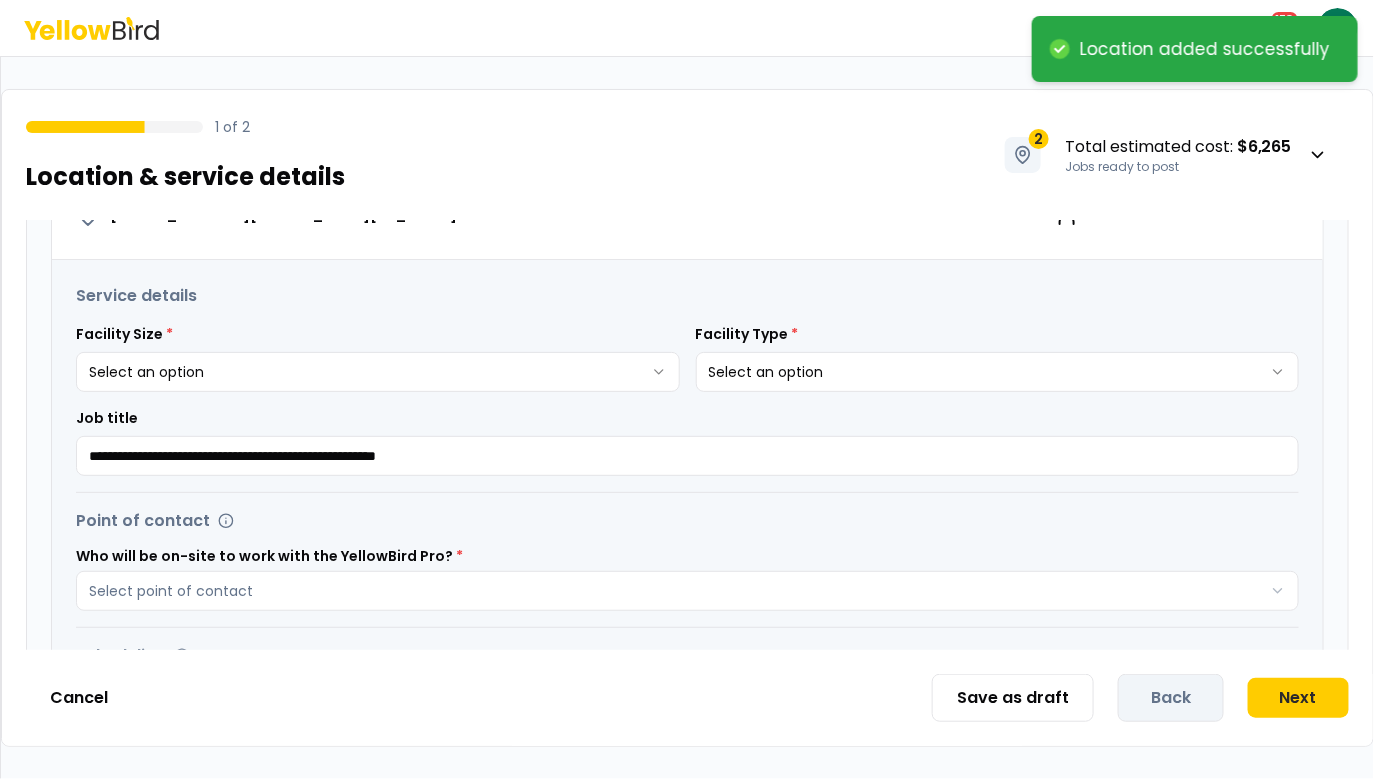 click on "**********" at bounding box center [687, 389] 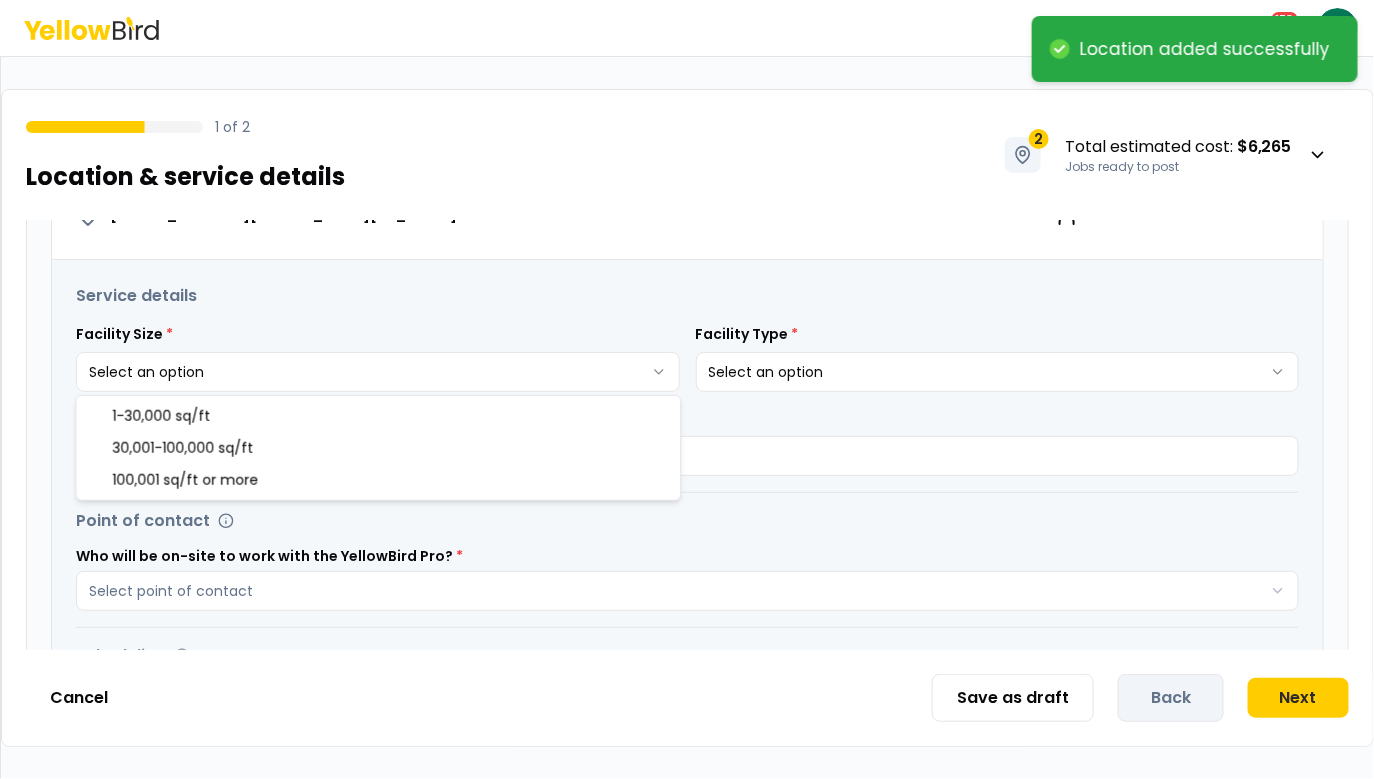 select on "*" 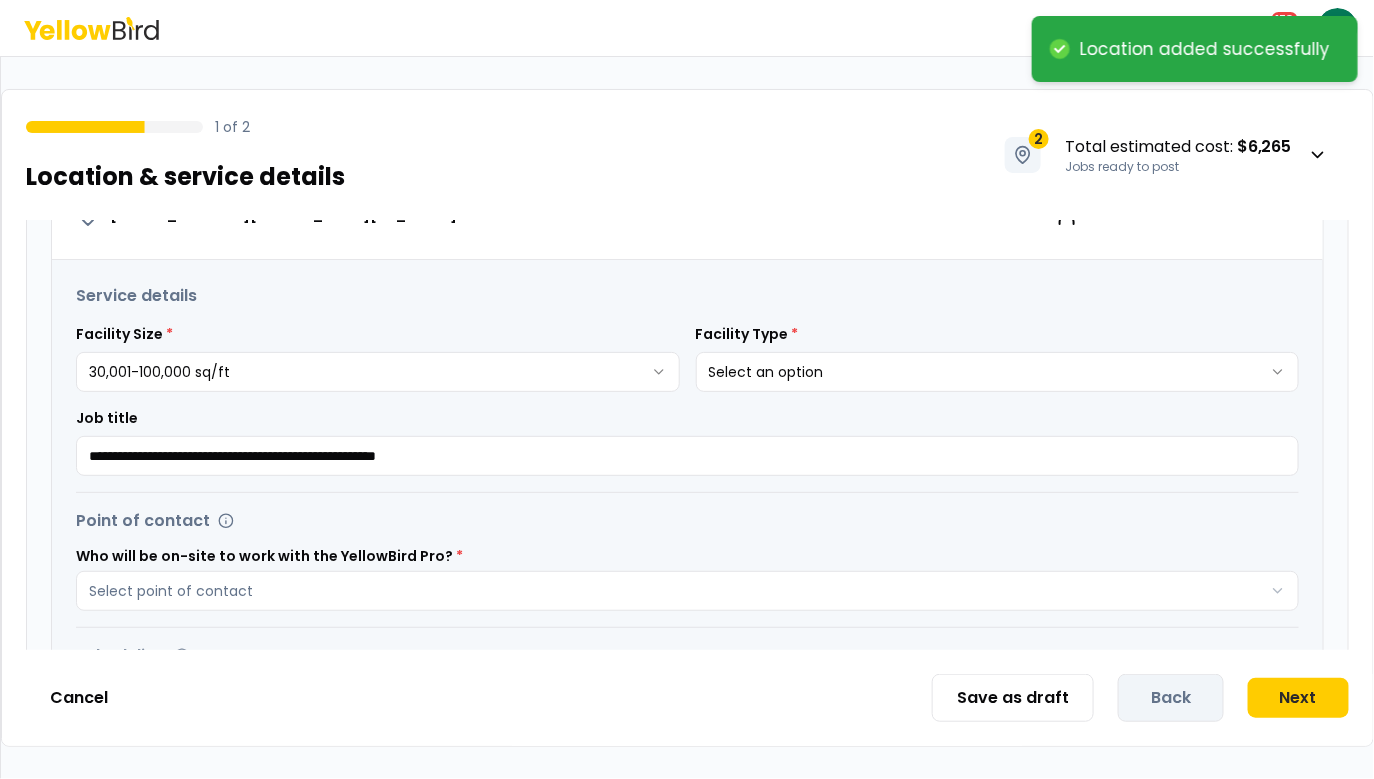 click on "**********" at bounding box center (687, 389) 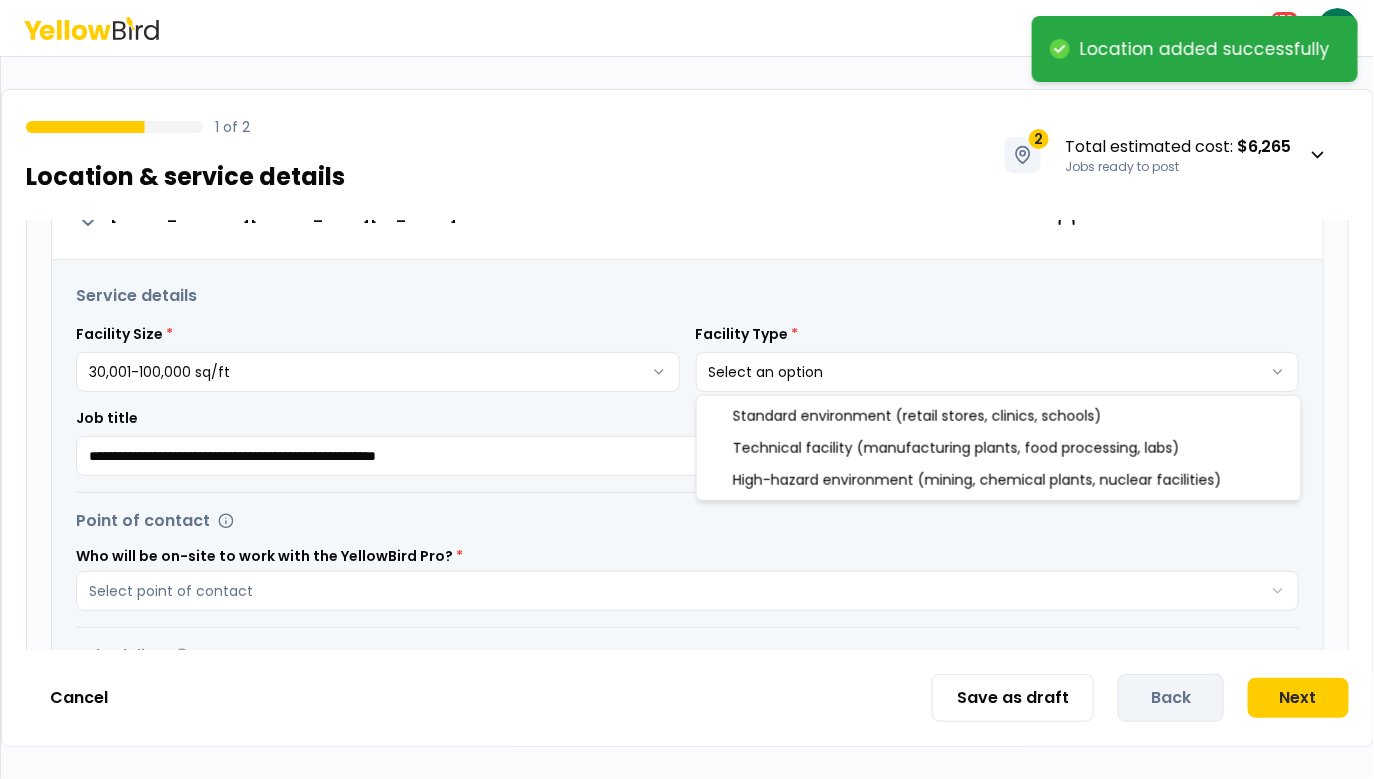 select on "*" 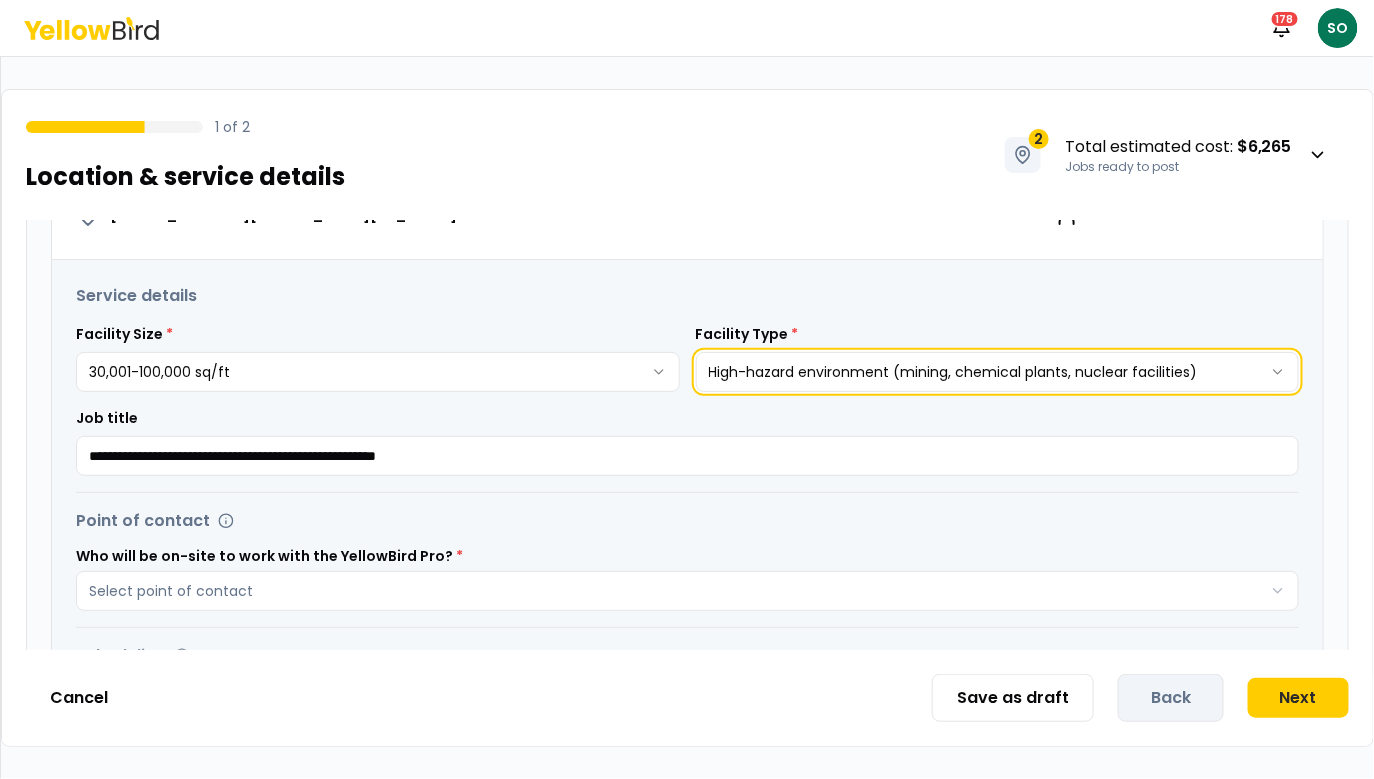 scroll, scrollTop: 558, scrollLeft: 0, axis: vertical 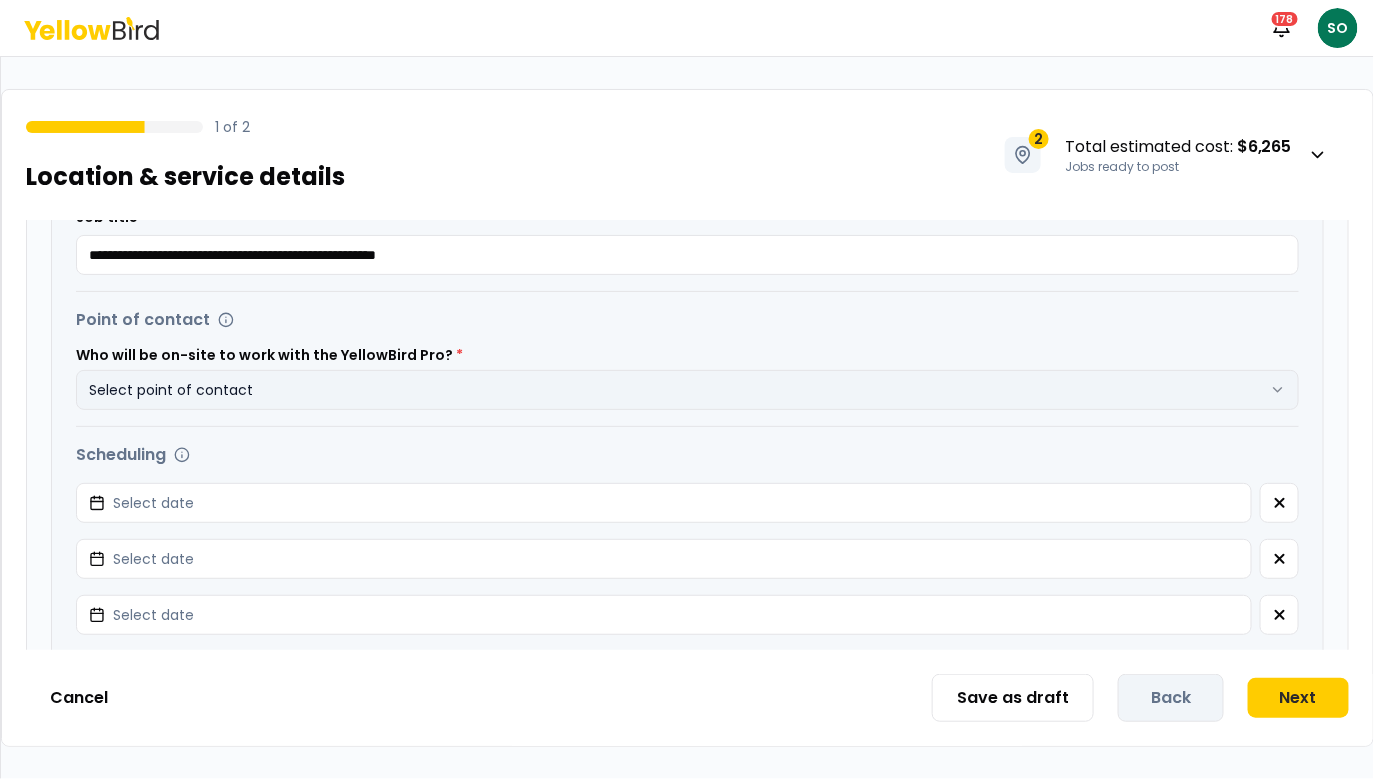 click on "Select point of contact" at bounding box center [687, 390] 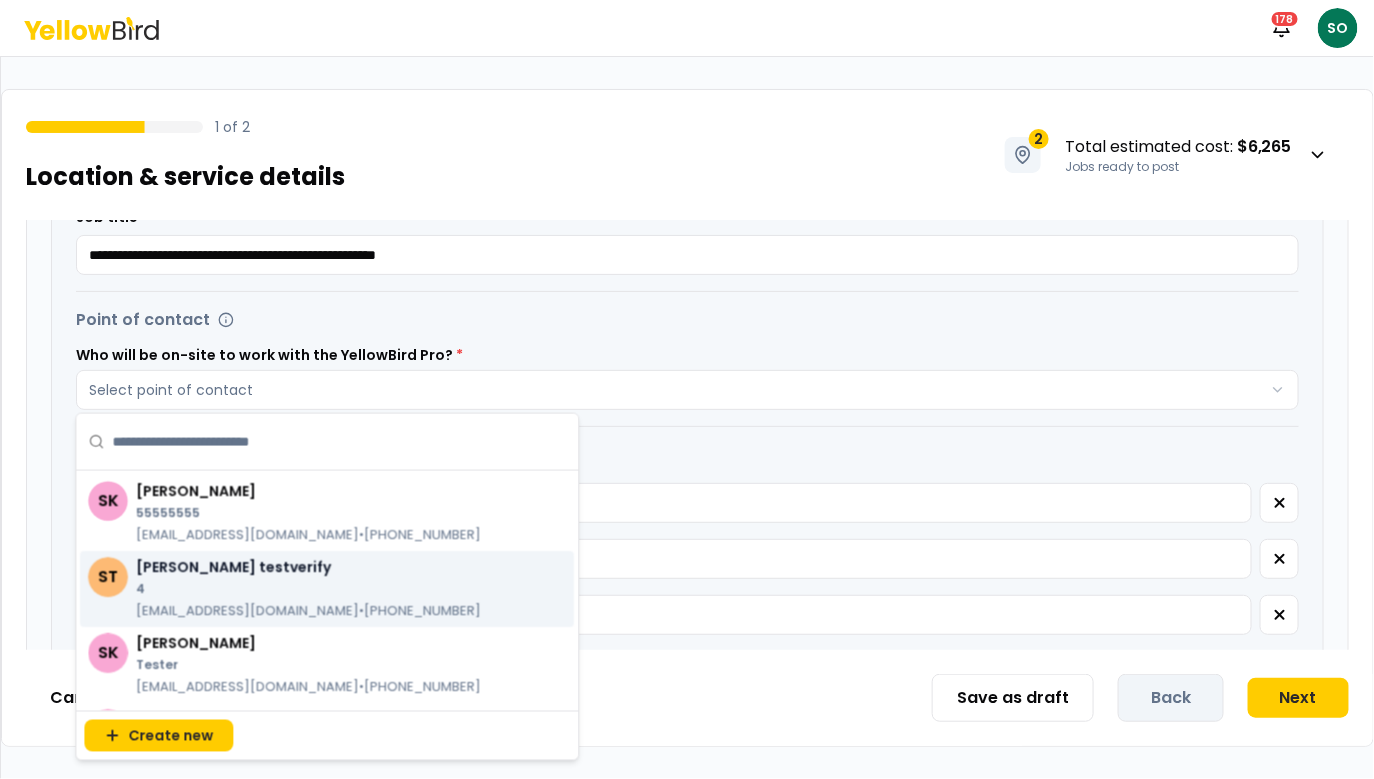 click on "skorchinski+verifypoc@goyellowbird.com  •  (555) 555-5555" at bounding box center (308, 611) 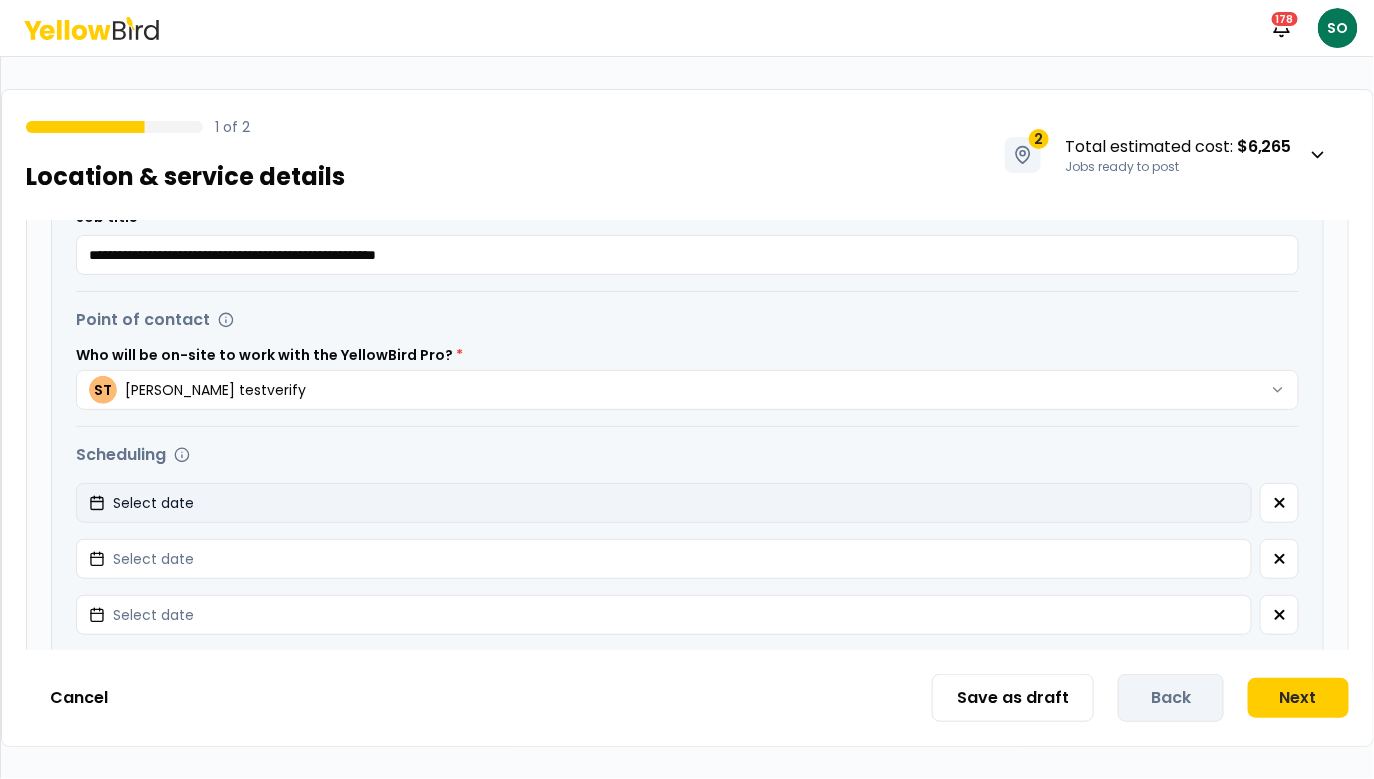 click on "Select date" at bounding box center (664, 503) 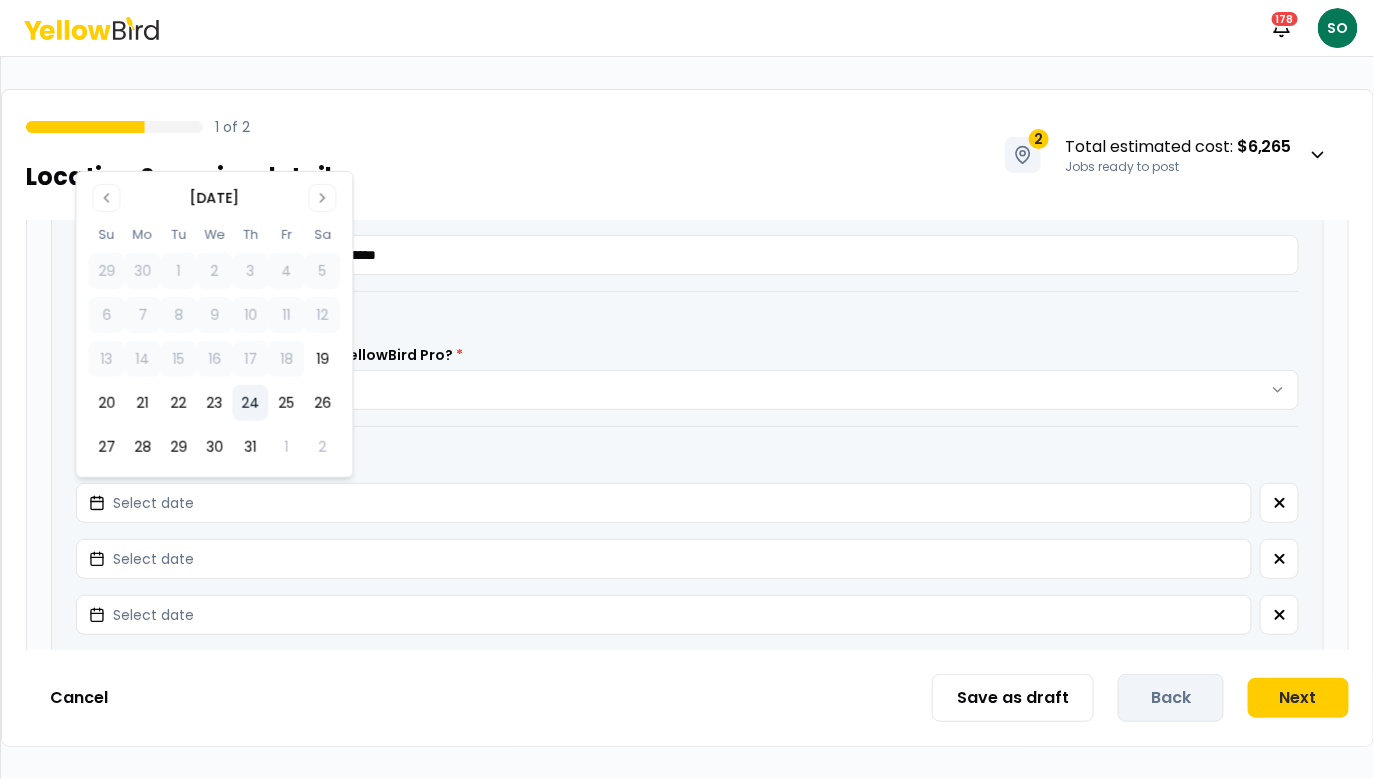 click on "24" at bounding box center [250, 403] 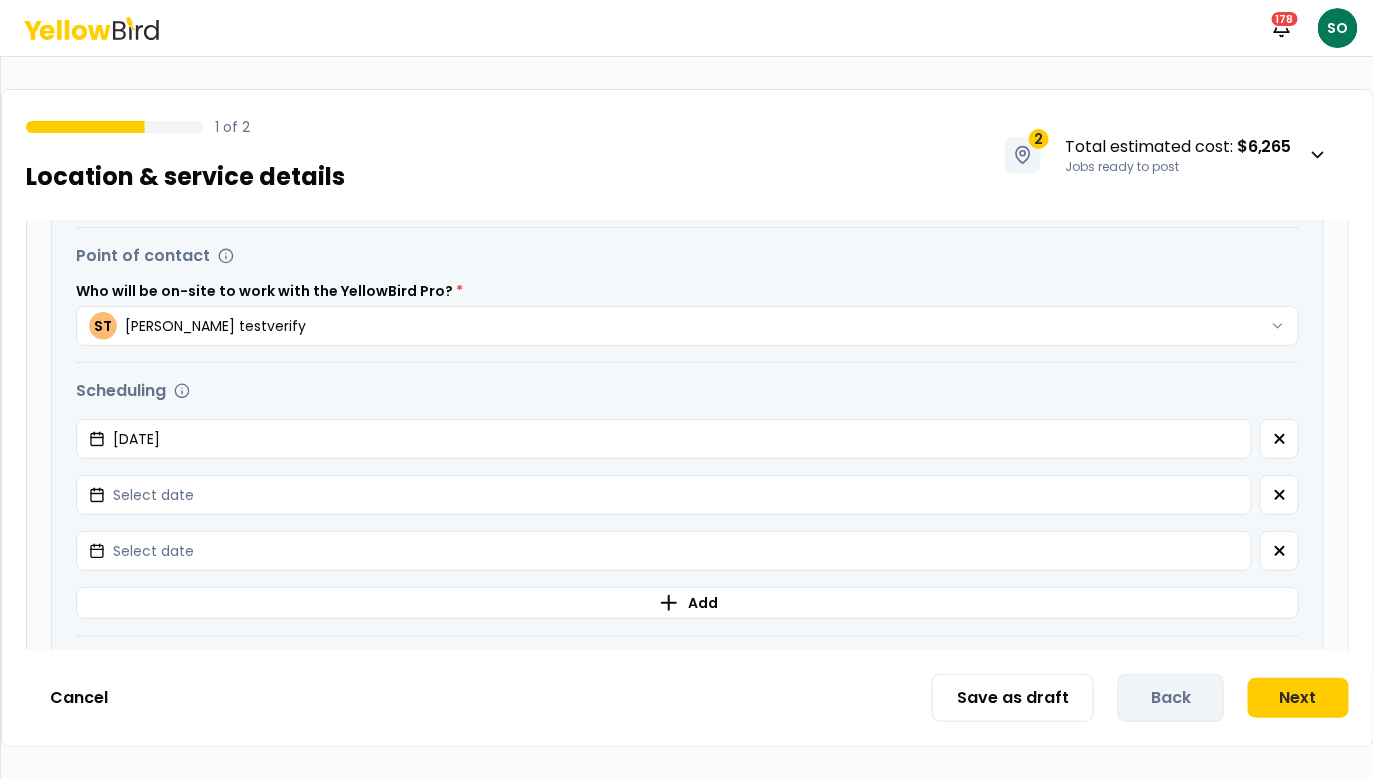 scroll, scrollTop: 686, scrollLeft: 0, axis: vertical 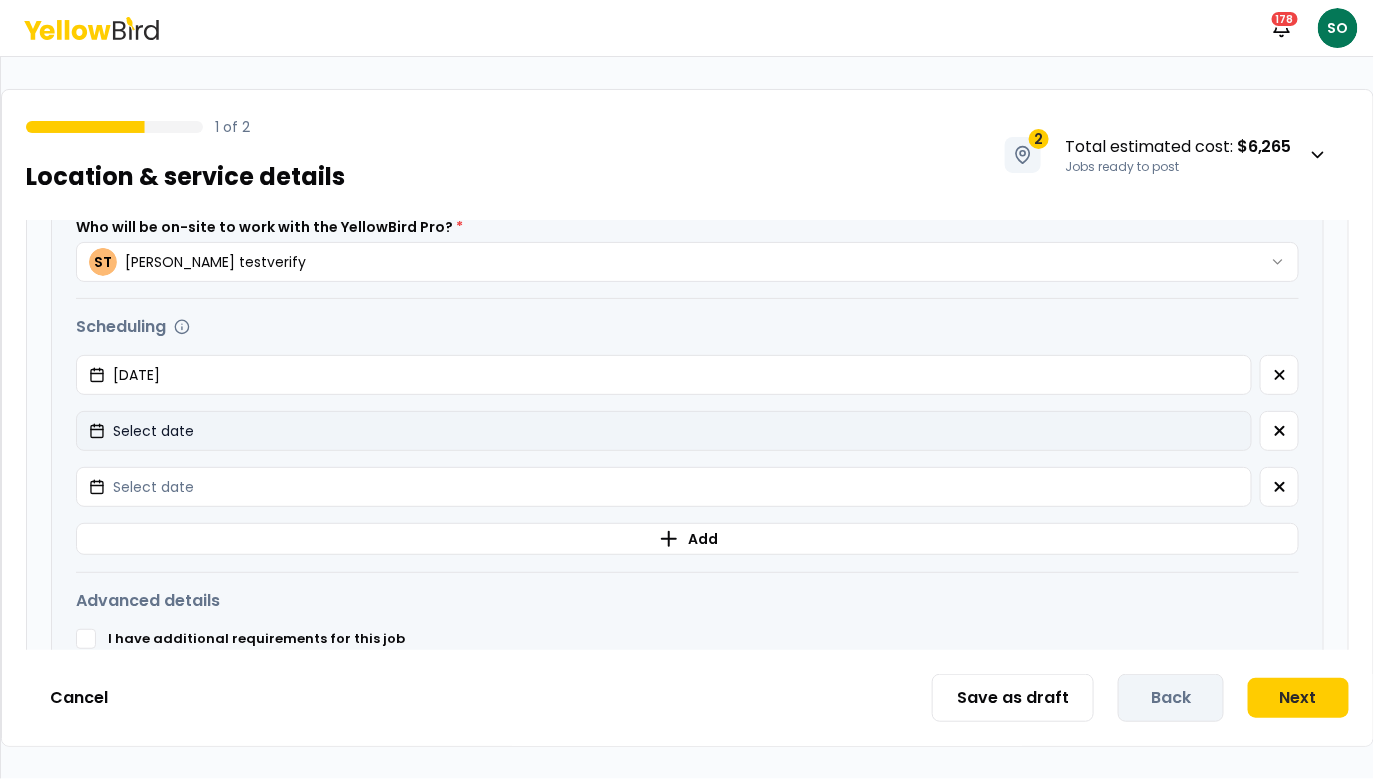 click on "Select date" at bounding box center (664, 431) 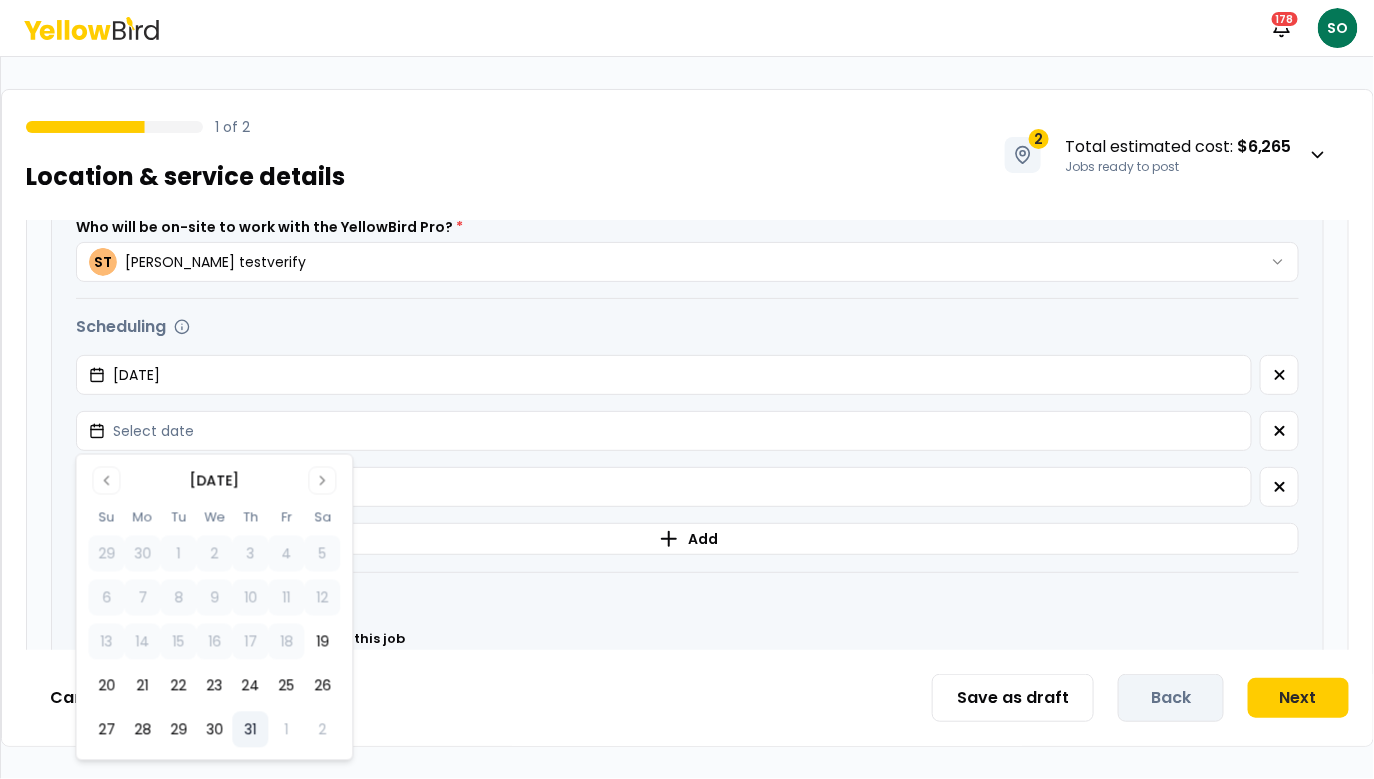 click on "31" at bounding box center (250, 730) 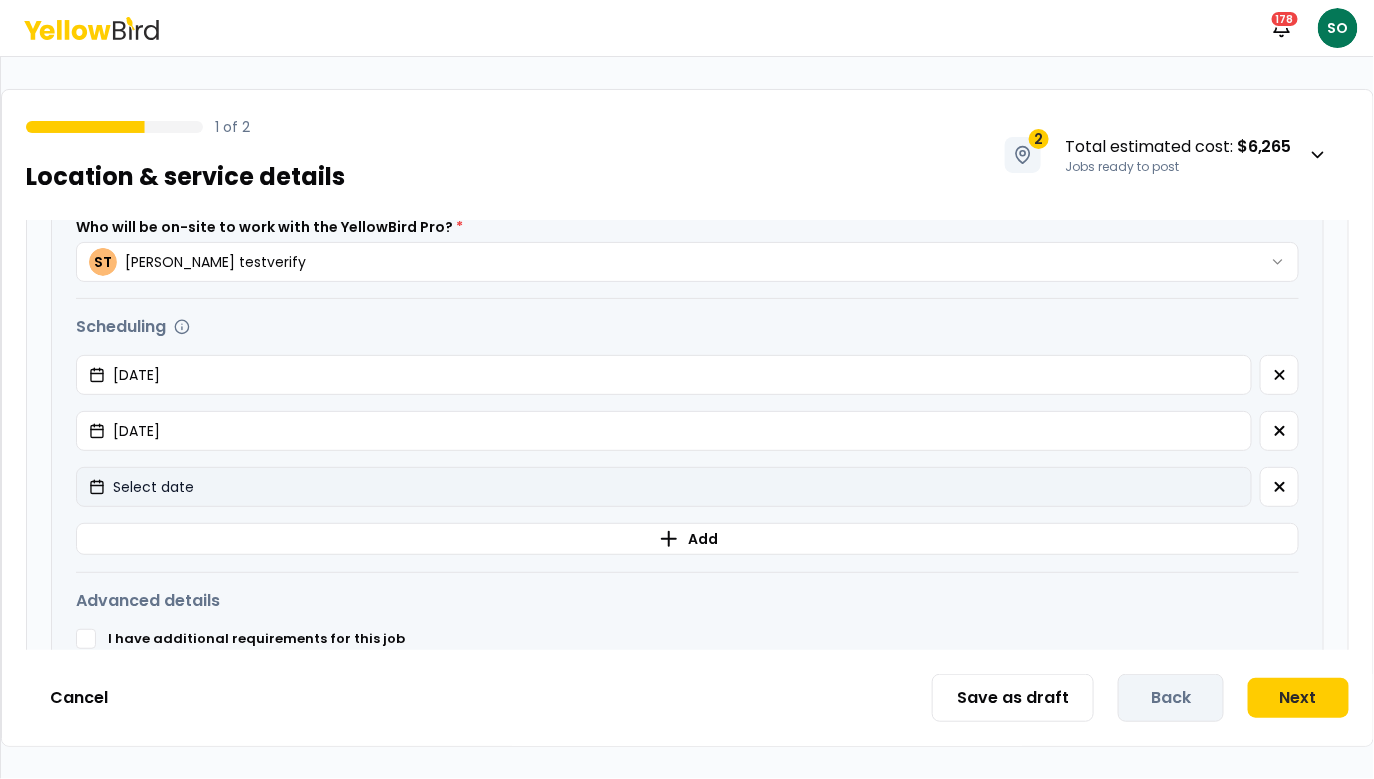click on "Select date" at bounding box center [664, 487] 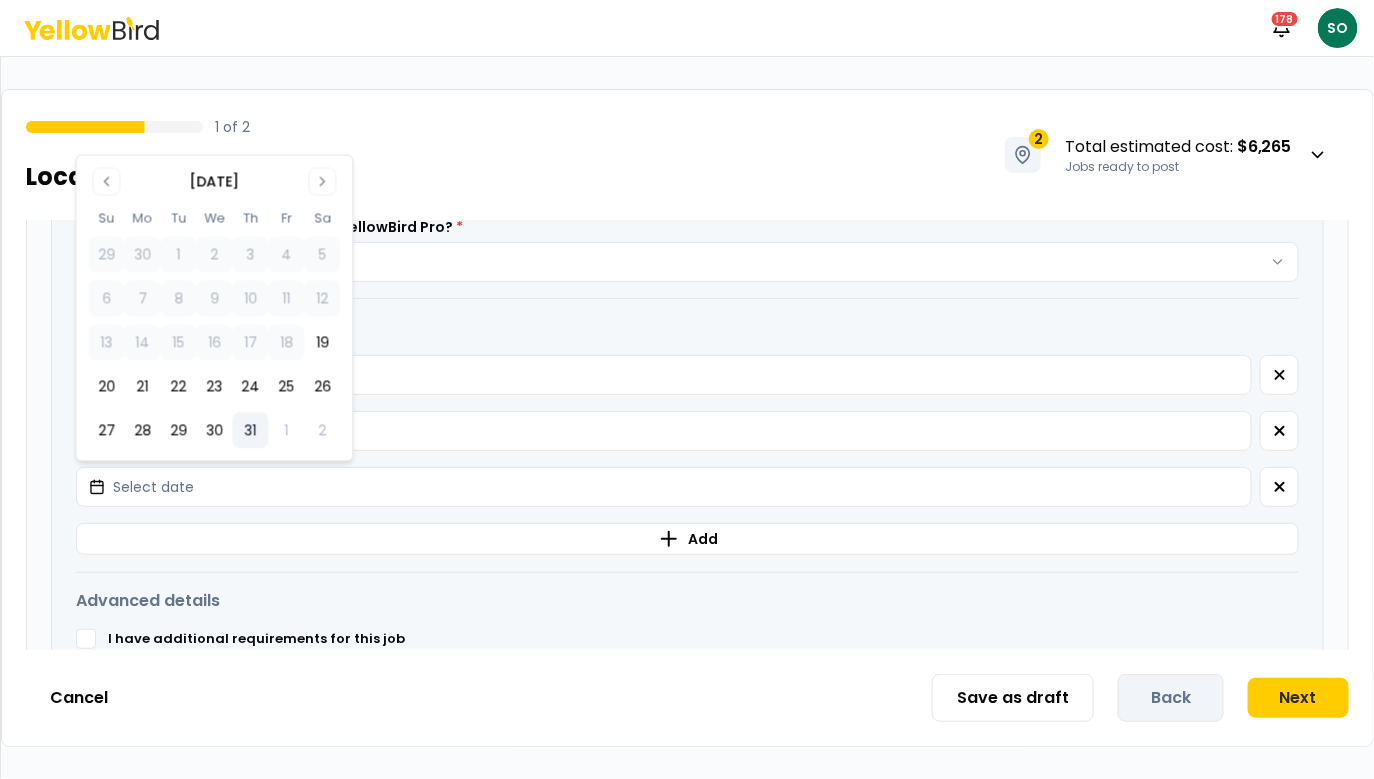 click on "31" at bounding box center (250, 431) 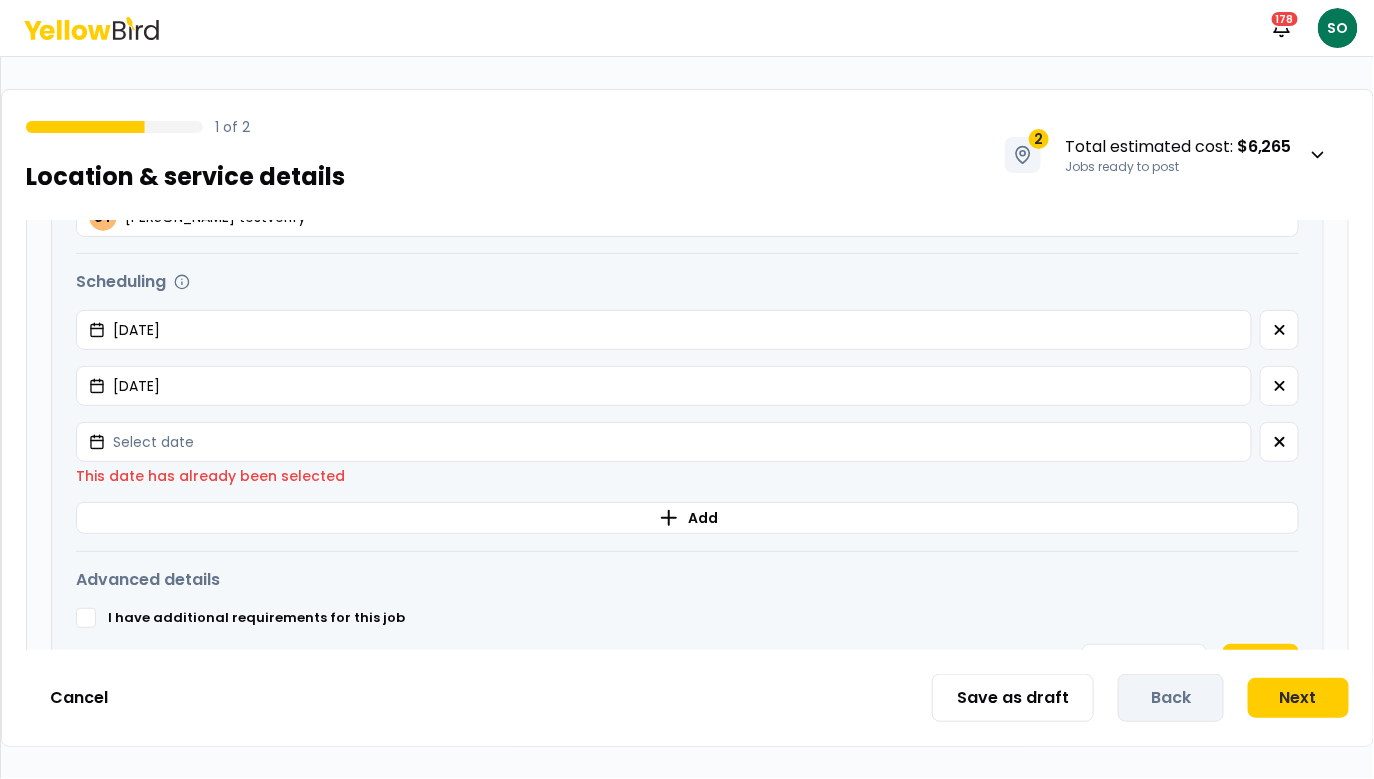 scroll, scrollTop: 729, scrollLeft: 0, axis: vertical 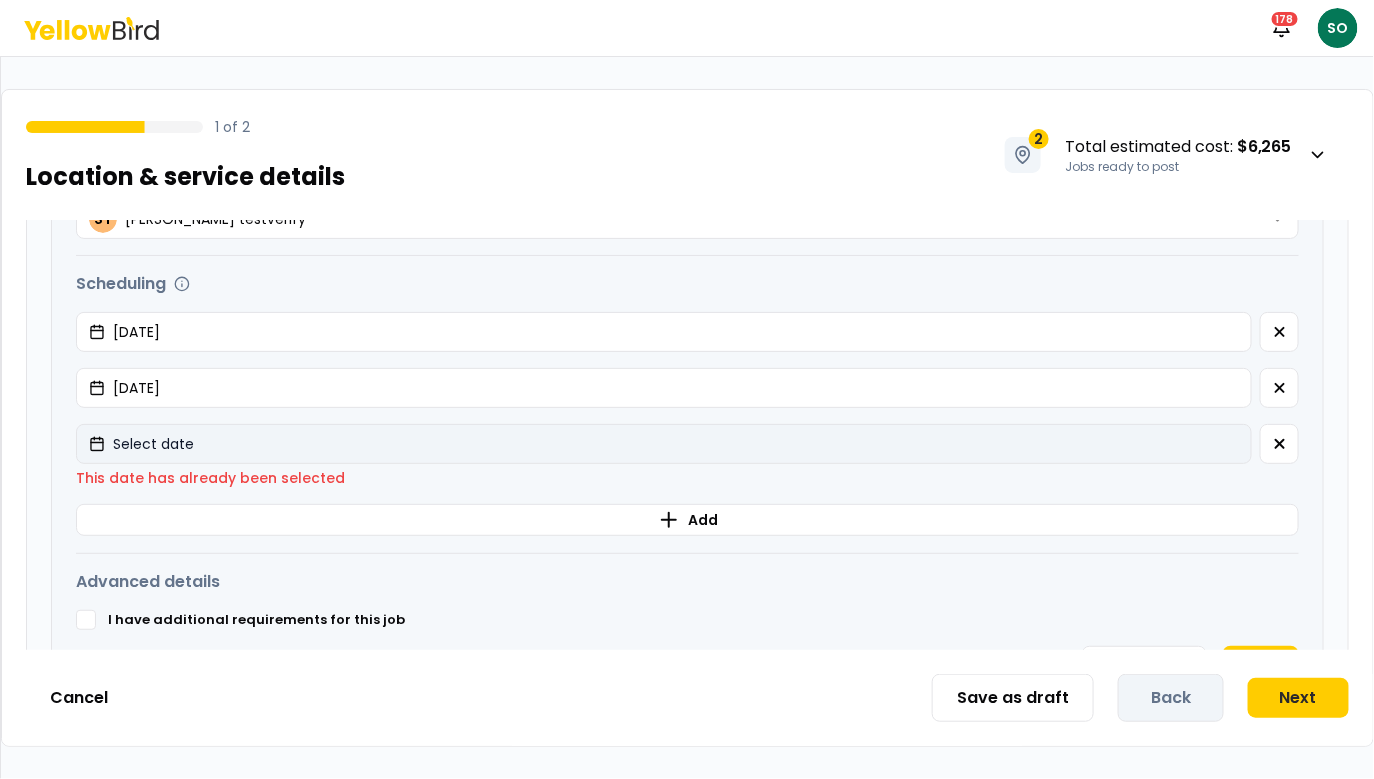 click on "Select date" at bounding box center (664, 444) 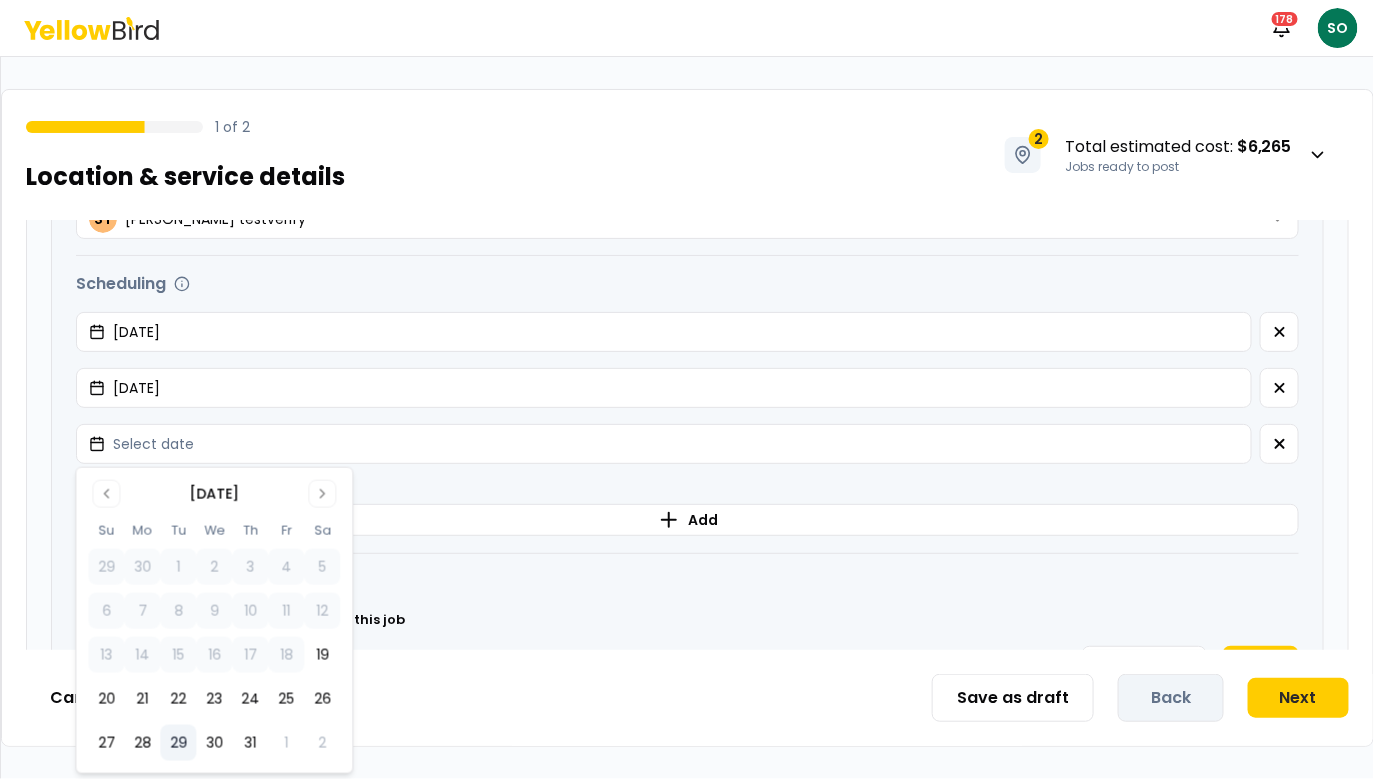 click on "29" at bounding box center [178, 743] 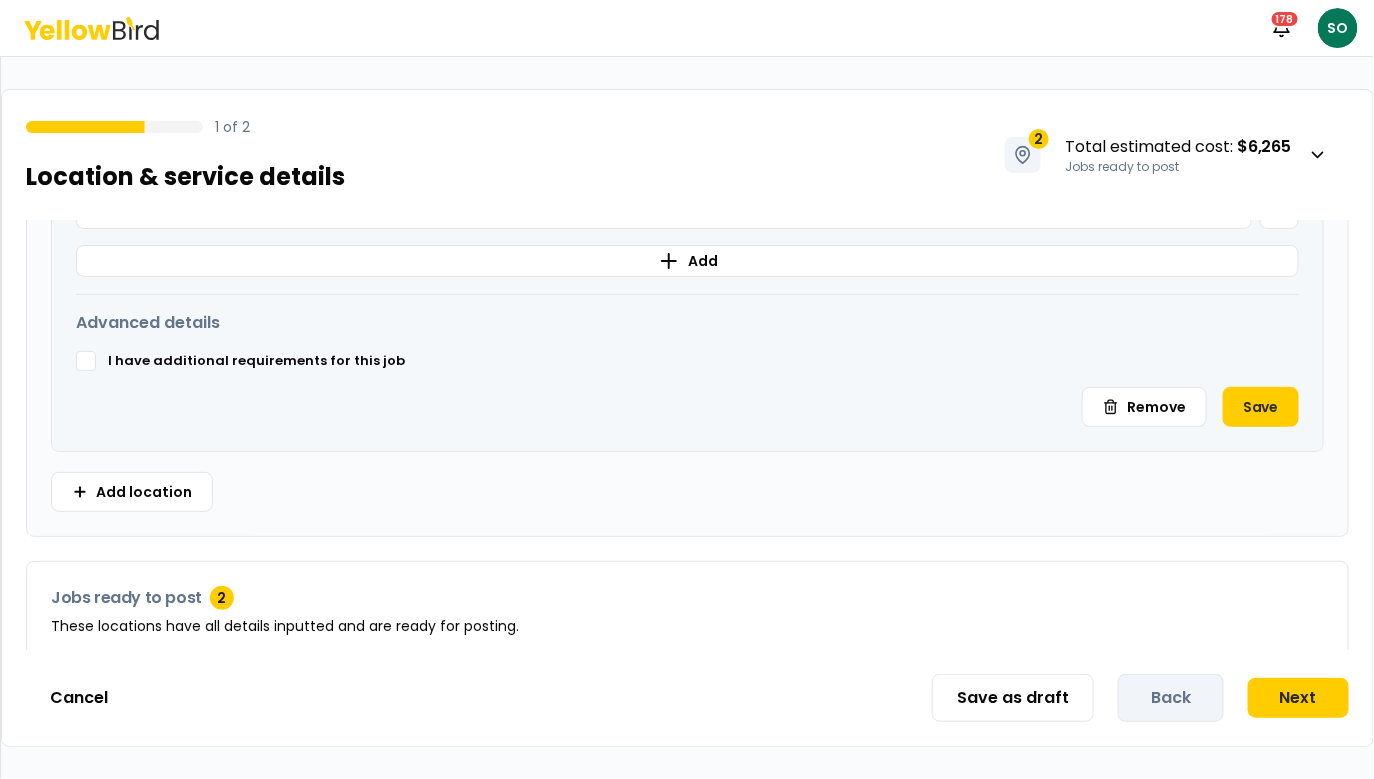 scroll, scrollTop: 993, scrollLeft: 0, axis: vertical 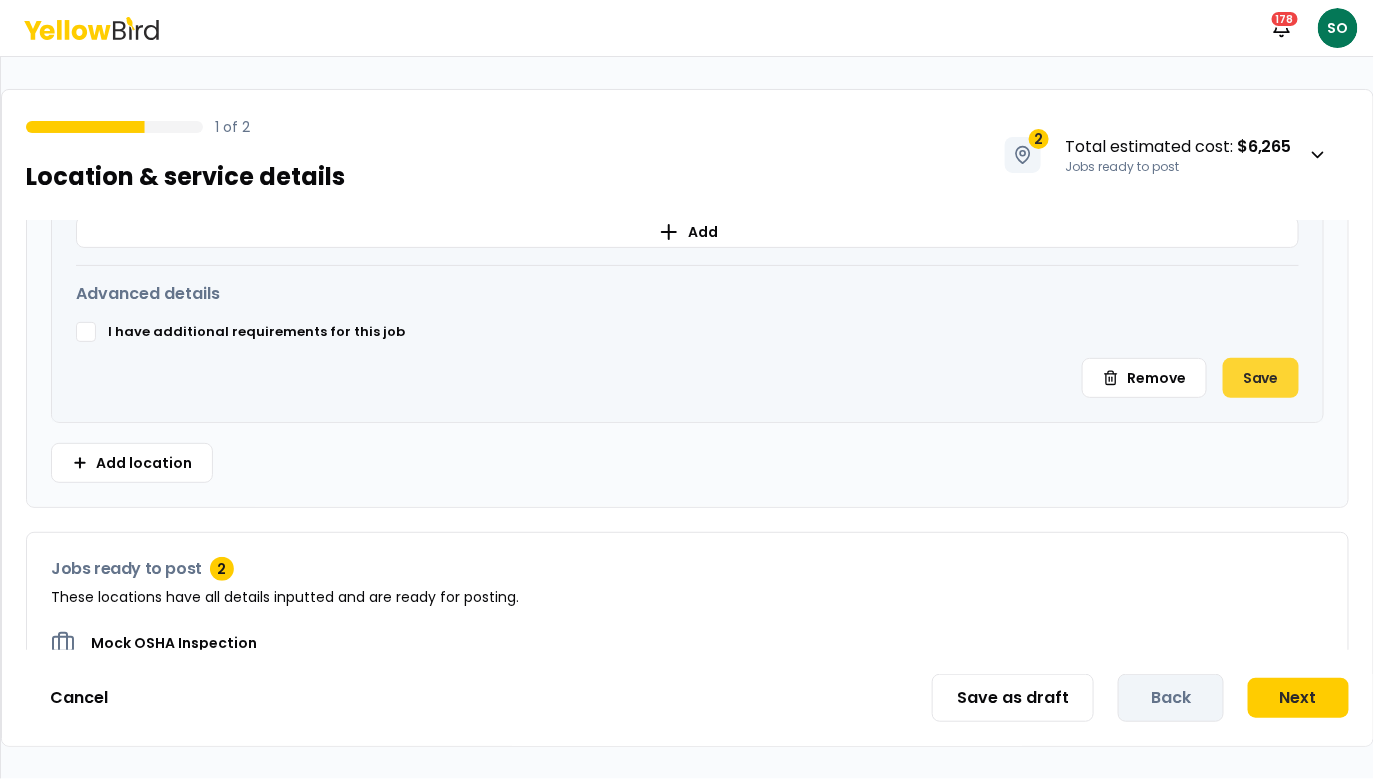 click on "Save" at bounding box center (1261, 378) 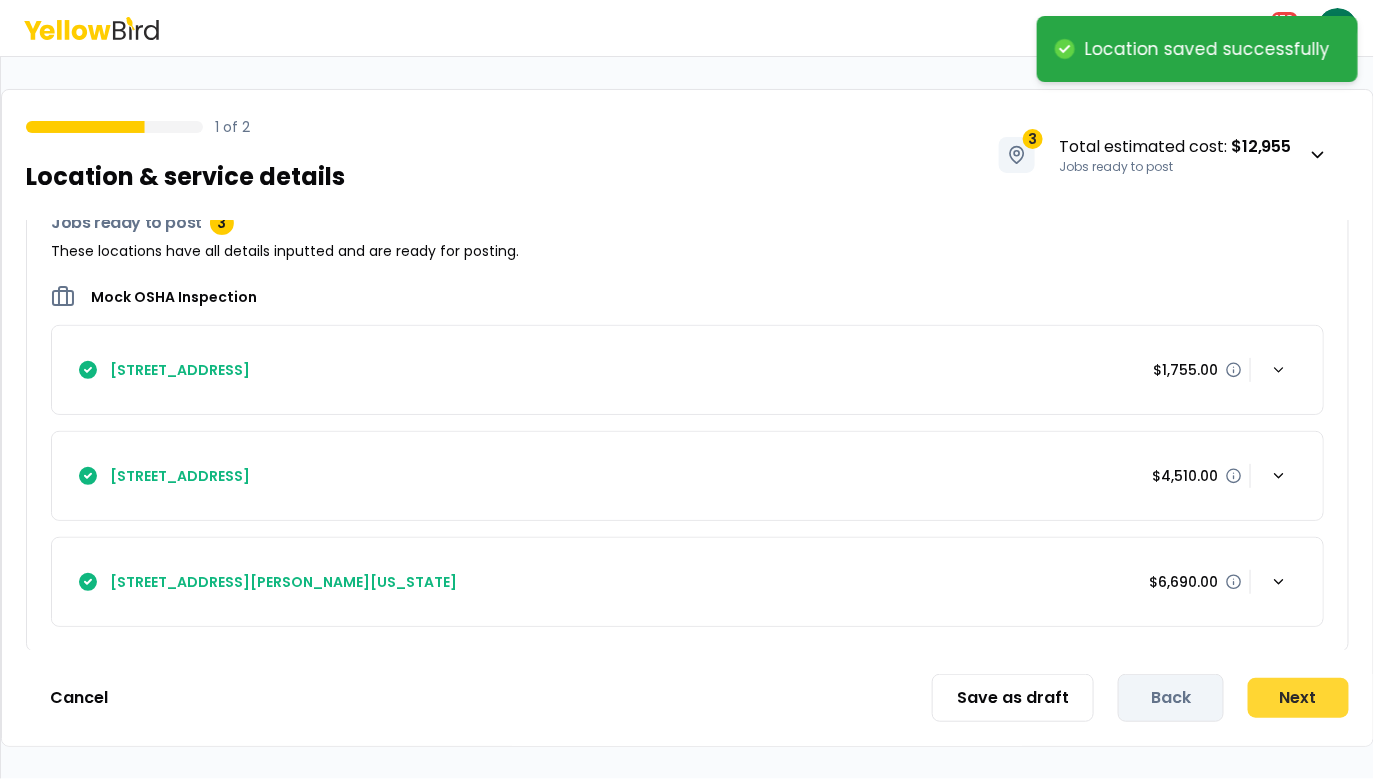 click on "Next" at bounding box center (1298, 698) 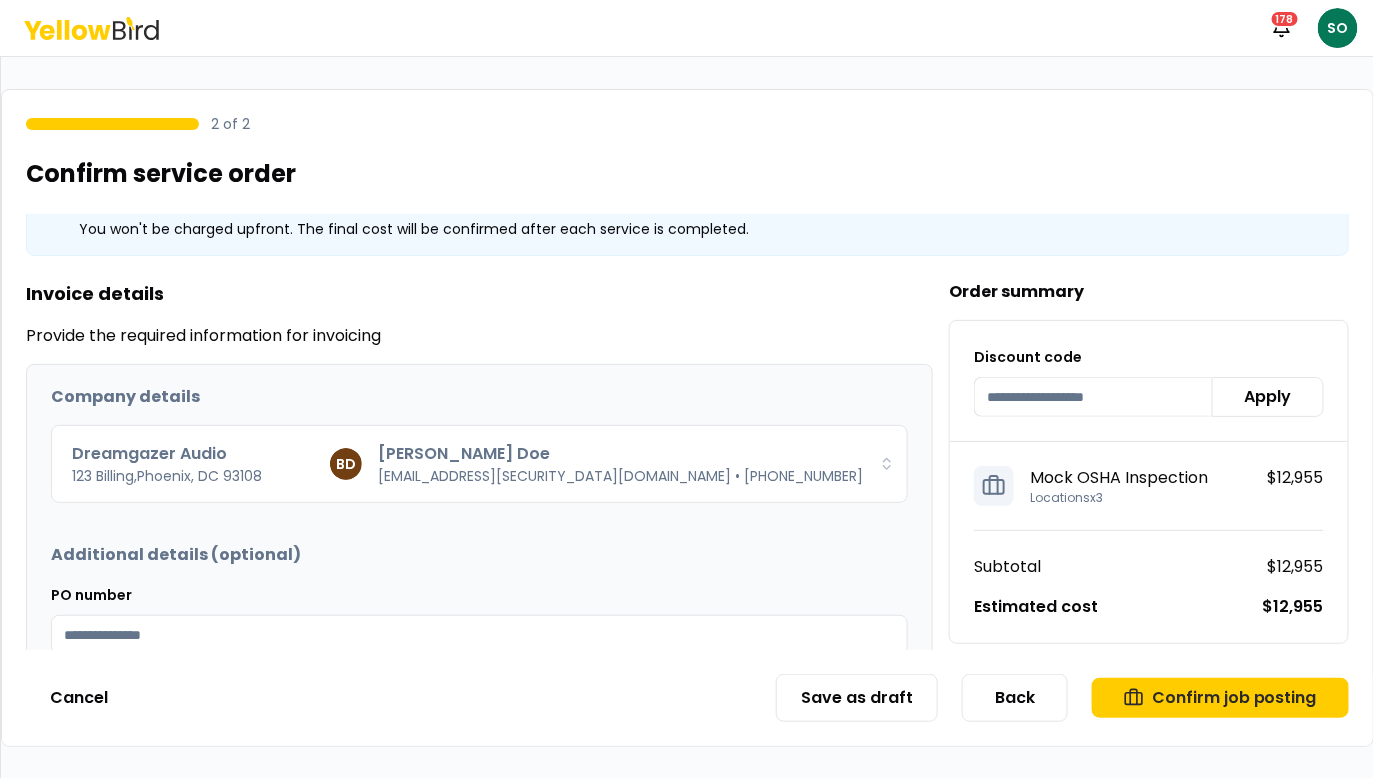 scroll, scrollTop: 0, scrollLeft: 0, axis: both 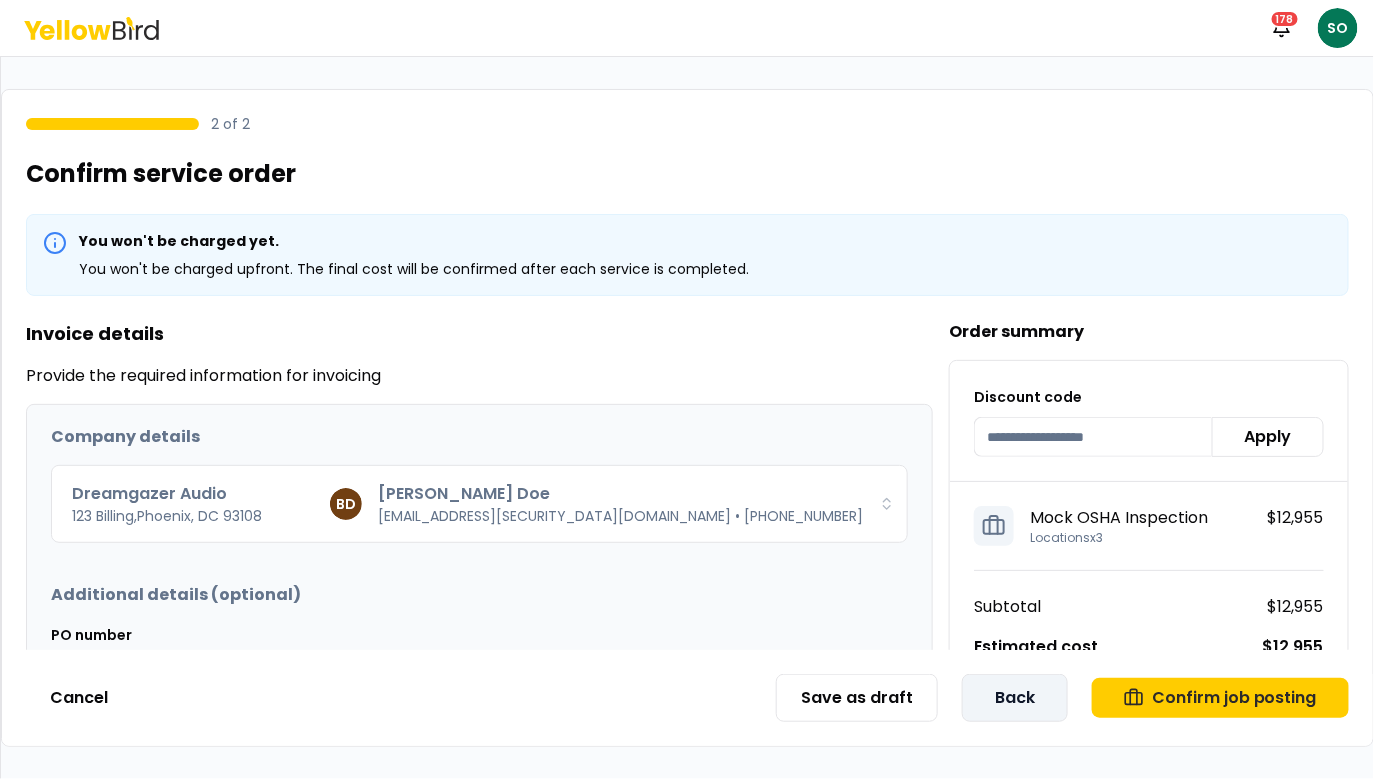click on "Back" at bounding box center [1015, 698] 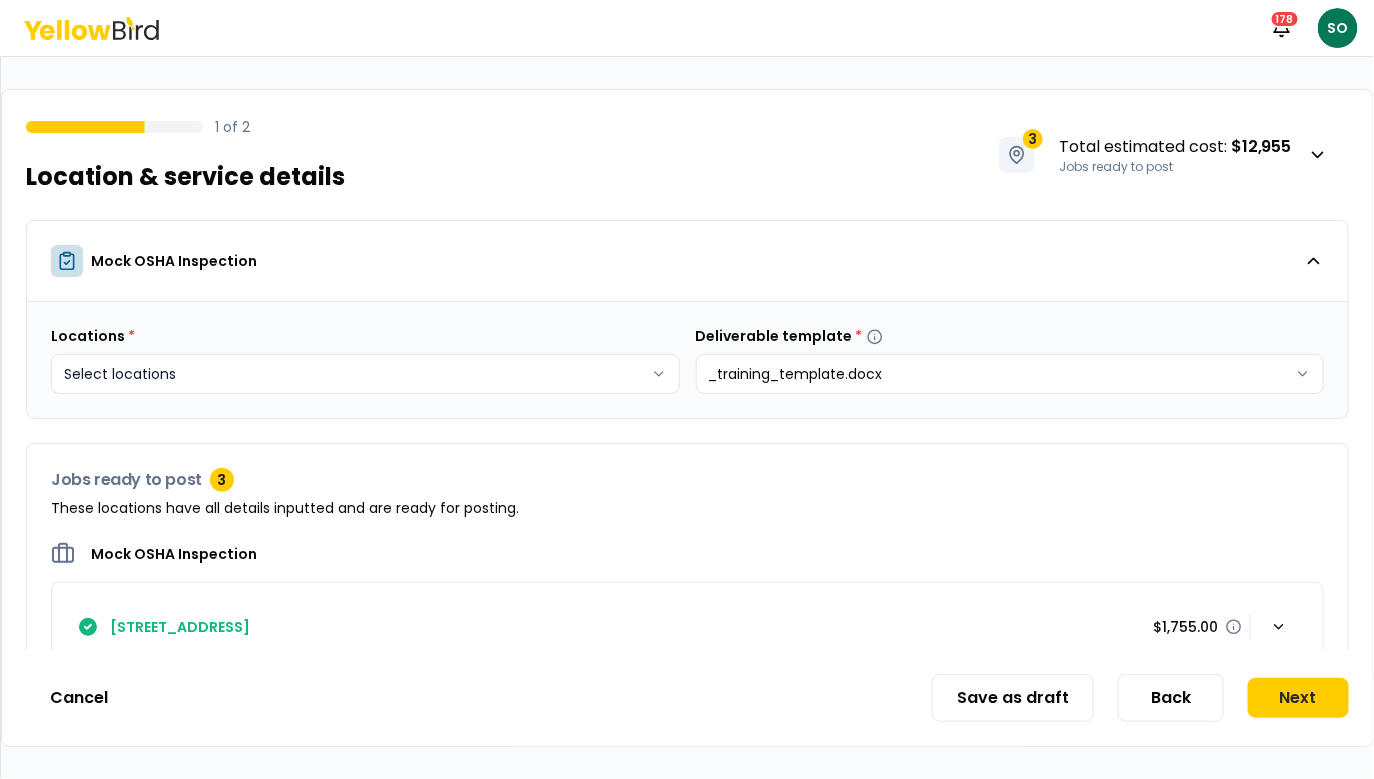 click on "Notifications 178 SO 1 of 2 Location & service details 3 Total estimated cost :   $12,955 Jobs ready to post Mock OSHA Inspection Locations   * Select locations Deliverable template   * _training_template.docx Jobs ready to post 3 These locations have all details inputted and are ready for posting. Mock OSHA Inspection   123 Street Way, Los Angeles, CA 90210 $1,755.00 555 Street Road, Berkeley, CA 94707 $4,510.00 123 William St, New York, NY 10038 $6,690.00 Cancel Save as draft Back Next" at bounding box center [687, 464] 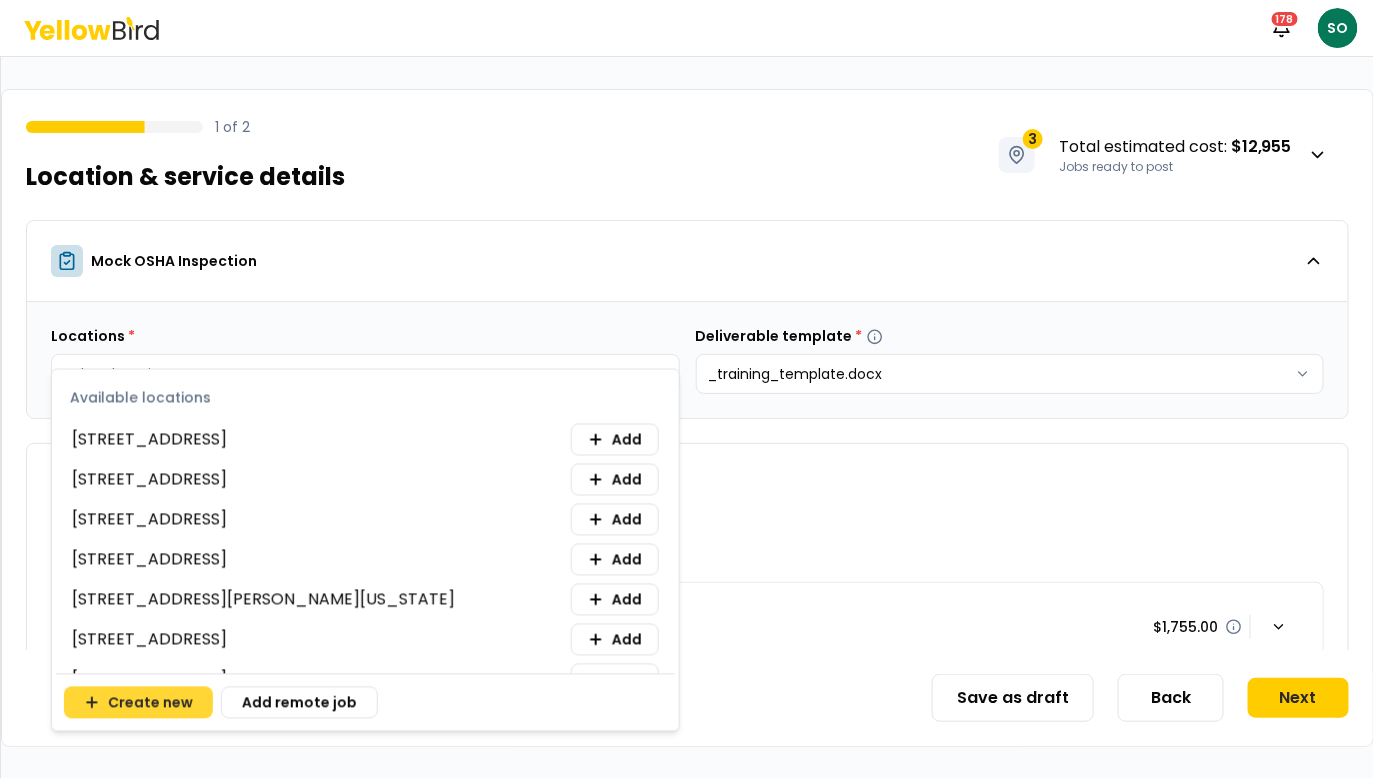 click on "Create new" at bounding box center (138, 703) 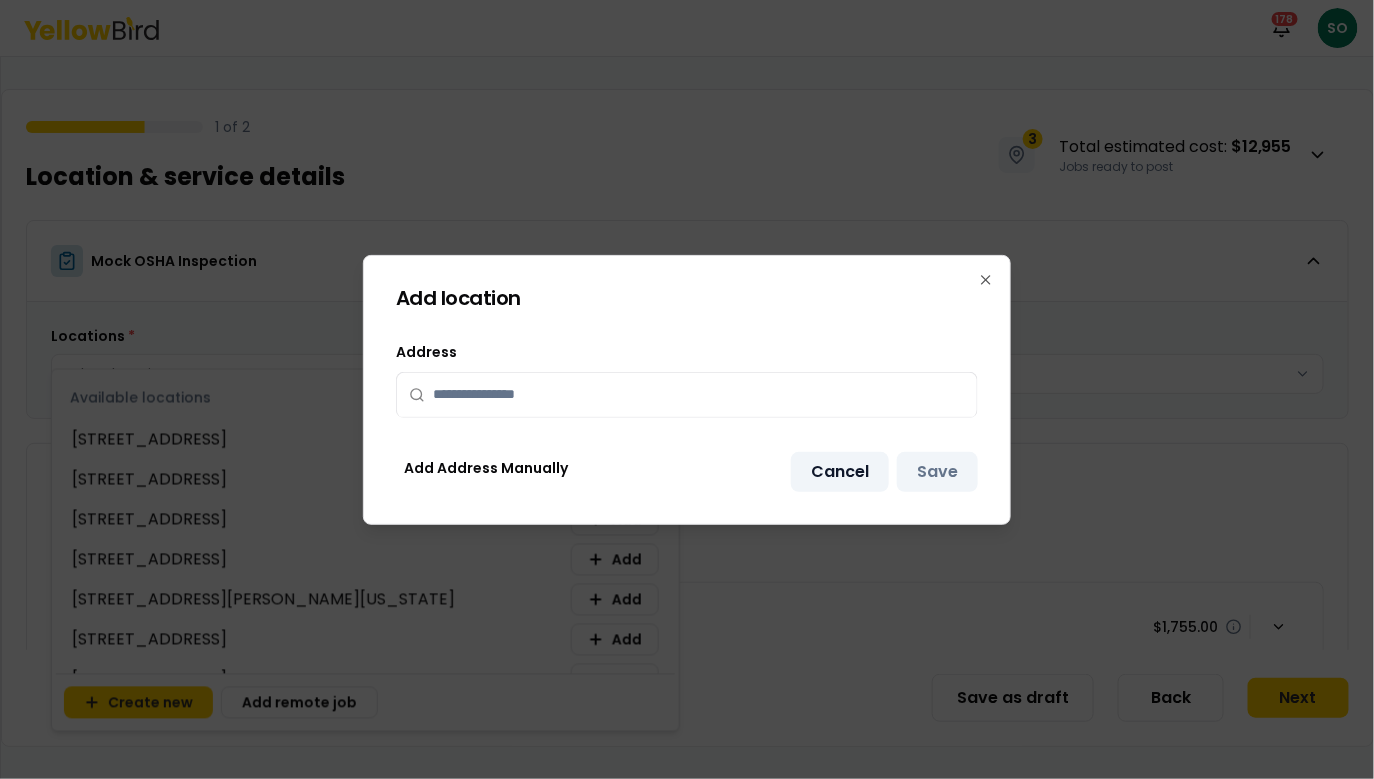 click on "Cancel" at bounding box center [840, 472] 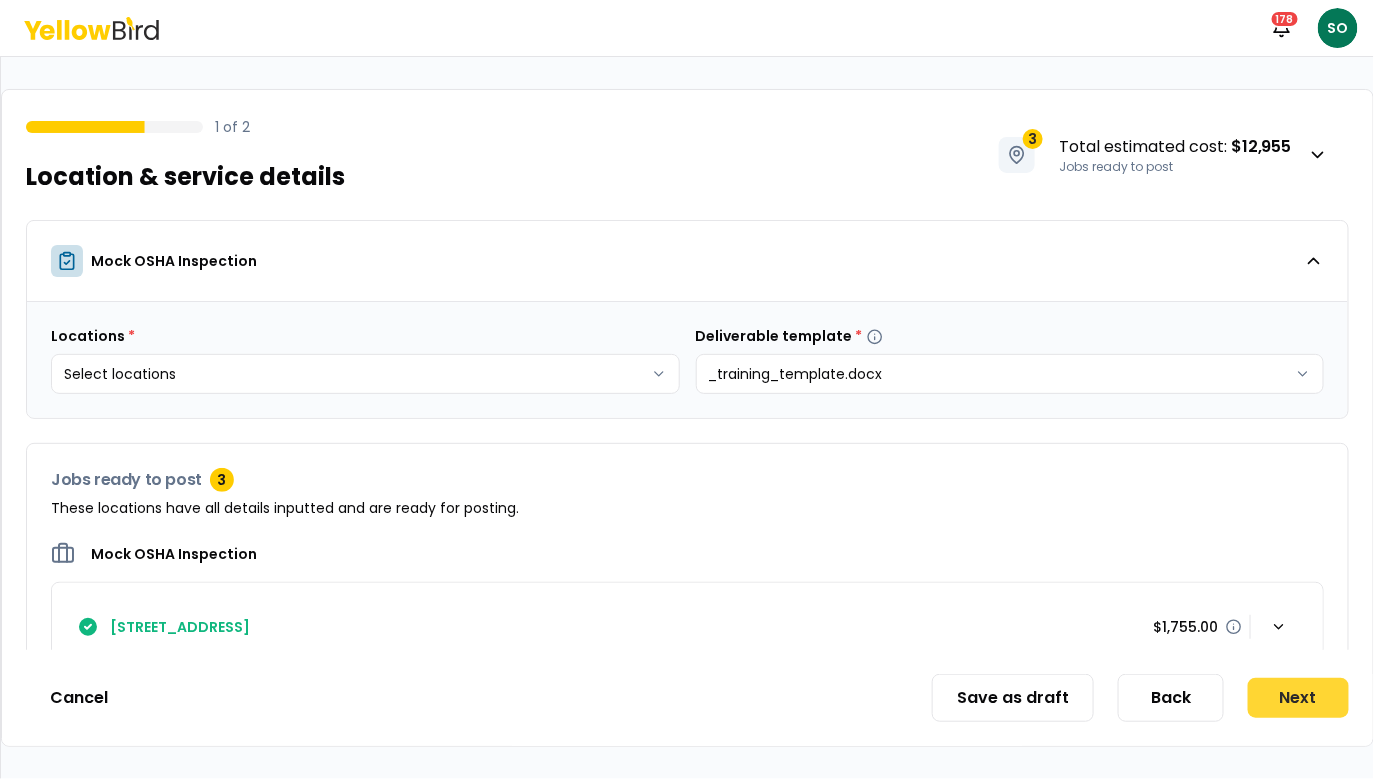 click on "Notifications 178 SO 1 of 2 Location & service details 3 Total estimated cost :   $12,955 Jobs ready to post Mock OSHA Inspection Locations   * Select locations Deliverable template   * _training_template.docx Jobs ready to post 3 These locations have all details inputted and are ready for posting. Mock OSHA Inspection   123 Street Way, Los Angeles, CA 90210 $1,755.00 555 Street Road, Berkeley, CA 94707 $4,510.00 123 William St, New York, NY 10038 $6,690.00 Cancel Save as draft Back Next" at bounding box center (687, 389) 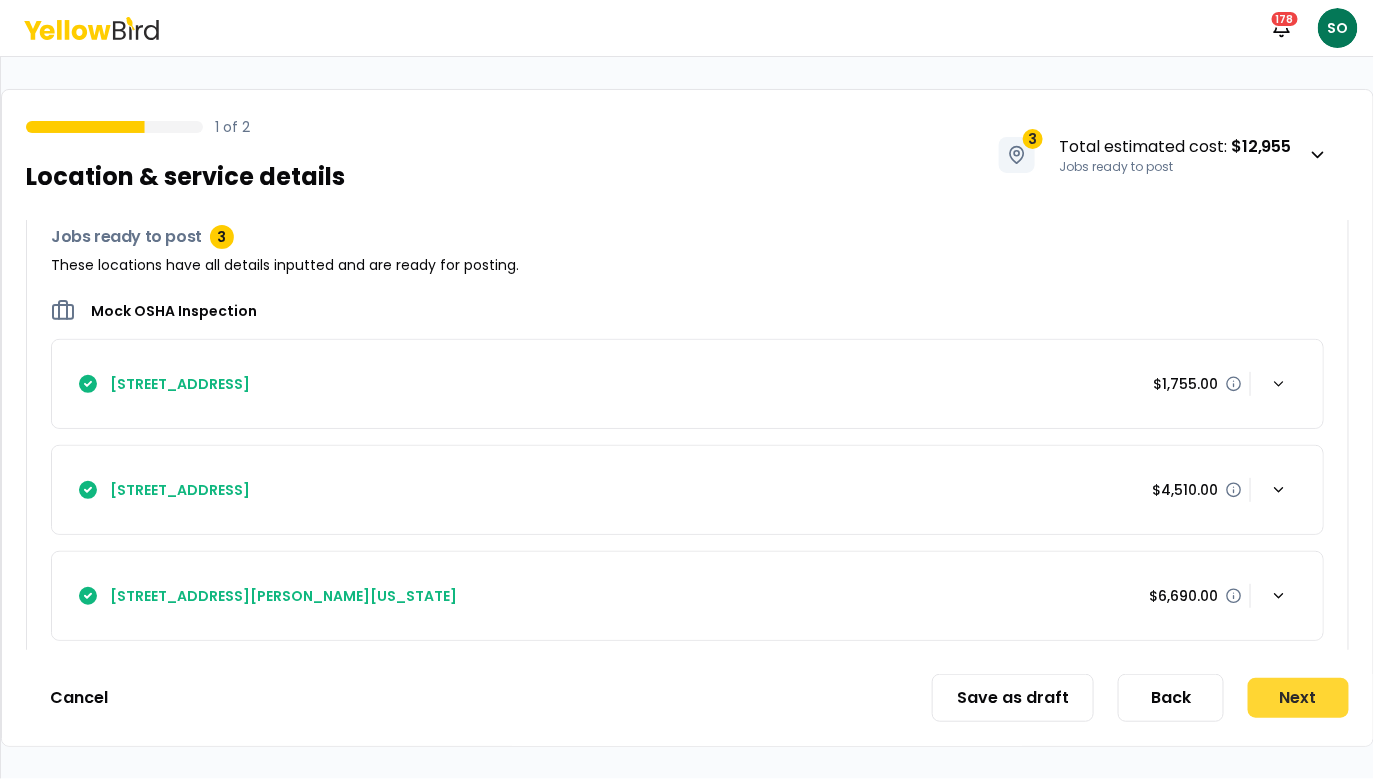 click on "Next" at bounding box center (1298, 698) 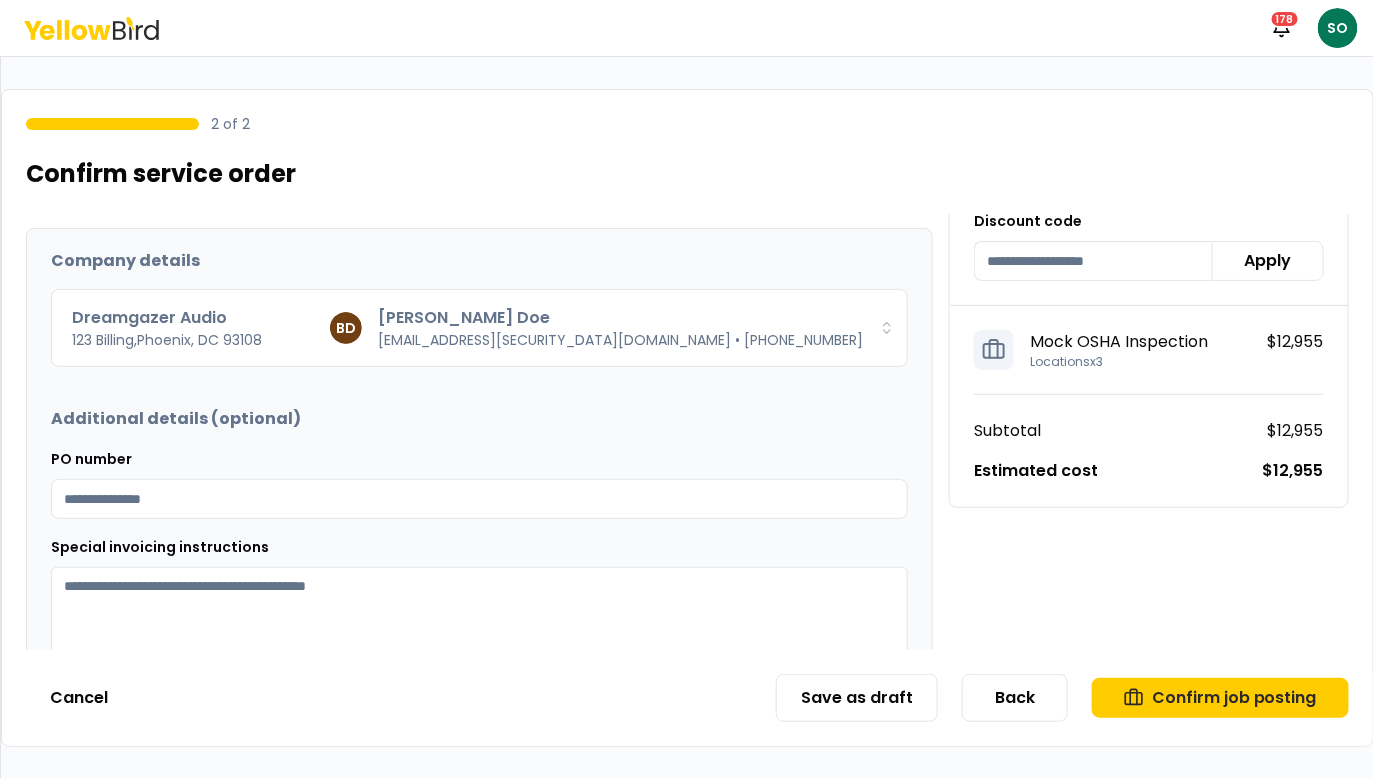 scroll, scrollTop: 235, scrollLeft: 0, axis: vertical 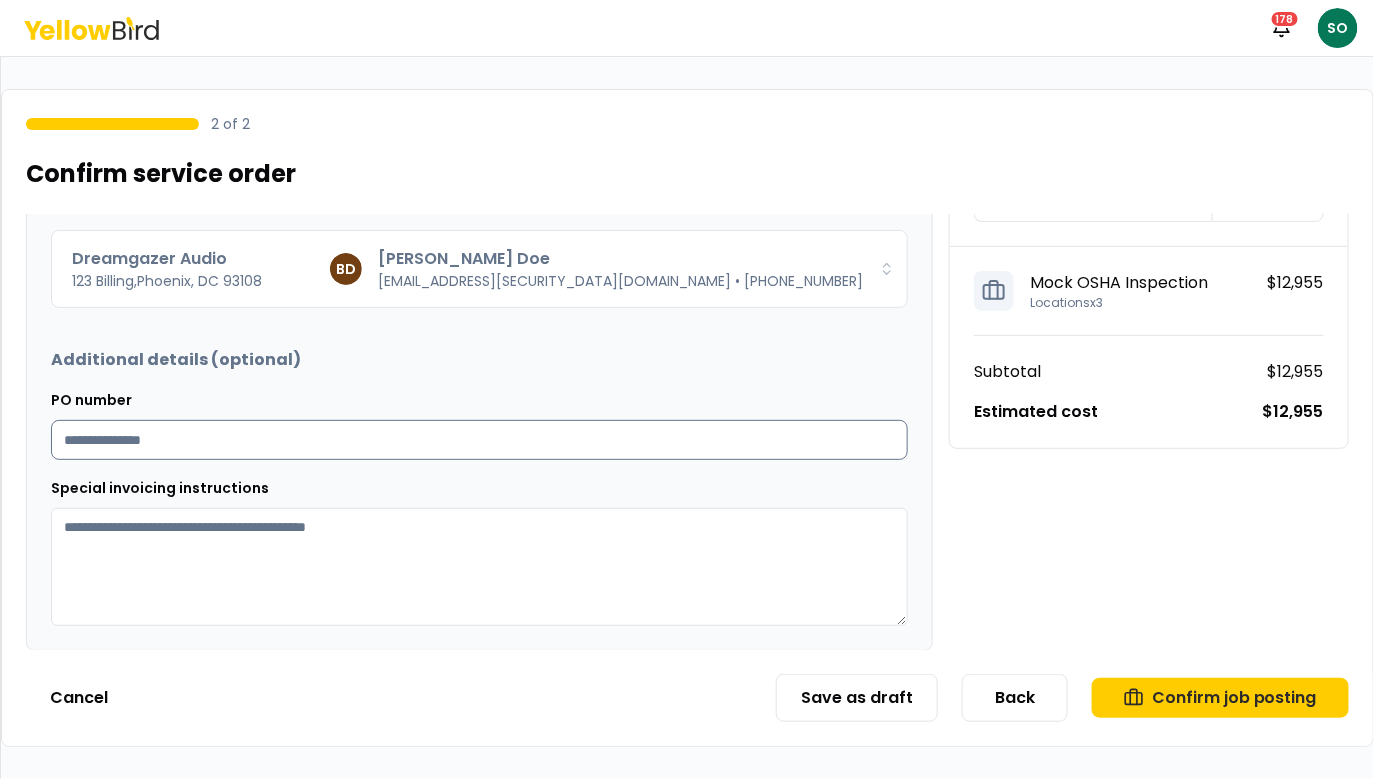 click on "PO number" at bounding box center (479, 440) 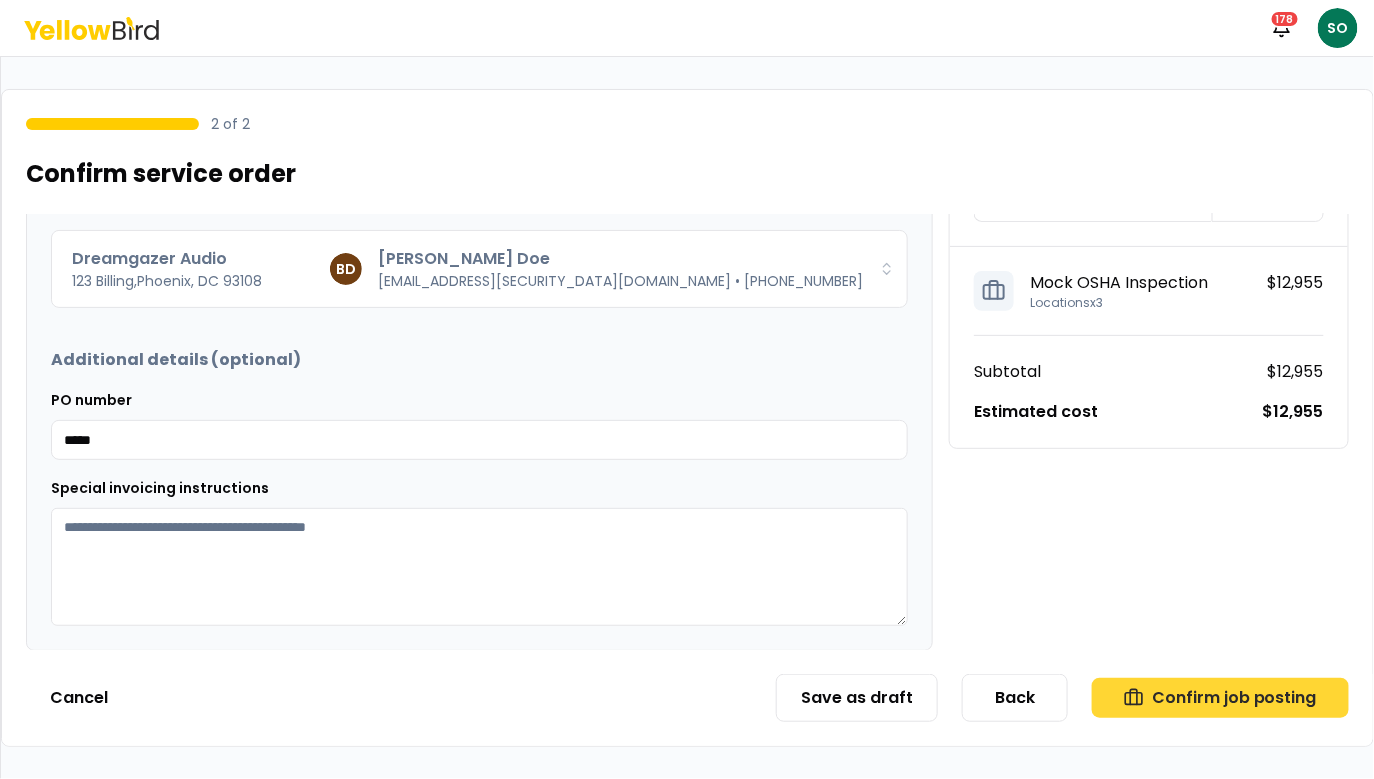 type on "*****" 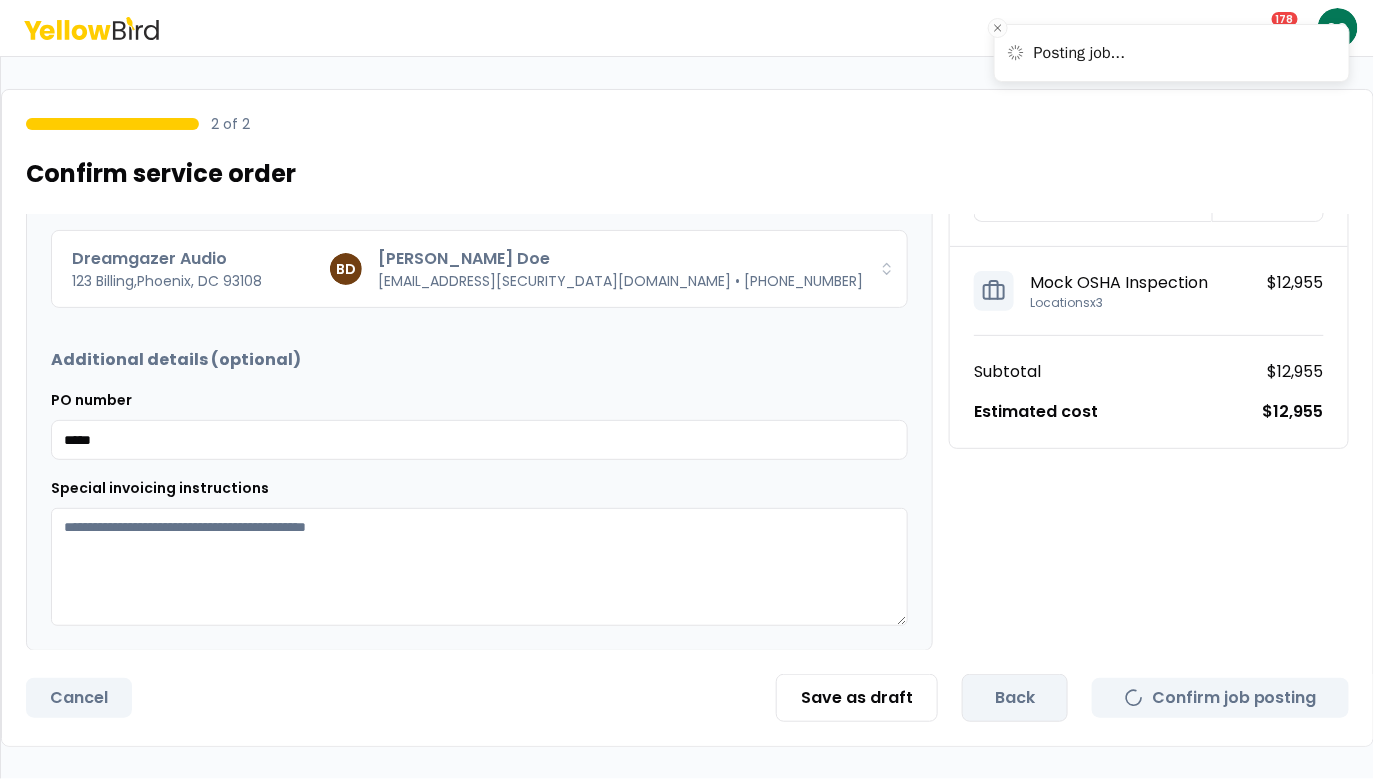 scroll, scrollTop: 0, scrollLeft: 0, axis: both 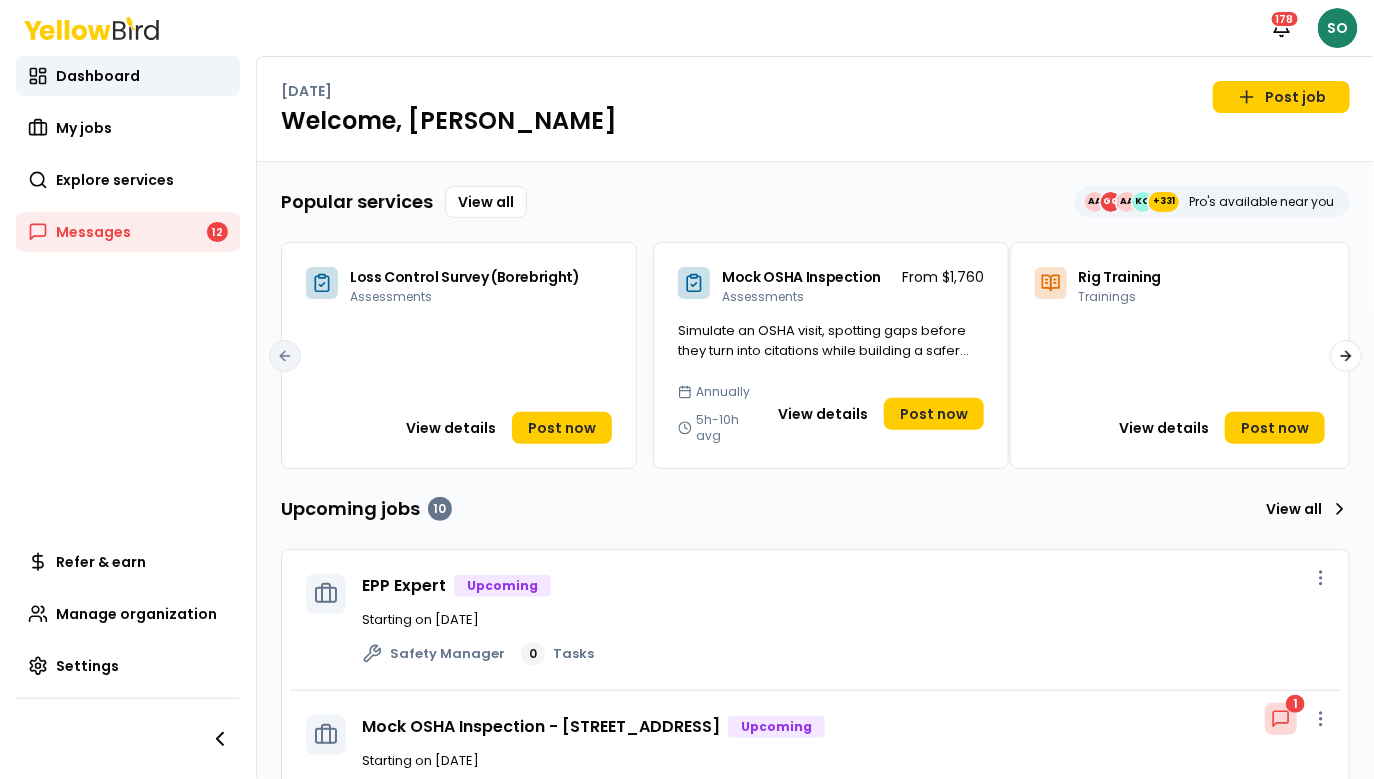 click on "Notifications 178 SO Dashboard My jobs Explore services Messages 12 Refer & earn Manage organization Settings Friday, July 18 Post job Welcome, Scott Popular services View all AA GG AA KO +331 Pro's available near you Loss Control Survey (Borebright) Assessments View details Post now Mock OSHA Inspection Assessments From   $1,760 Simulate an OSHA visit, spotting gaps before they turn into citations while building a safer workplace. Annually 5h-10h   avg View details Post now Rig Training Trainings View details Post now Safety Walkthrough Assessments View details Post now Workplace Policy Development - Refine Policy Development View details Post now Previous slide Next slide Upcoming jobs 10 View all EPP Expert  Upcoming Starting on   Mar 5   Safety Manager 0 Tasks Mock OSHA Inspection - 123, Street, FL 93108 Upcoming 1 Starting on   Aug 1   Mock OSHA Inspection 0 Tasks Mock OSHA Inspection - 123 Street Way, Los Angeles, CA 90210 Approved Starting on   Jul 30   Mock OSHA Inspection 0 Tasks Approved" at bounding box center (687, 389) 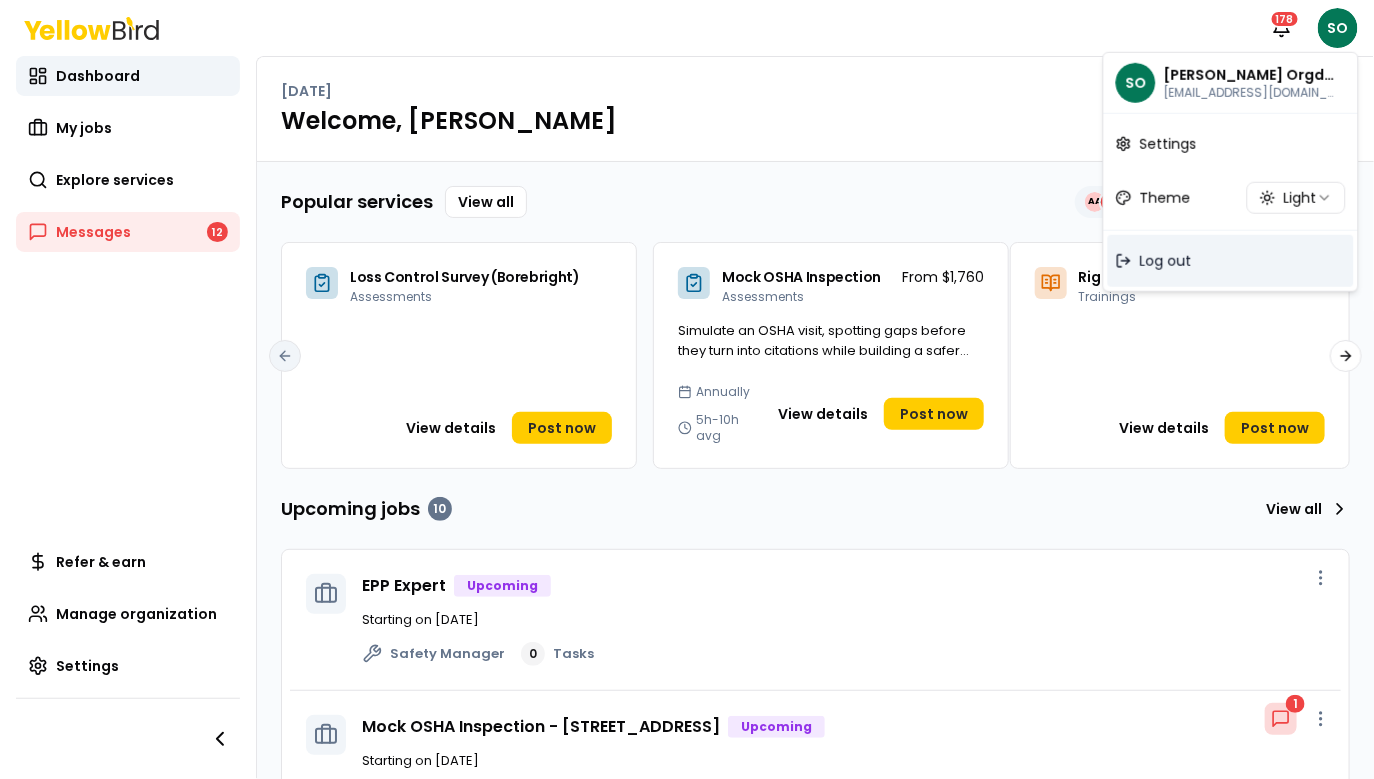 click on "Log out" at bounding box center (1231, 261) 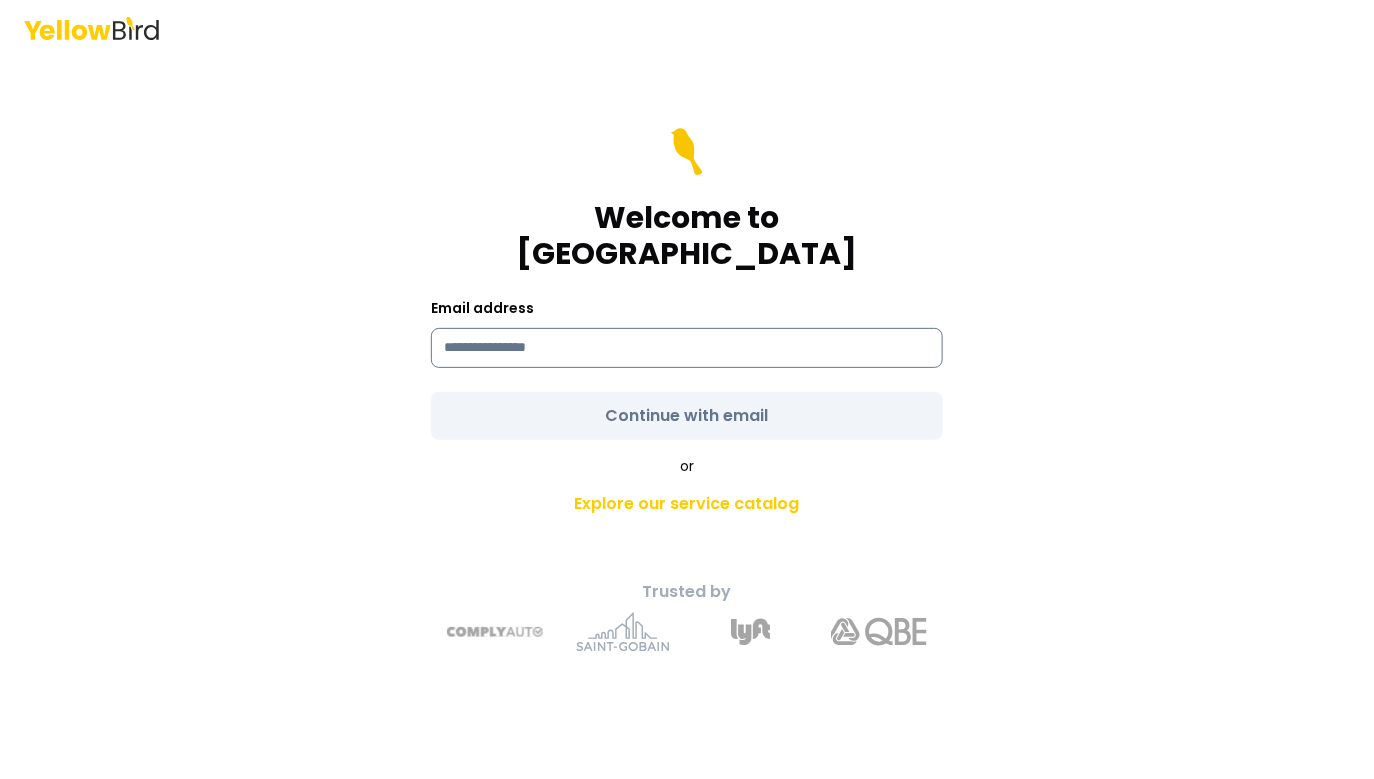 click at bounding box center [687, 348] 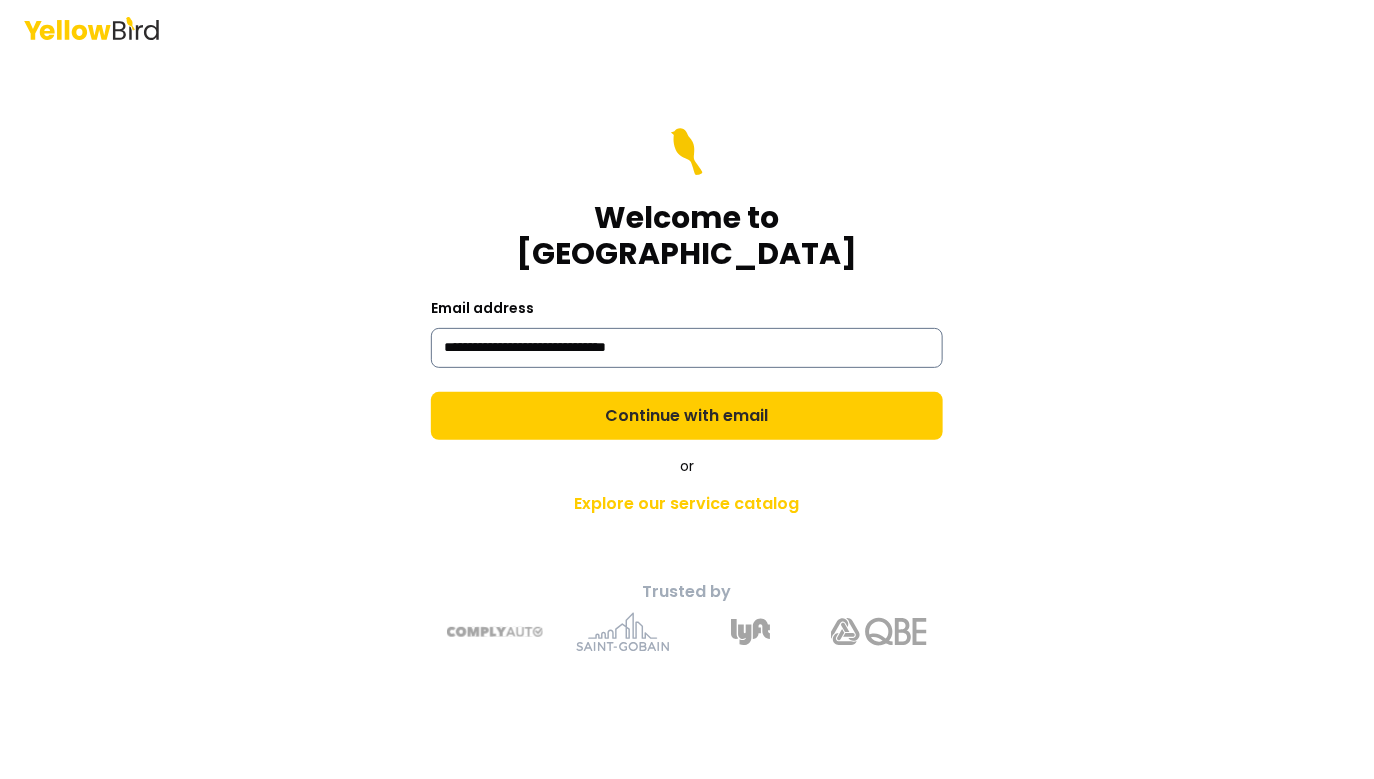 type on "**********" 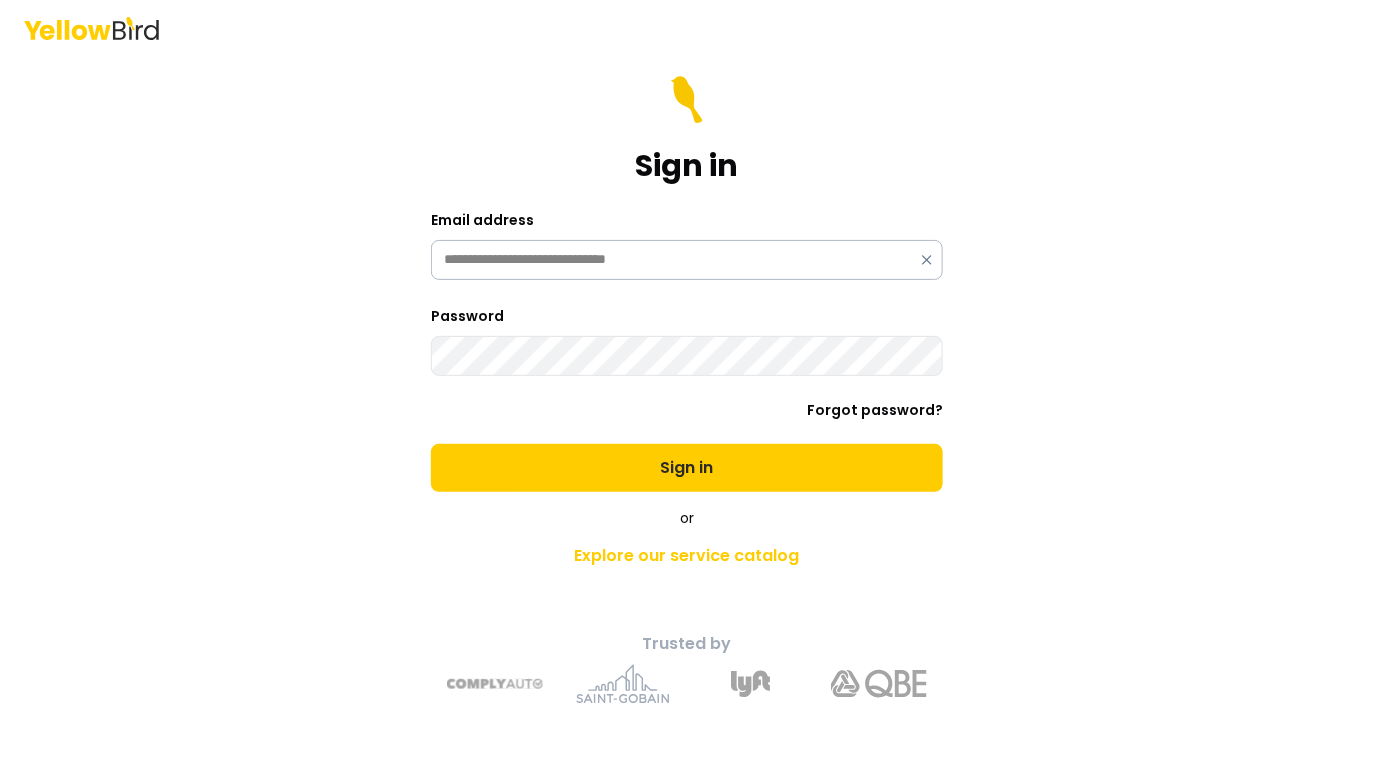 click on "Sign in" at bounding box center [687, 468] 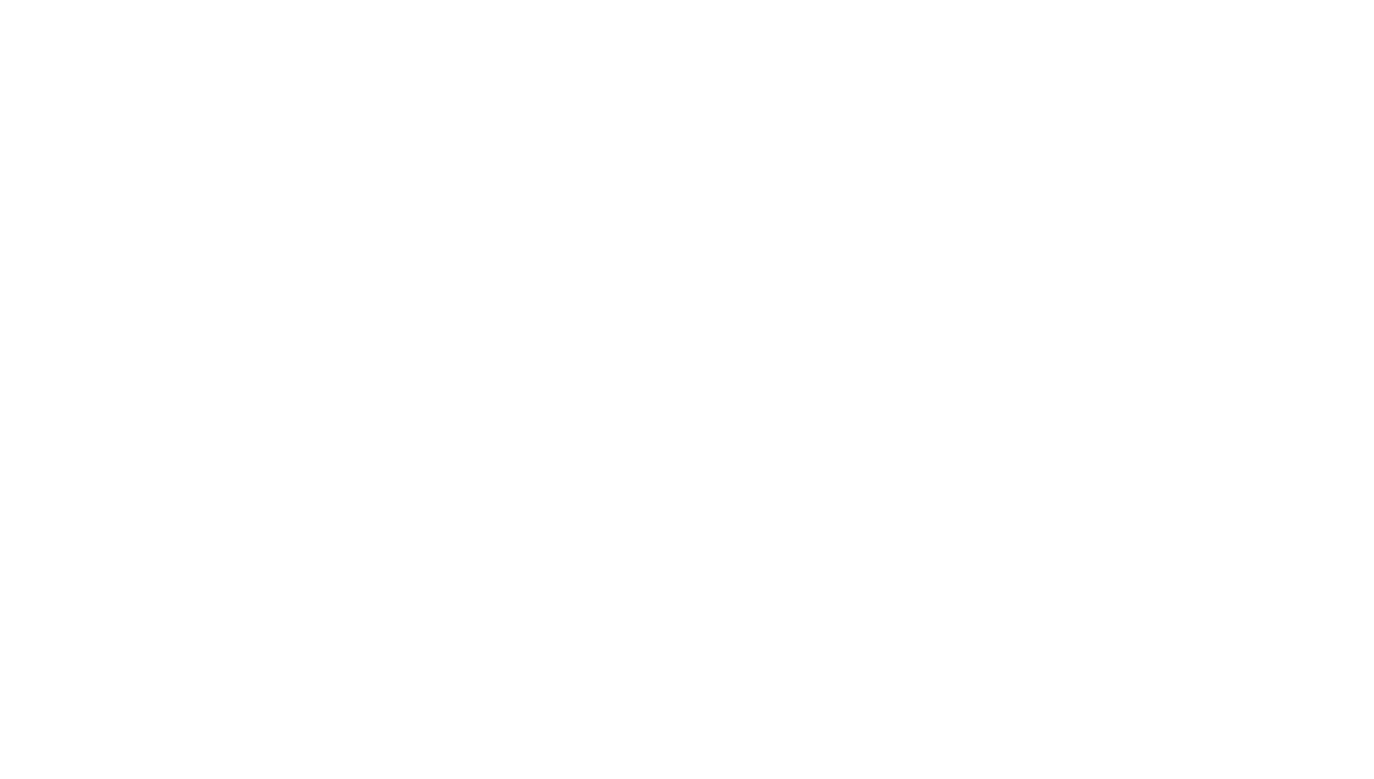 scroll, scrollTop: 0, scrollLeft: 0, axis: both 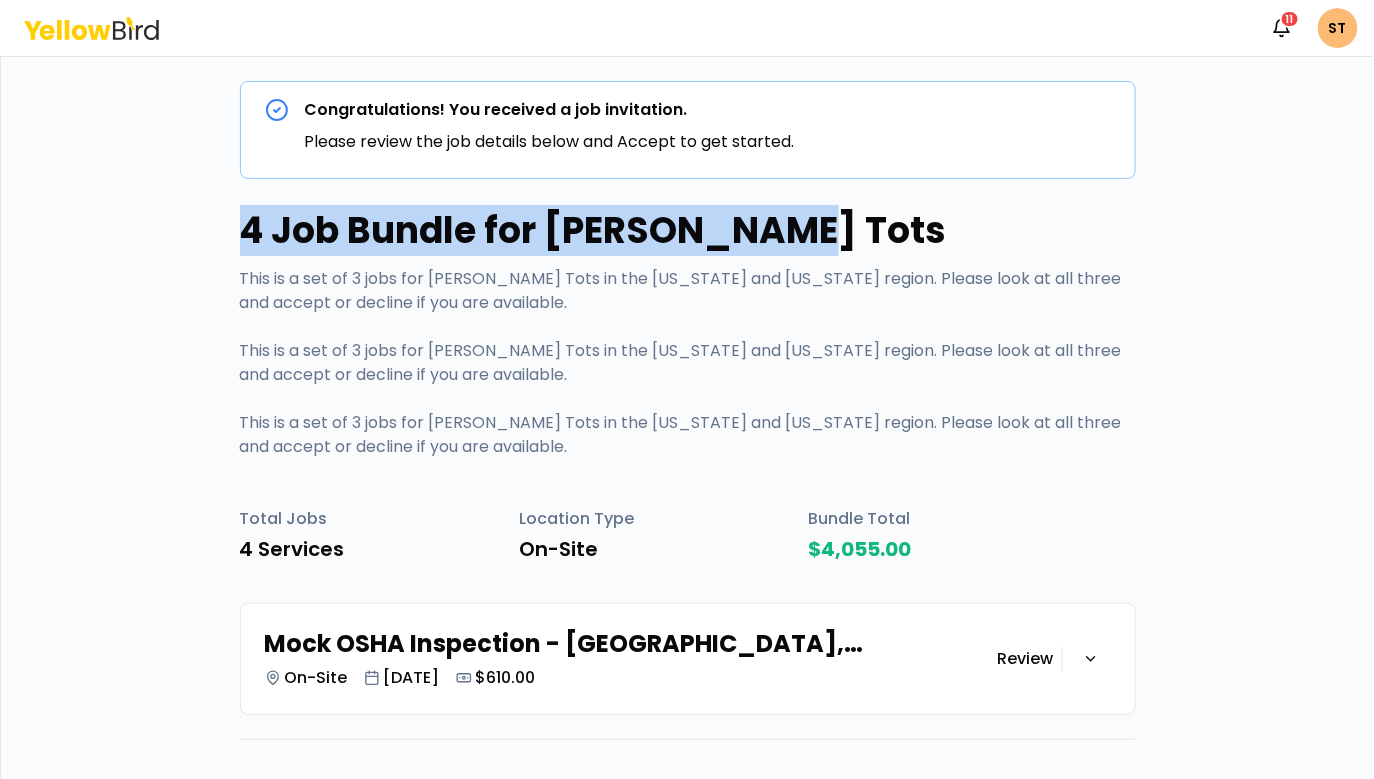 drag, startPoint x: 246, startPoint y: 221, endPoint x: 777, endPoint y: 218, distance: 531.0085 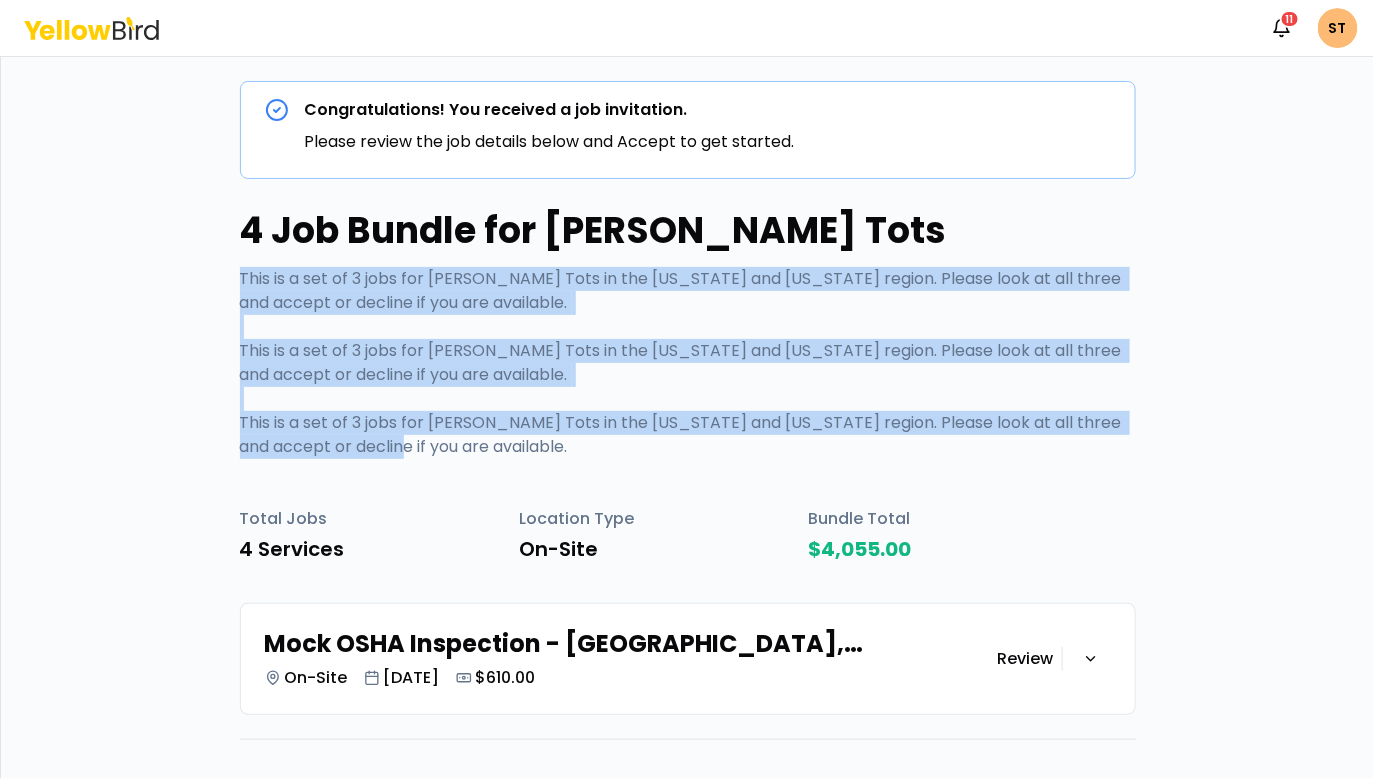drag, startPoint x: 237, startPoint y: 267, endPoint x: 546, endPoint y: 465, distance: 366.99454 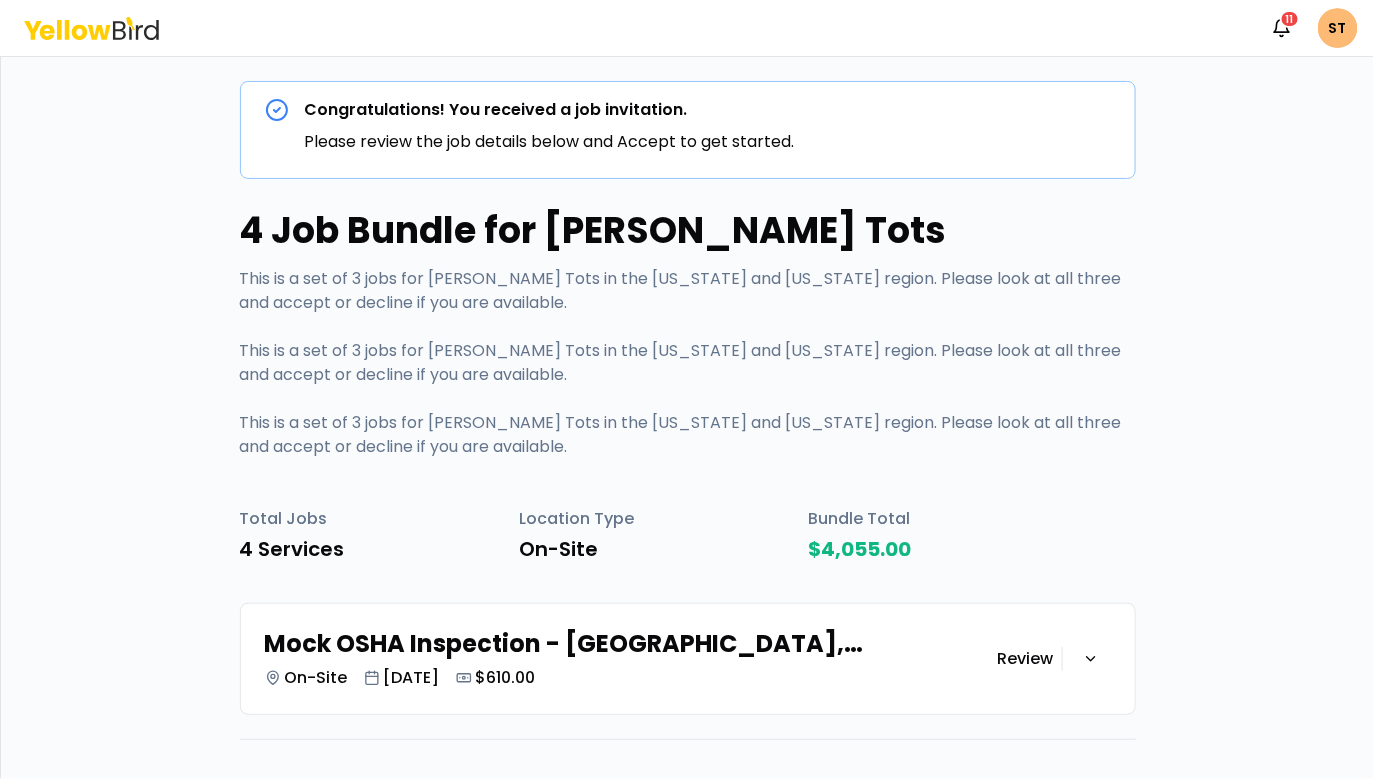 click on "This is a set of 3 jobs for Scott's Tots in the California and New York region. Please look at all three and accept or decline if you are available.
This is a set of 3 jobs for Scott's Tots in the California and New York region. Please look at all three and accept or decline if you are available.
This is a set of 3 jobs for Scott's Tots in the California and New York region. Please look at all three and accept or decline if you are available." at bounding box center (688, 363) 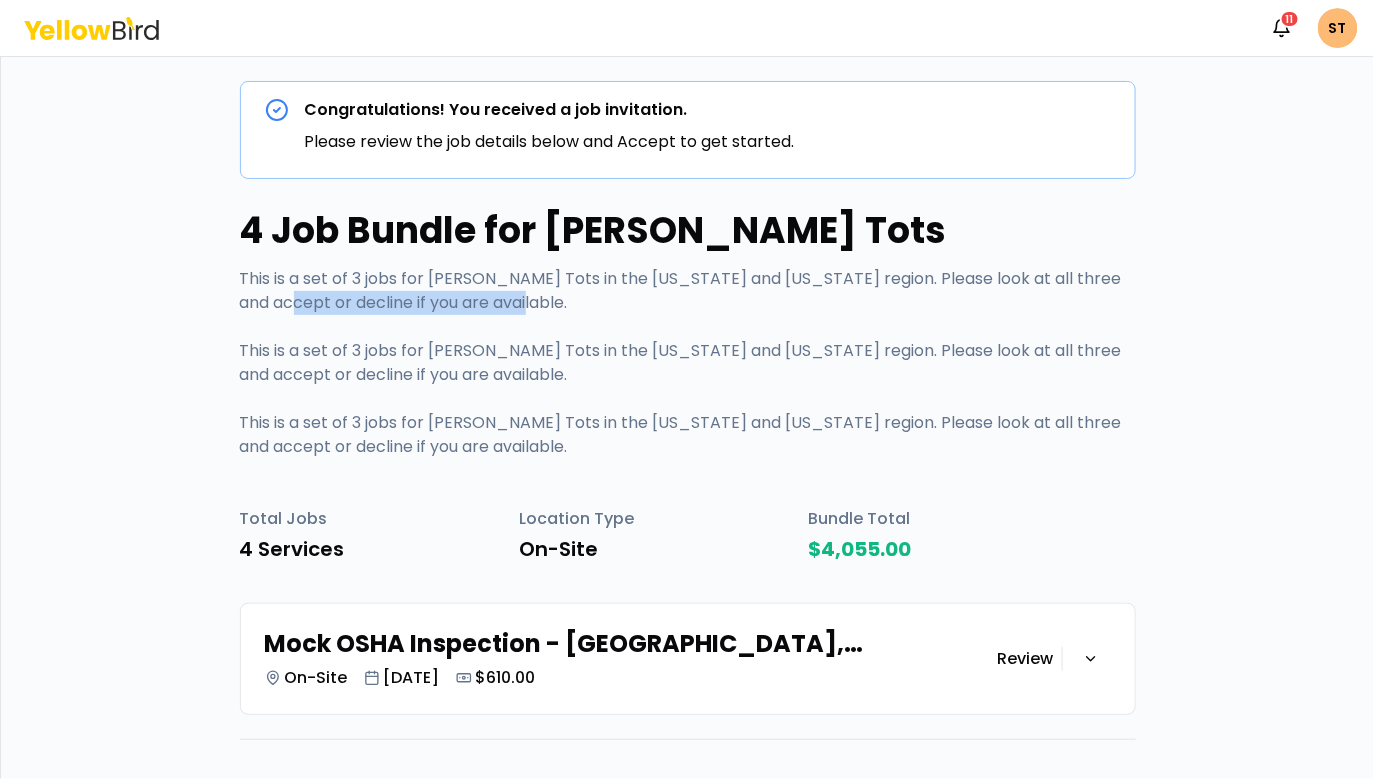 drag, startPoint x: 270, startPoint y: 331, endPoint x: 225, endPoint y: 307, distance: 51 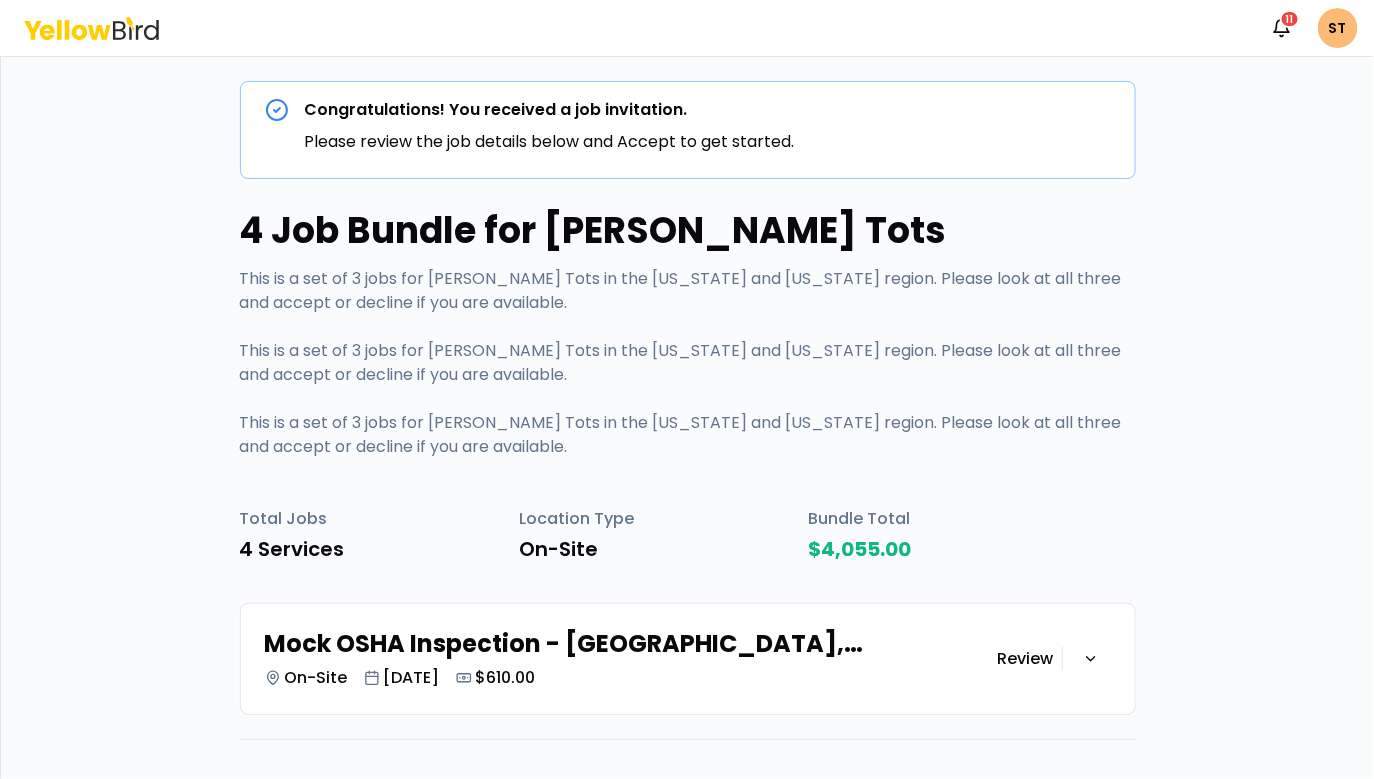 click on "4 Job Bundle for Scott's Tots This is a set of 3 jobs for Scott's Tots in the California and New York region. Please look at all three and accept or decline if you are available.
This is a set of 3 jobs for Scott's Tots in the California and New York region. Please look at all three and accept or decline if you are available.
This is a set of 3 jobs for Scott's Tots in the California and New York region. Please look at all three and accept or decline if you are available." at bounding box center (688, 343) 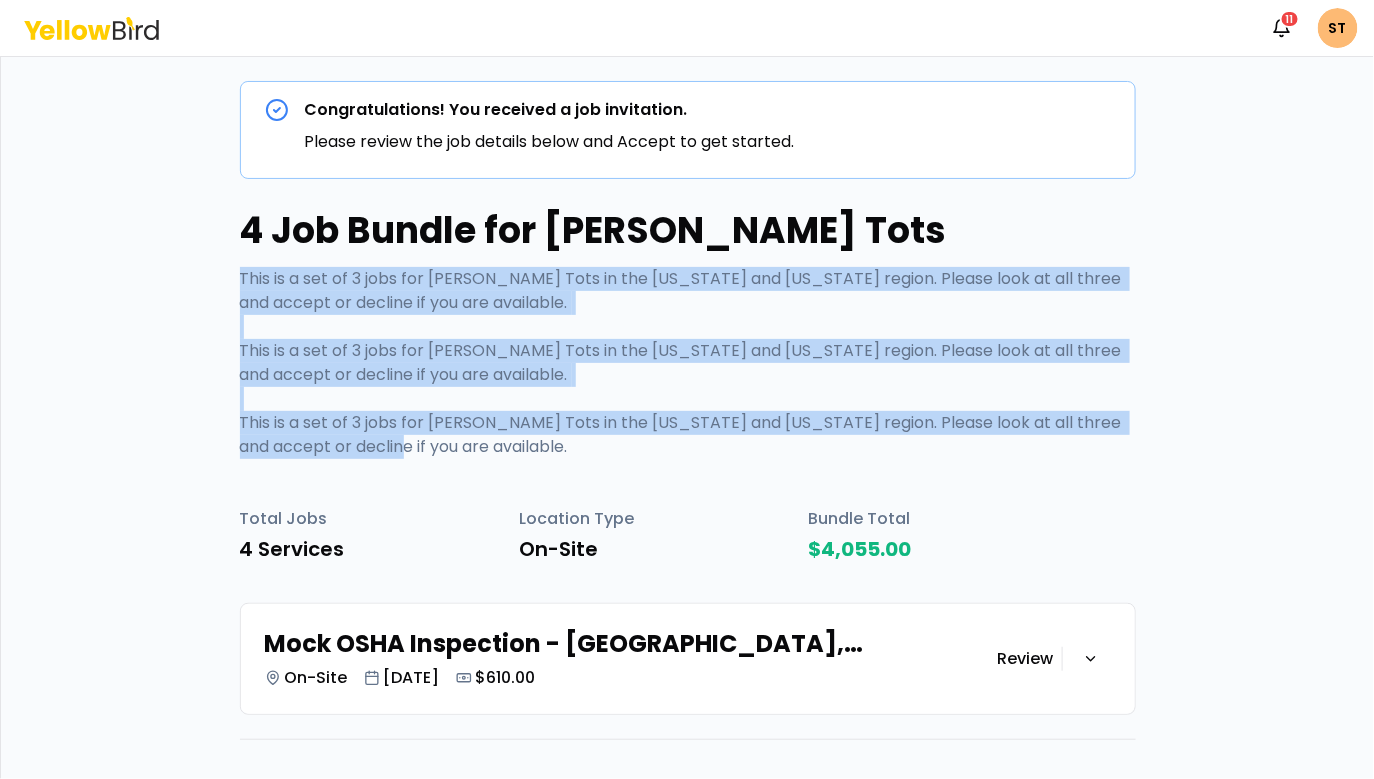 drag, startPoint x: 241, startPoint y: 275, endPoint x: 527, endPoint y: 454, distance: 337.3974 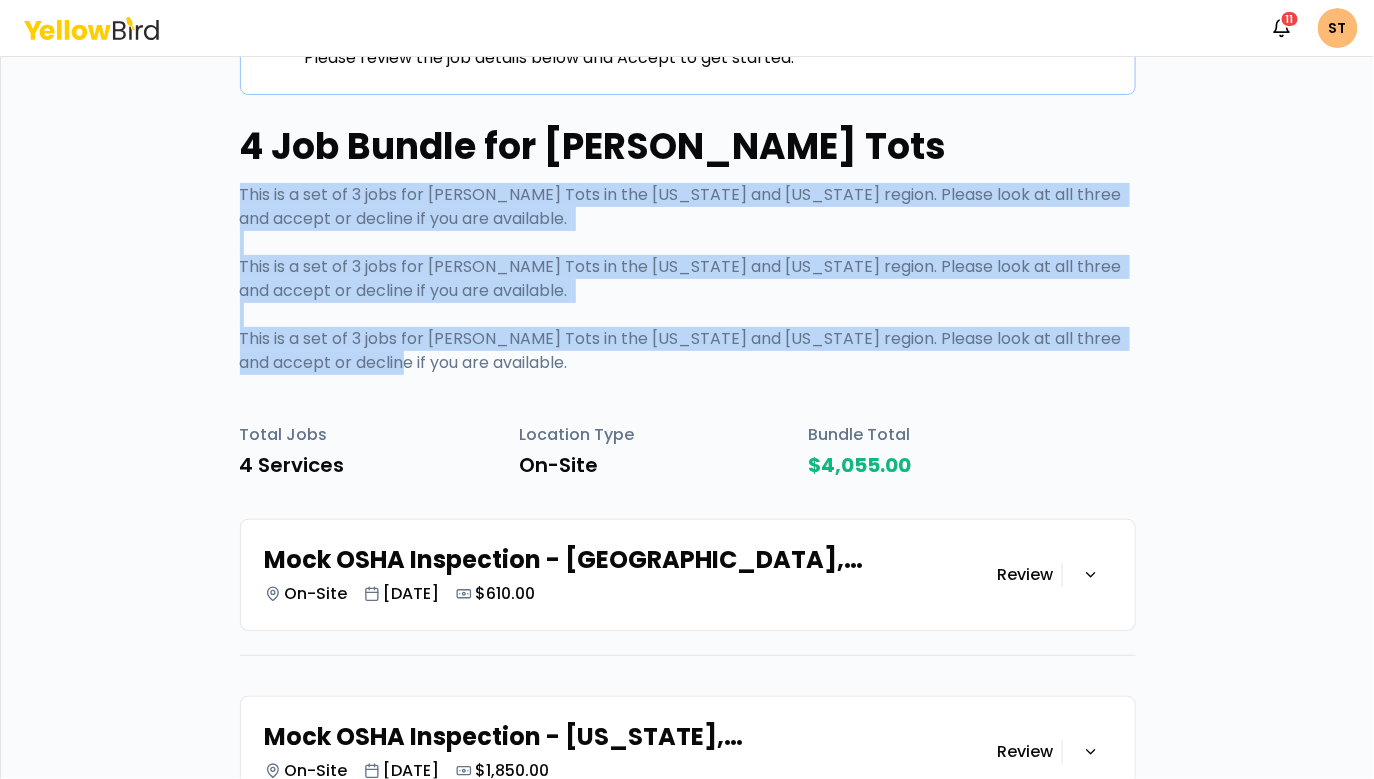 scroll, scrollTop: 85, scrollLeft: 0, axis: vertical 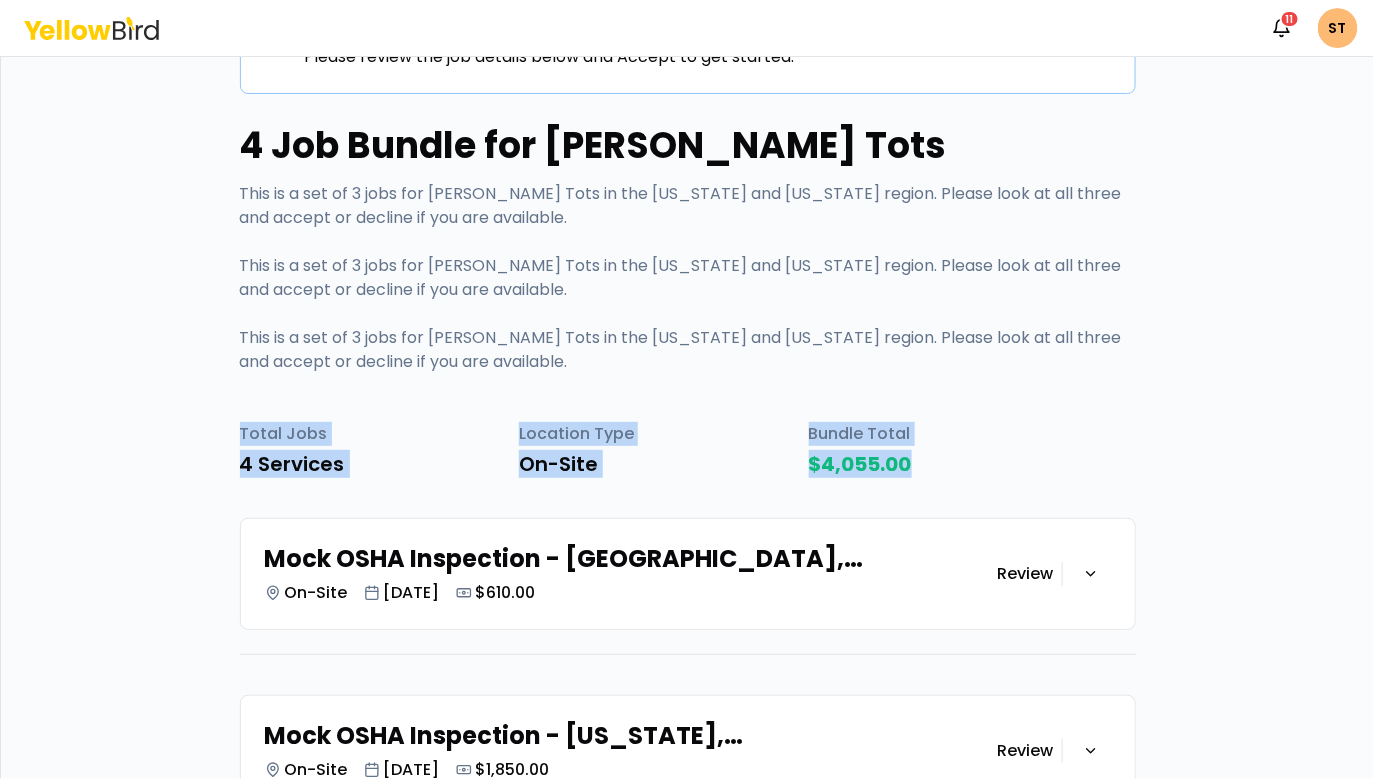 drag, startPoint x: 241, startPoint y: 432, endPoint x: 1027, endPoint y: 454, distance: 786.3078 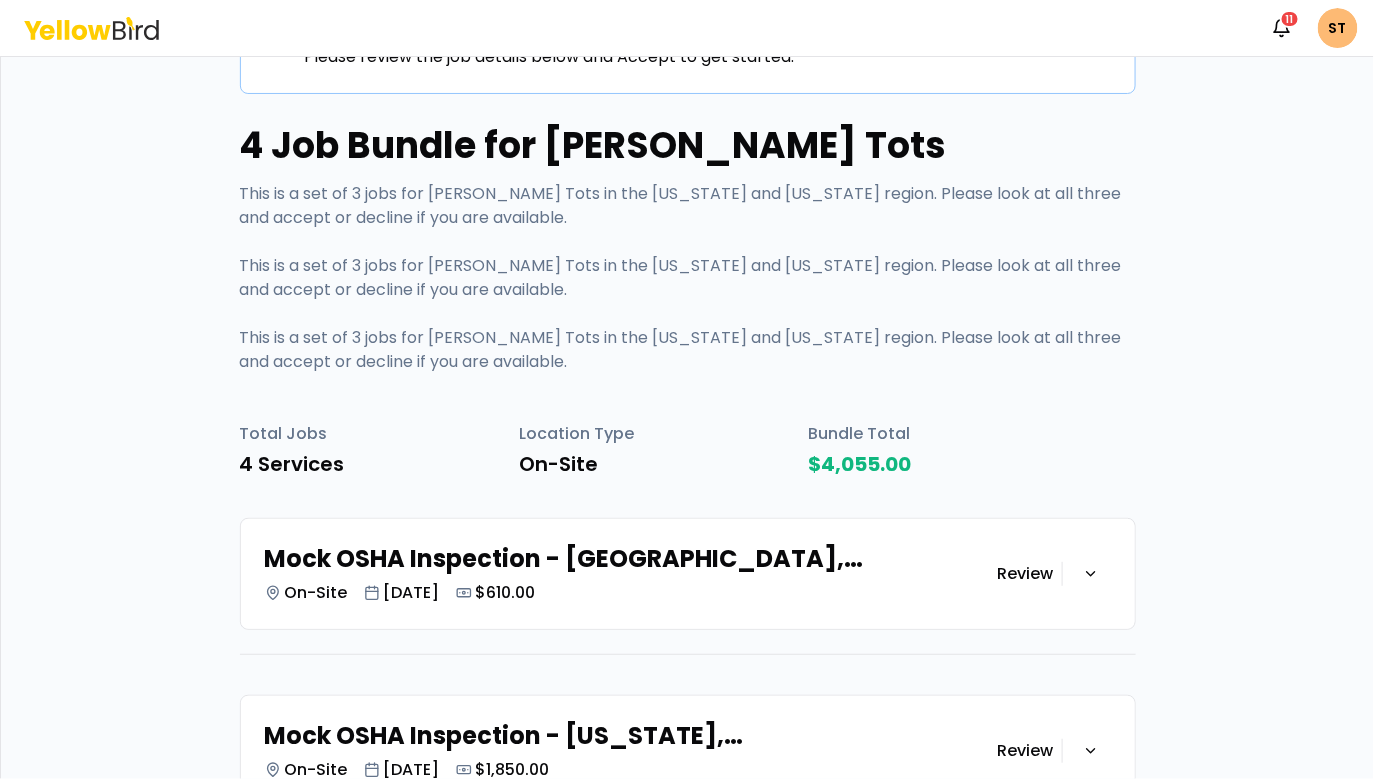 click on "4 Services" at bounding box center (292, 464) 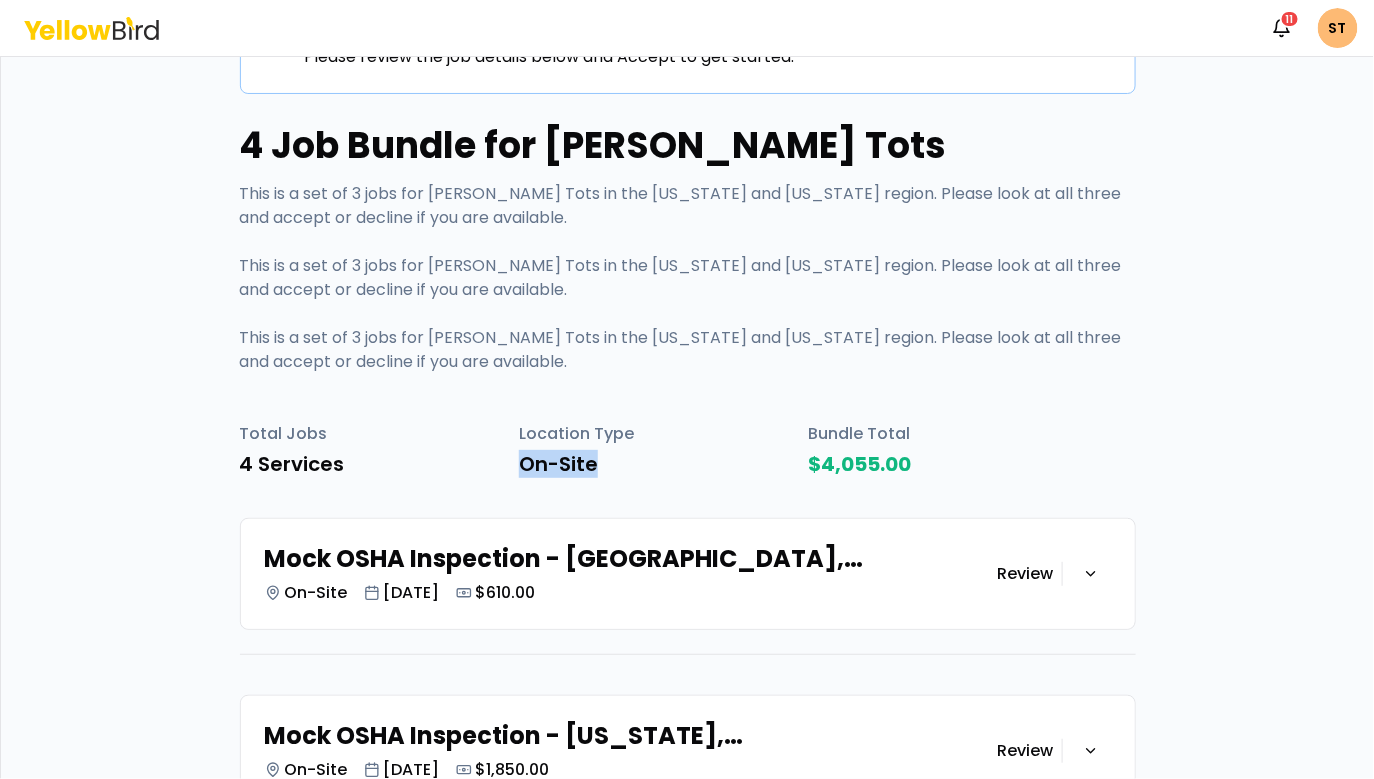drag, startPoint x: 523, startPoint y: 451, endPoint x: 624, endPoint y: 450, distance: 101.00495 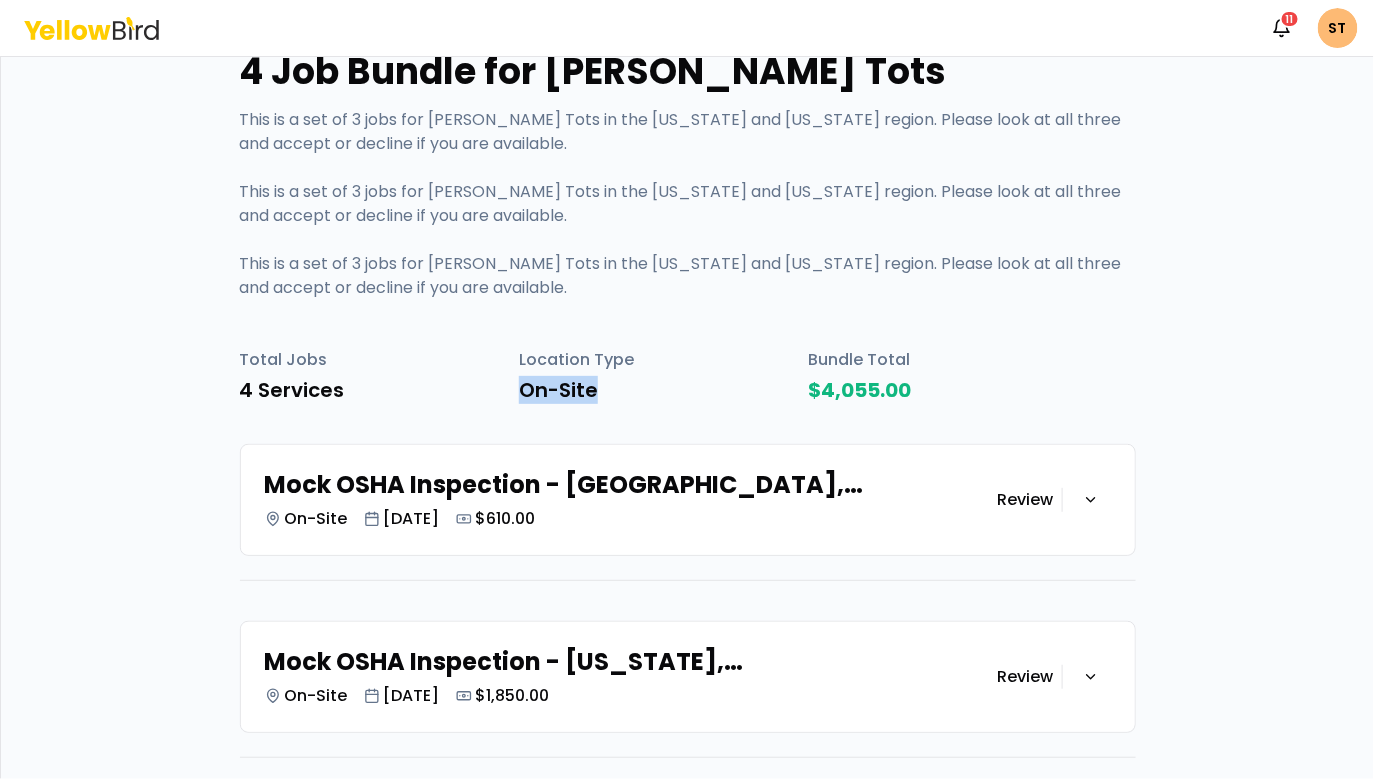 scroll, scrollTop: 160, scrollLeft: 0, axis: vertical 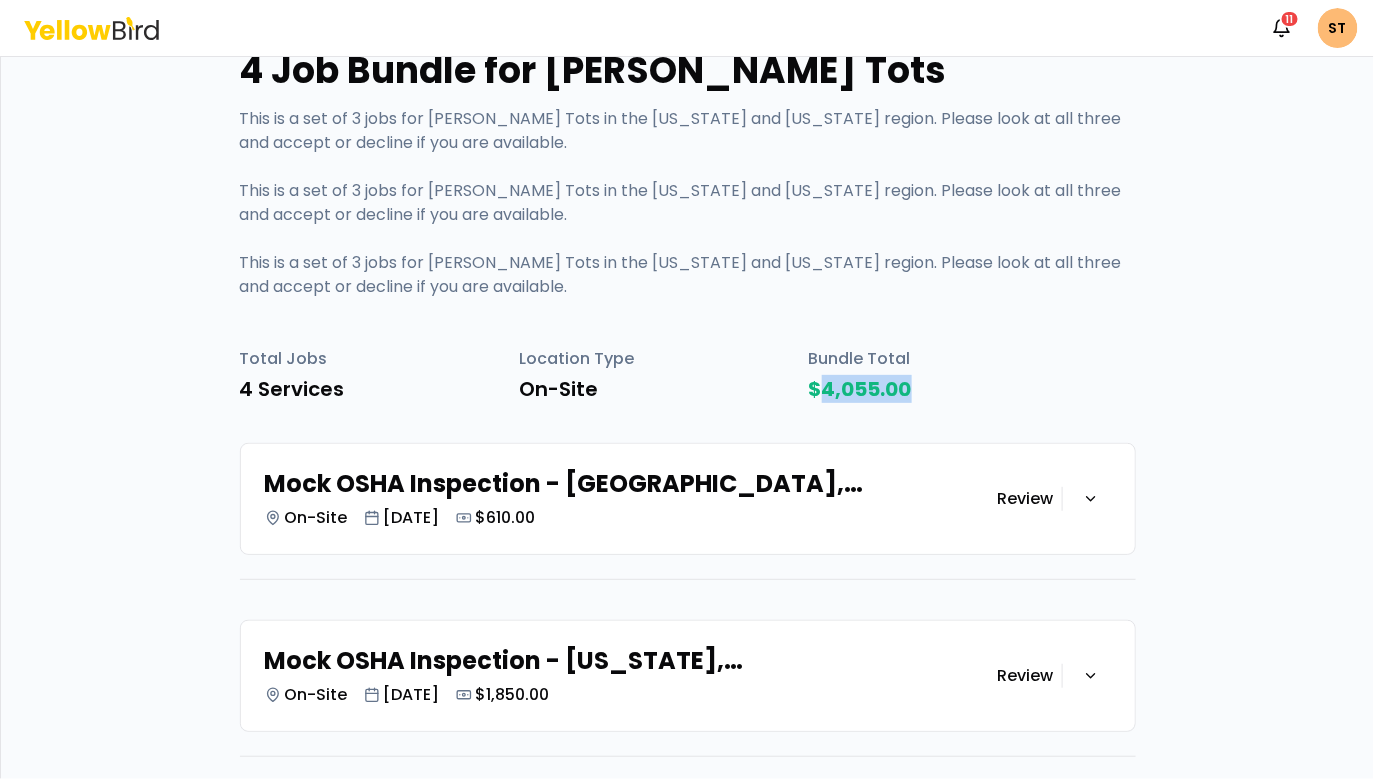 drag, startPoint x: 821, startPoint y: 390, endPoint x: 927, endPoint y: 389, distance: 106.004715 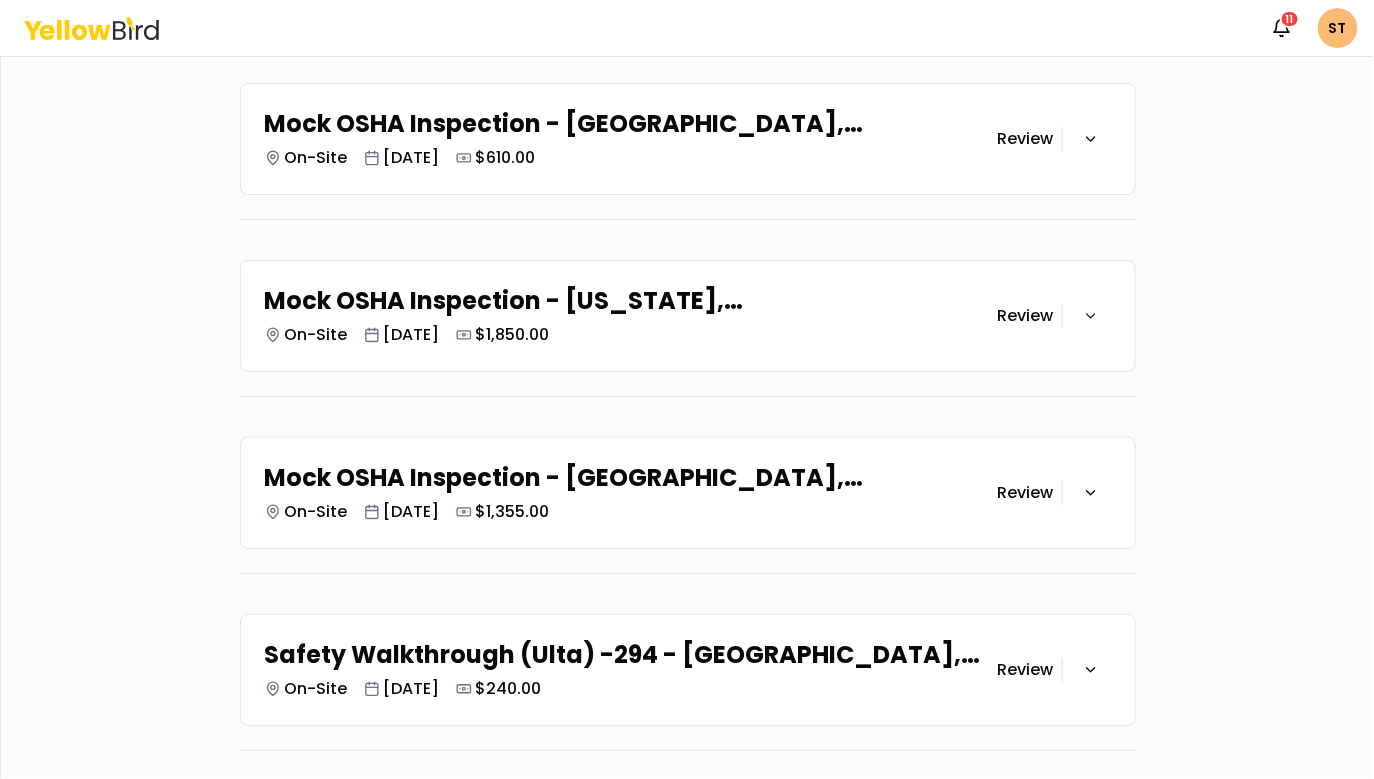 scroll, scrollTop: 514, scrollLeft: 0, axis: vertical 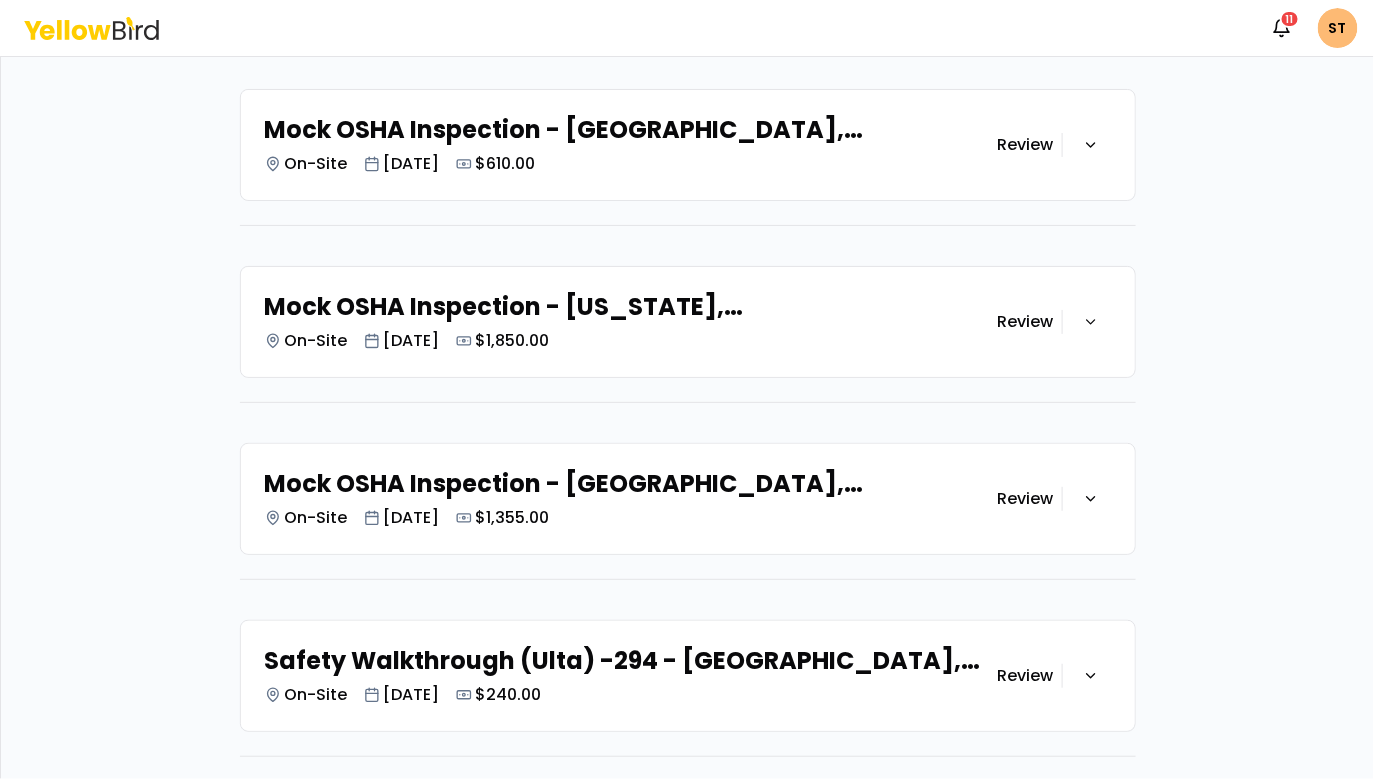 click on "Mock OSHA Inspection - Los Angeles, CA On-Site Jul 21, 2025 $610.00" at bounding box center [631, 145] 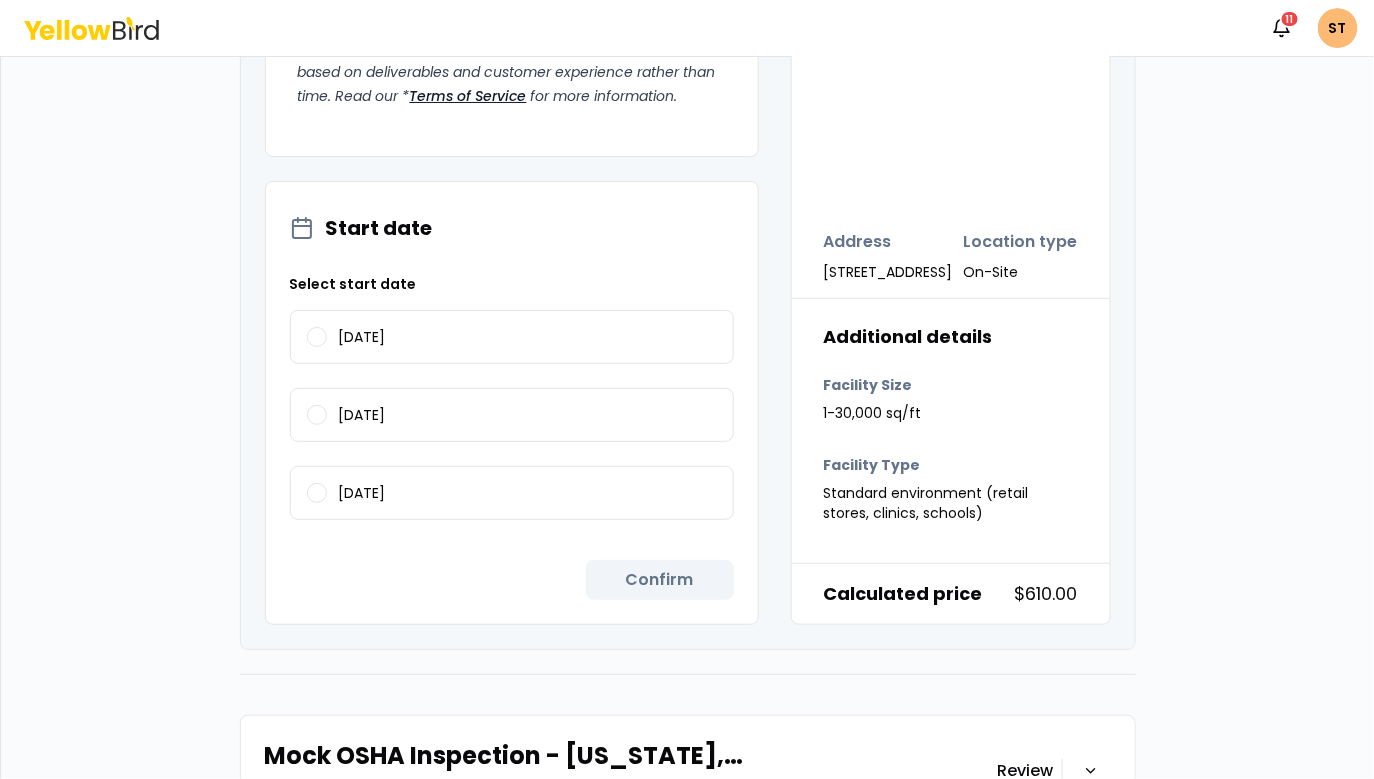 scroll, scrollTop: 2743, scrollLeft: 0, axis: vertical 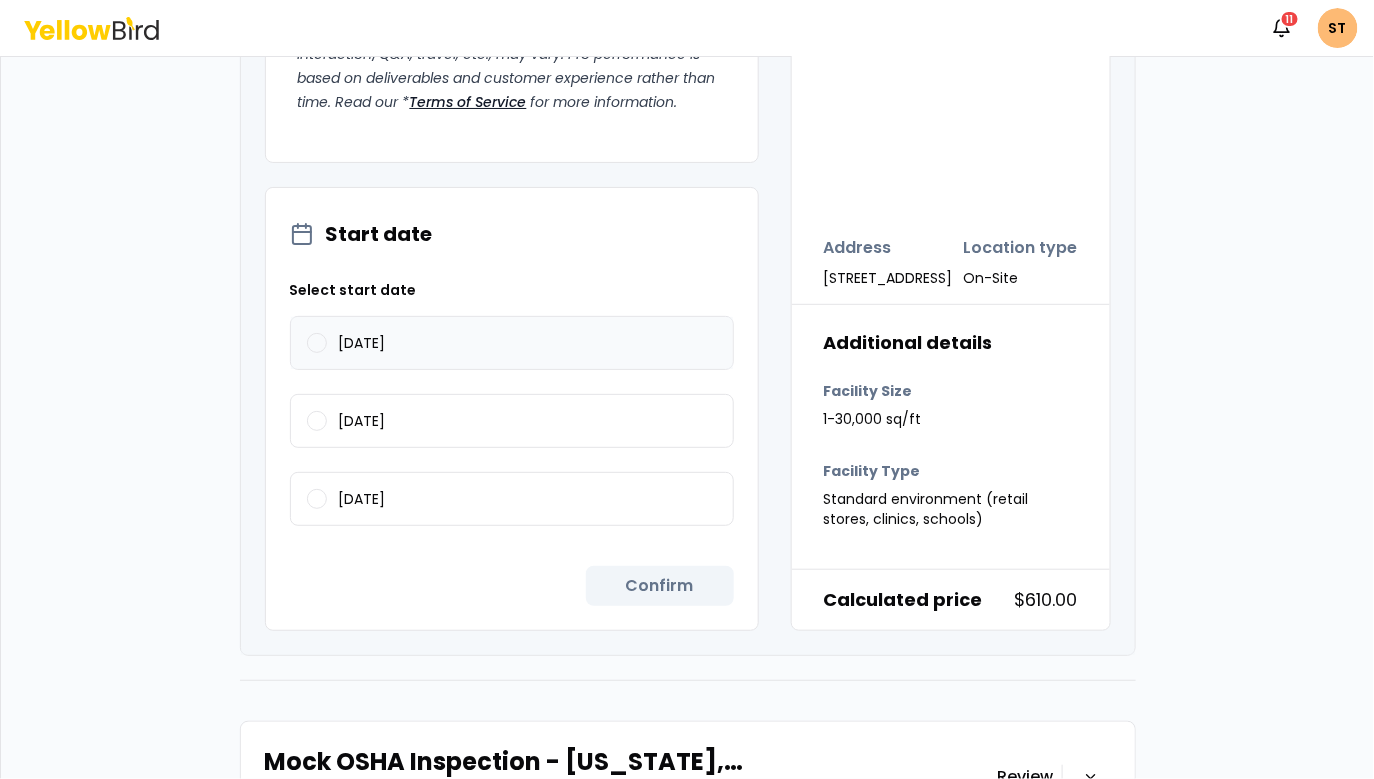click on "07/21/2025" at bounding box center [512, 343] 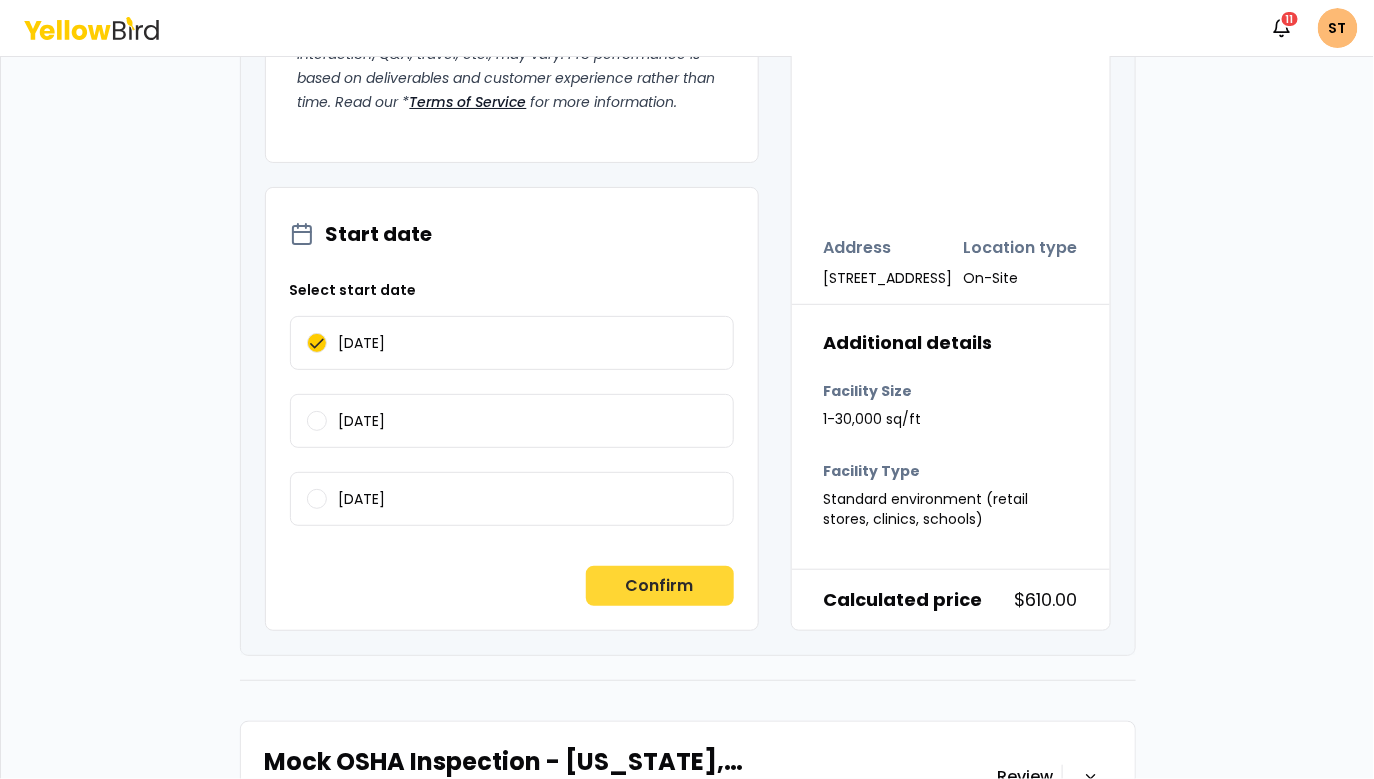 click on "Confirm" at bounding box center (660, 586) 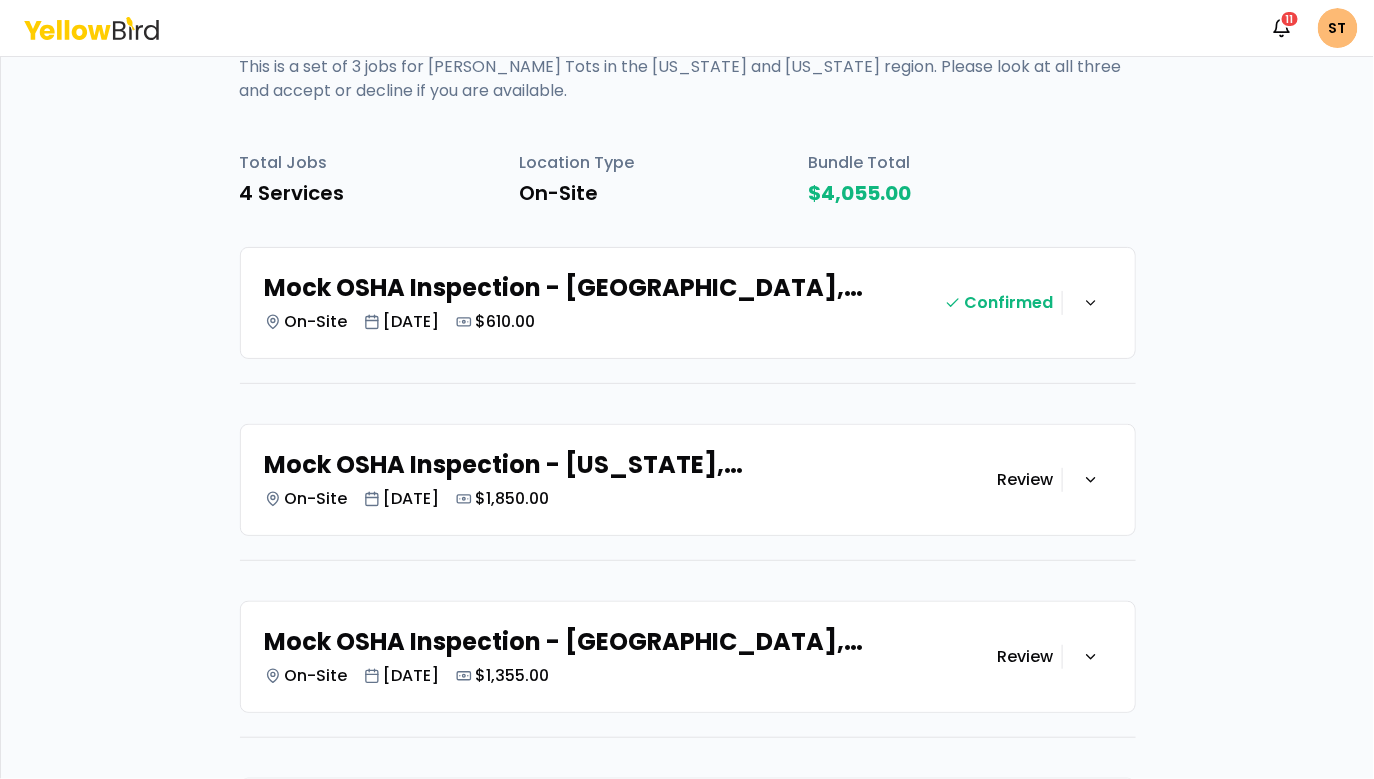 scroll, scrollTop: 369, scrollLeft: 0, axis: vertical 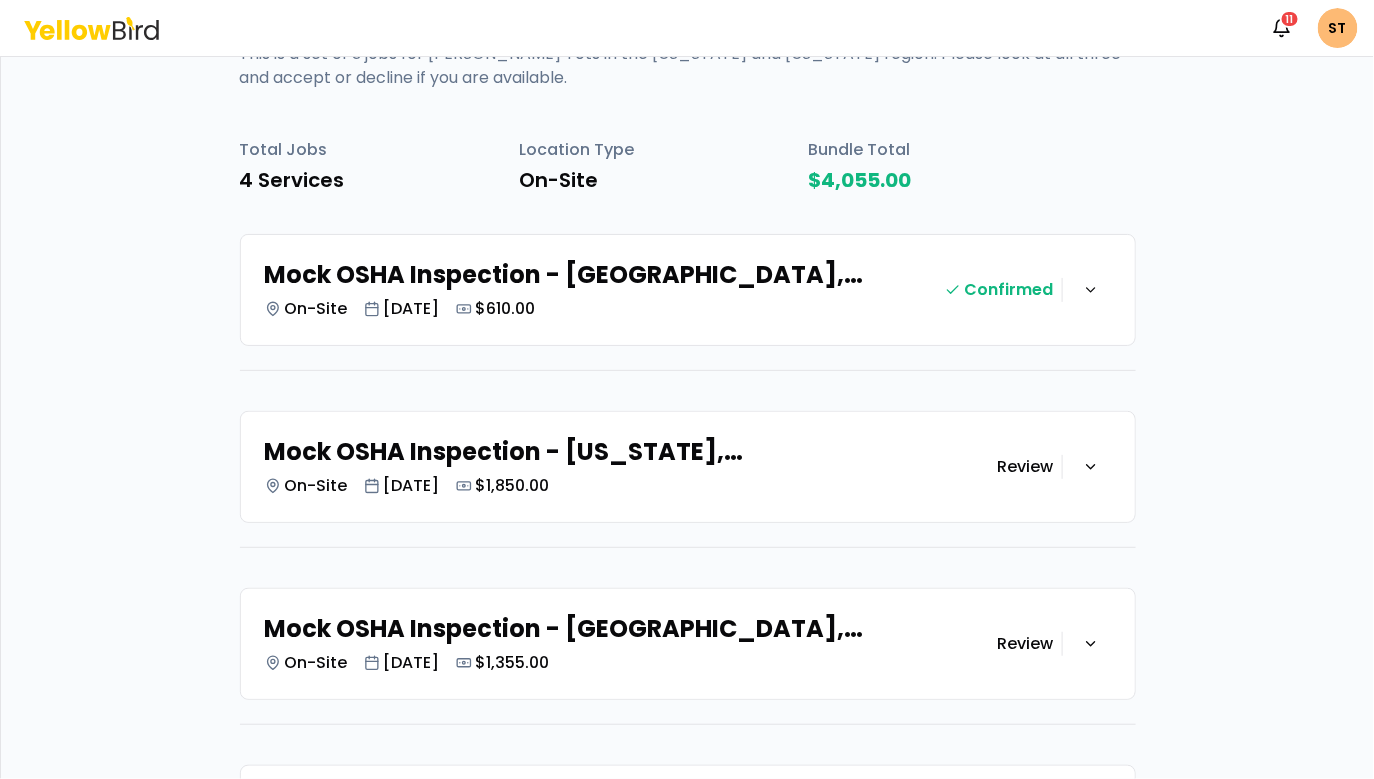 click on "Mock OSHA Inspection - New York, NY On-Site Jul 23, 2025 $1,850.00" at bounding box center [631, 467] 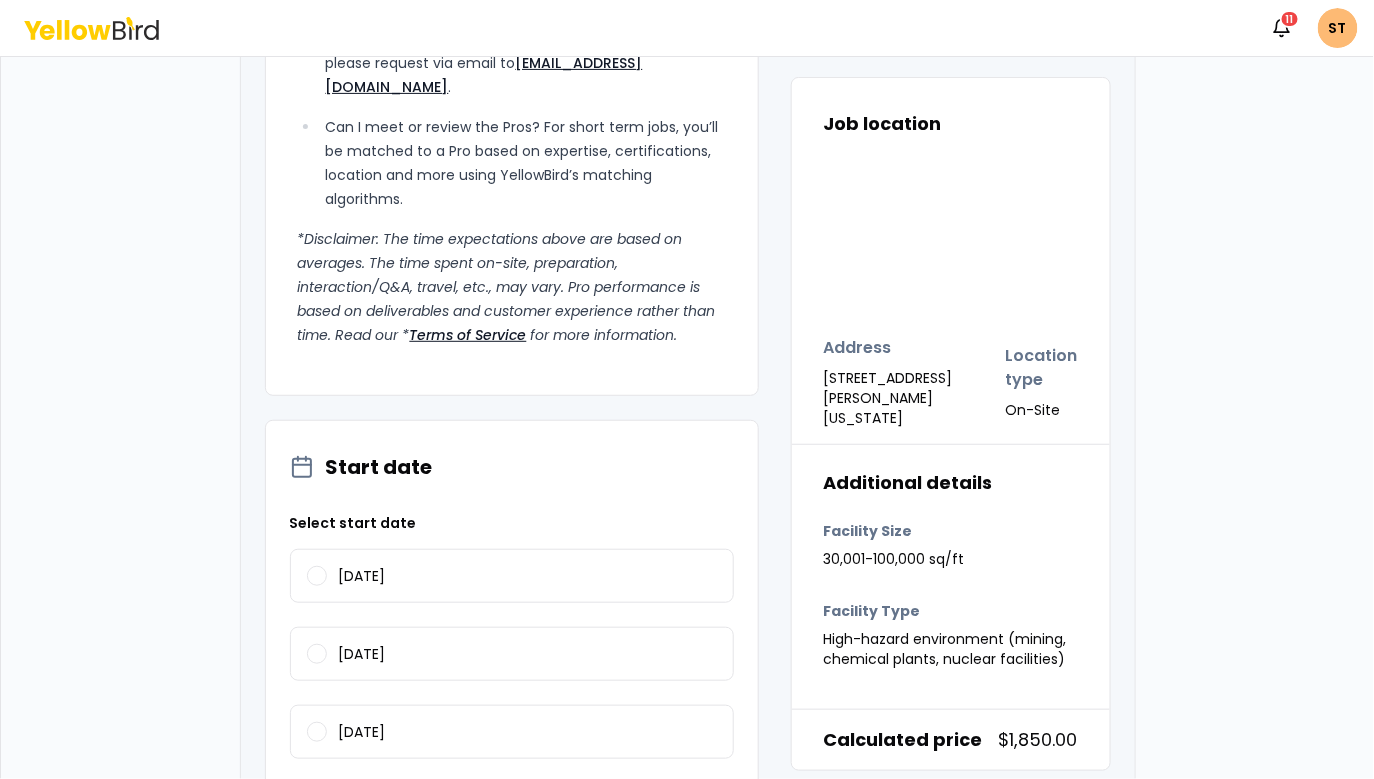scroll, scrollTop: 2792, scrollLeft: 0, axis: vertical 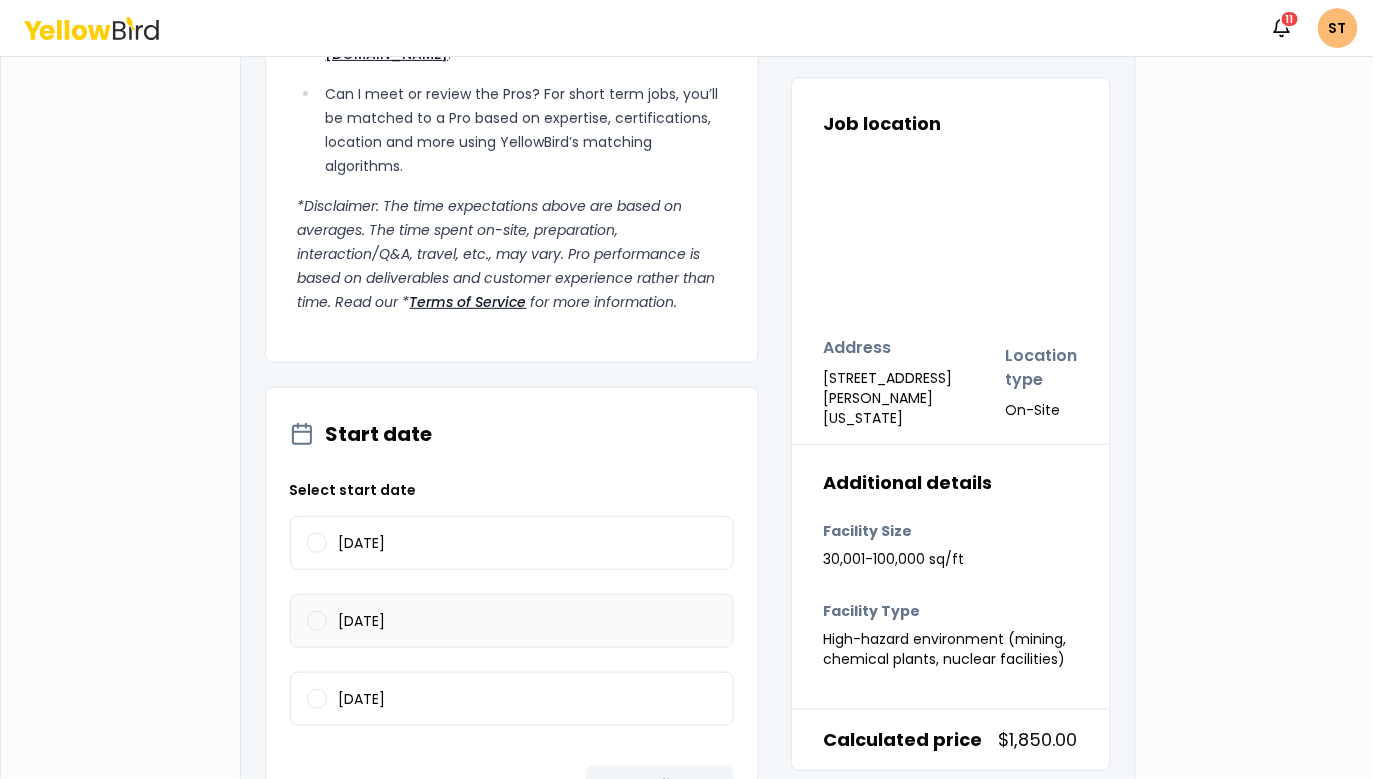 click on "07/28/2025" at bounding box center (512, 621) 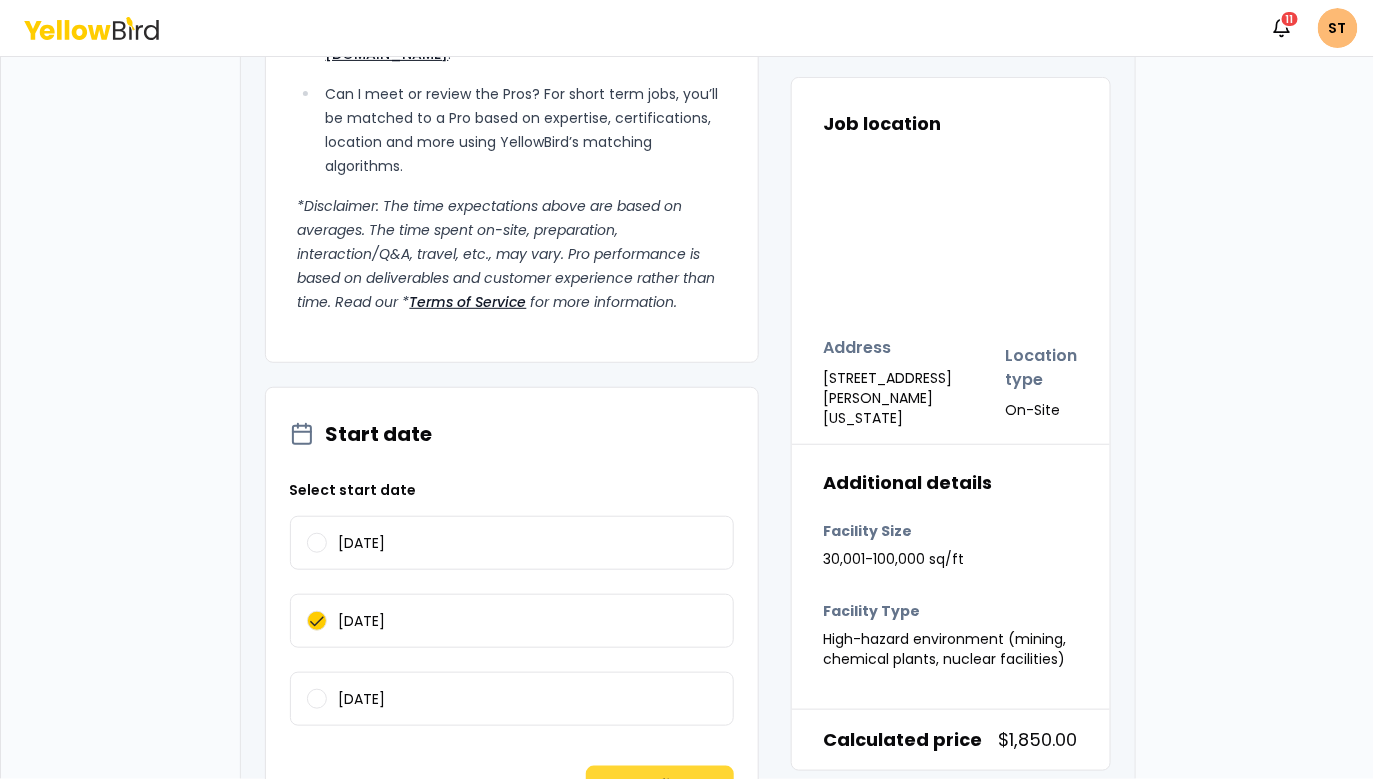 click on "Confirm" at bounding box center (660, 786) 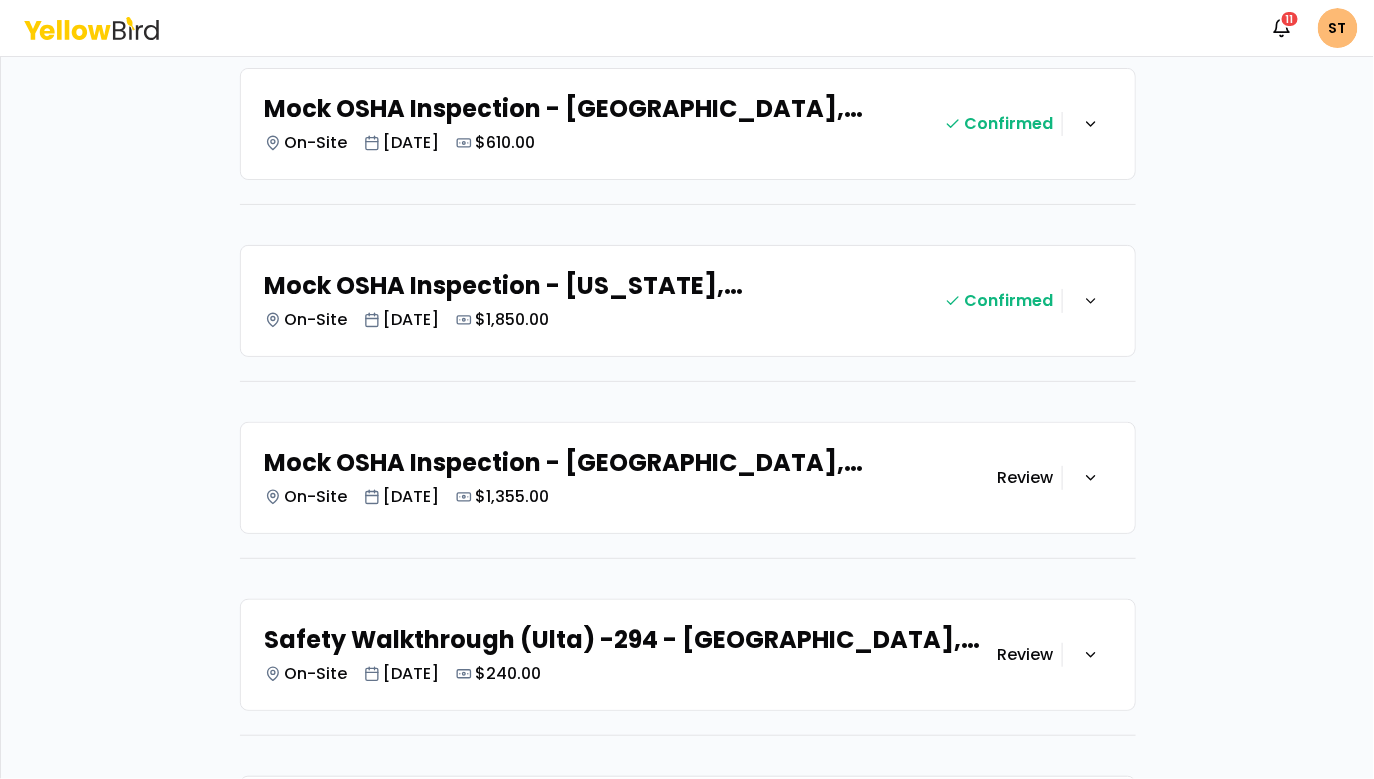 scroll, scrollTop: 573, scrollLeft: 0, axis: vertical 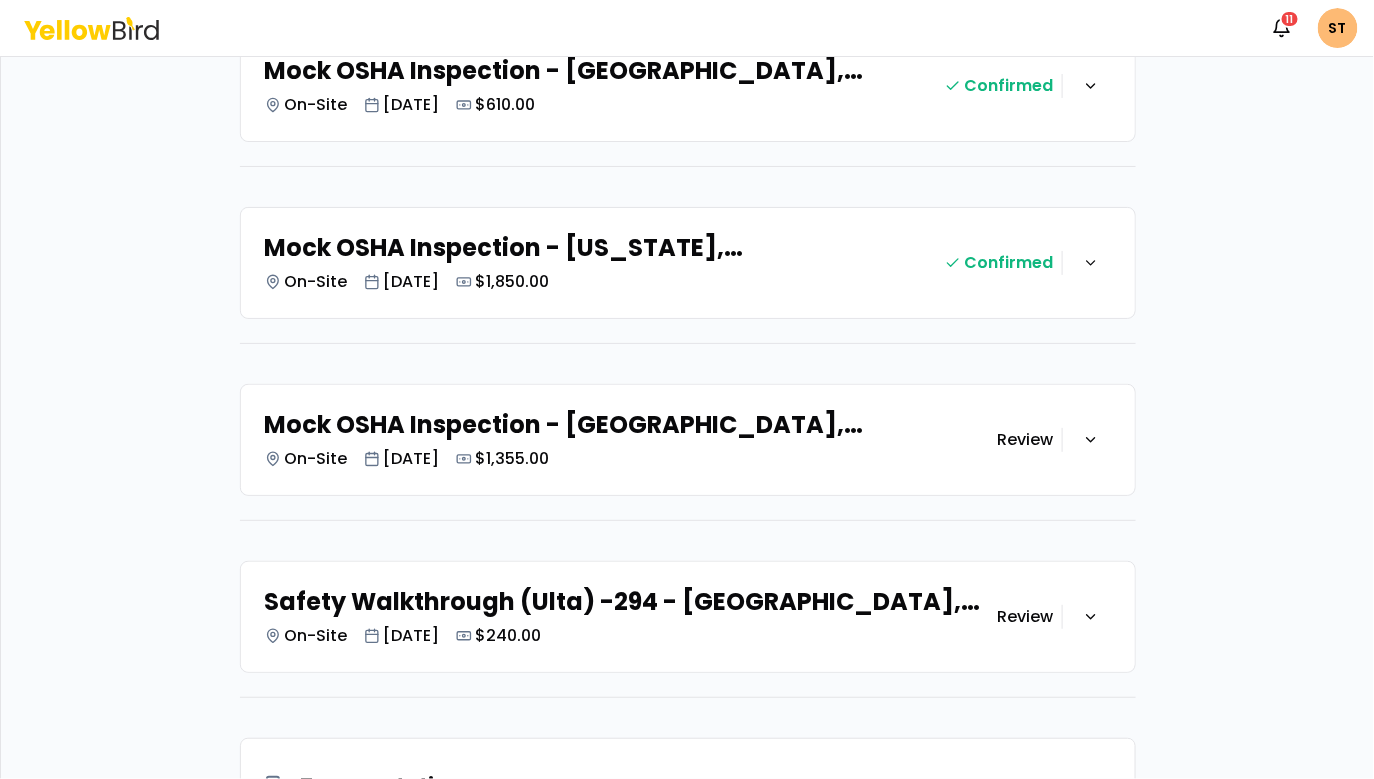 click on "Mock OSHA Inspection - Berkeley, CA On-Site Jul 27, 2025 $1,355.00" at bounding box center (631, 440) 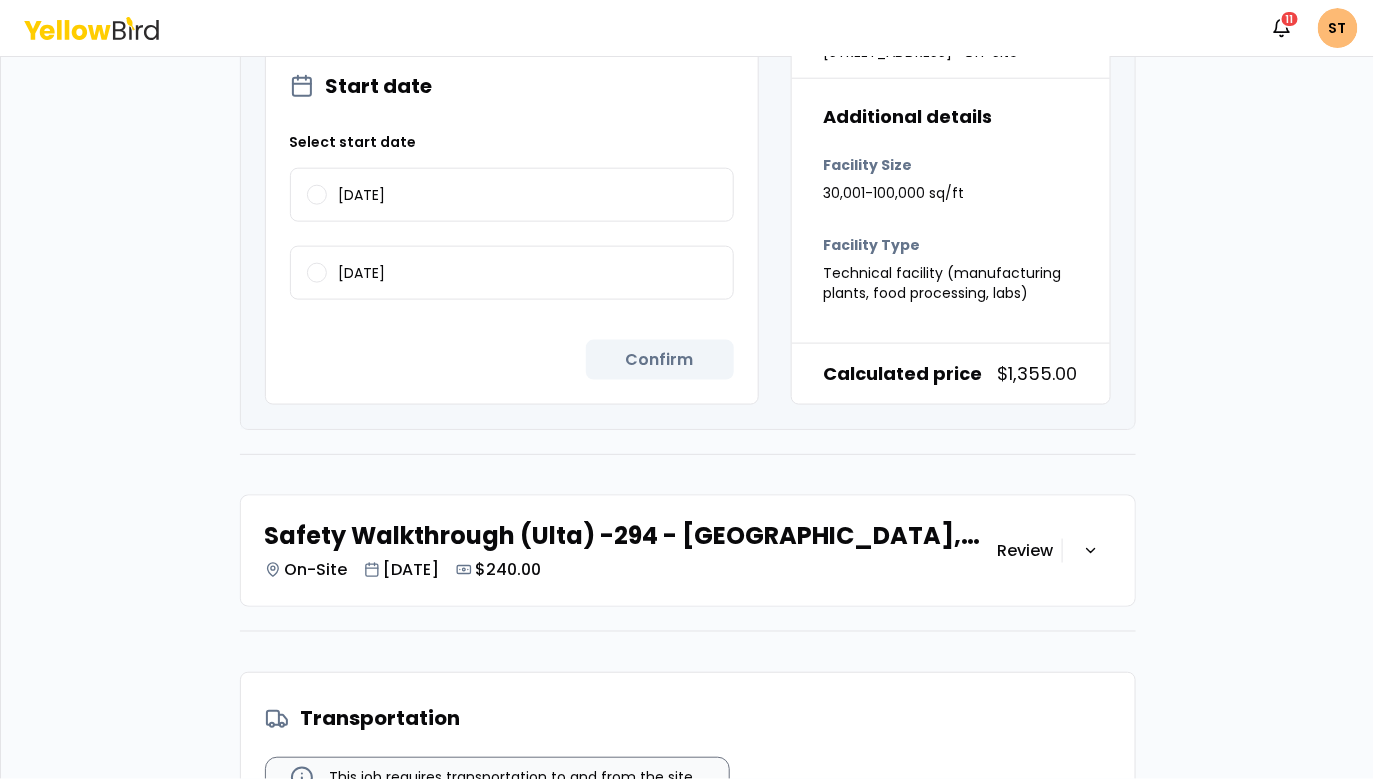 scroll, scrollTop: 3239, scrollLeft: 0, axis: vertical 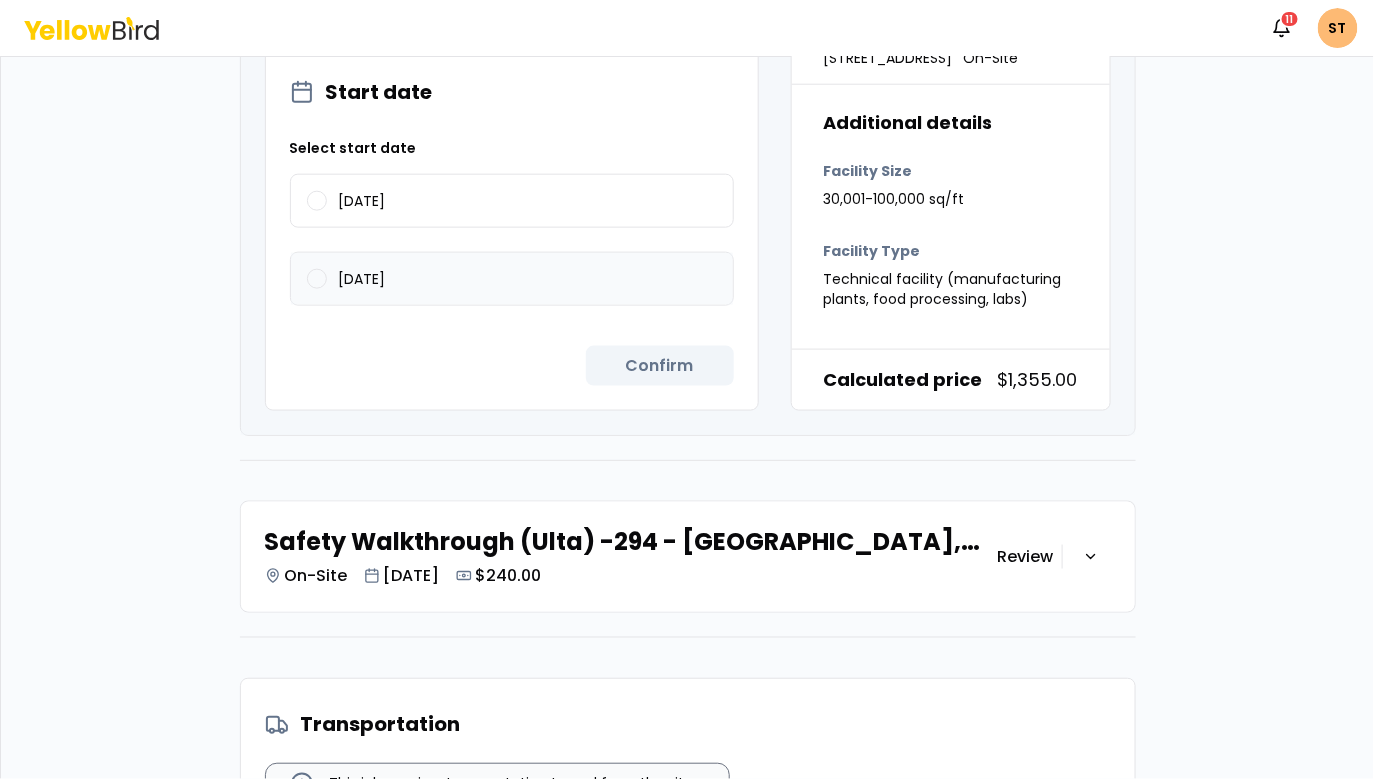 click on "07/30/2025" at bounding box center [512, 279] 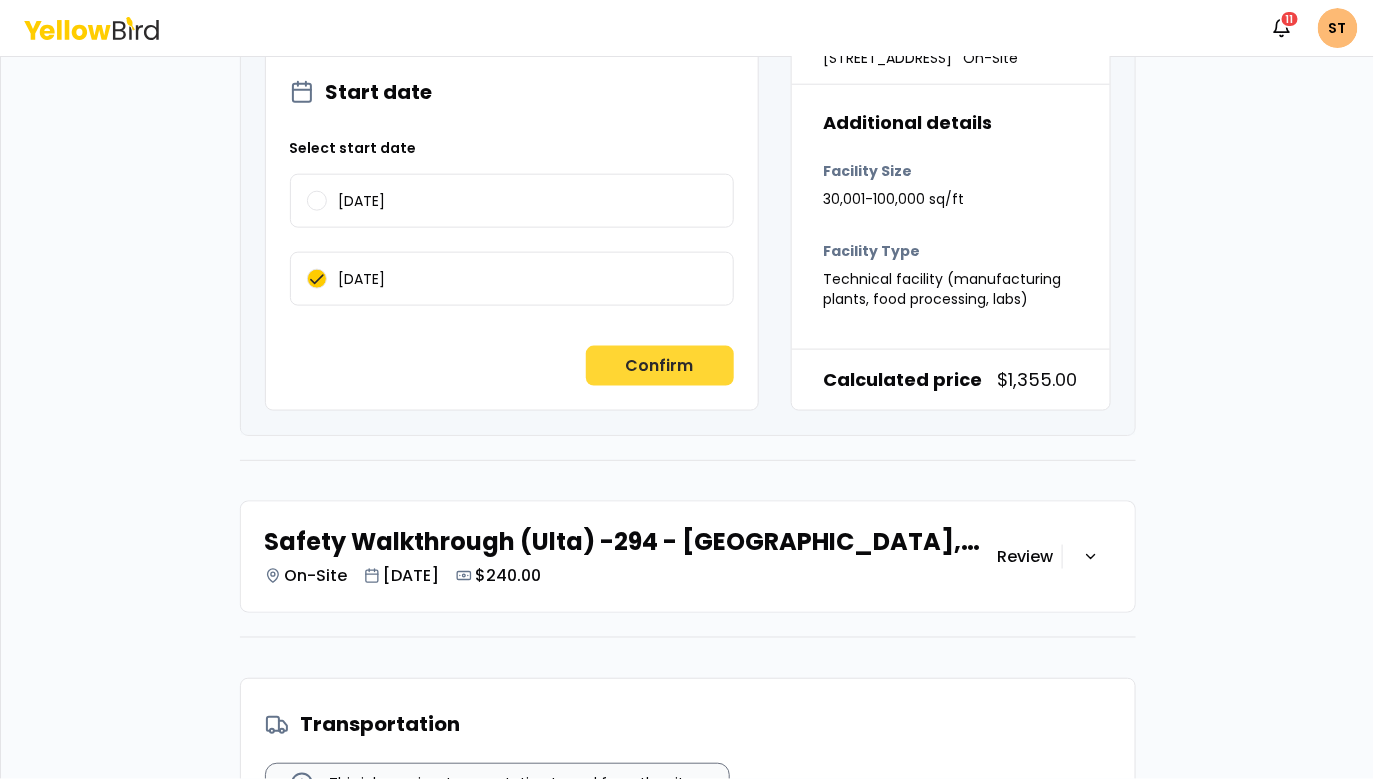 click on "Confirm" at bounding box center [660, 366] 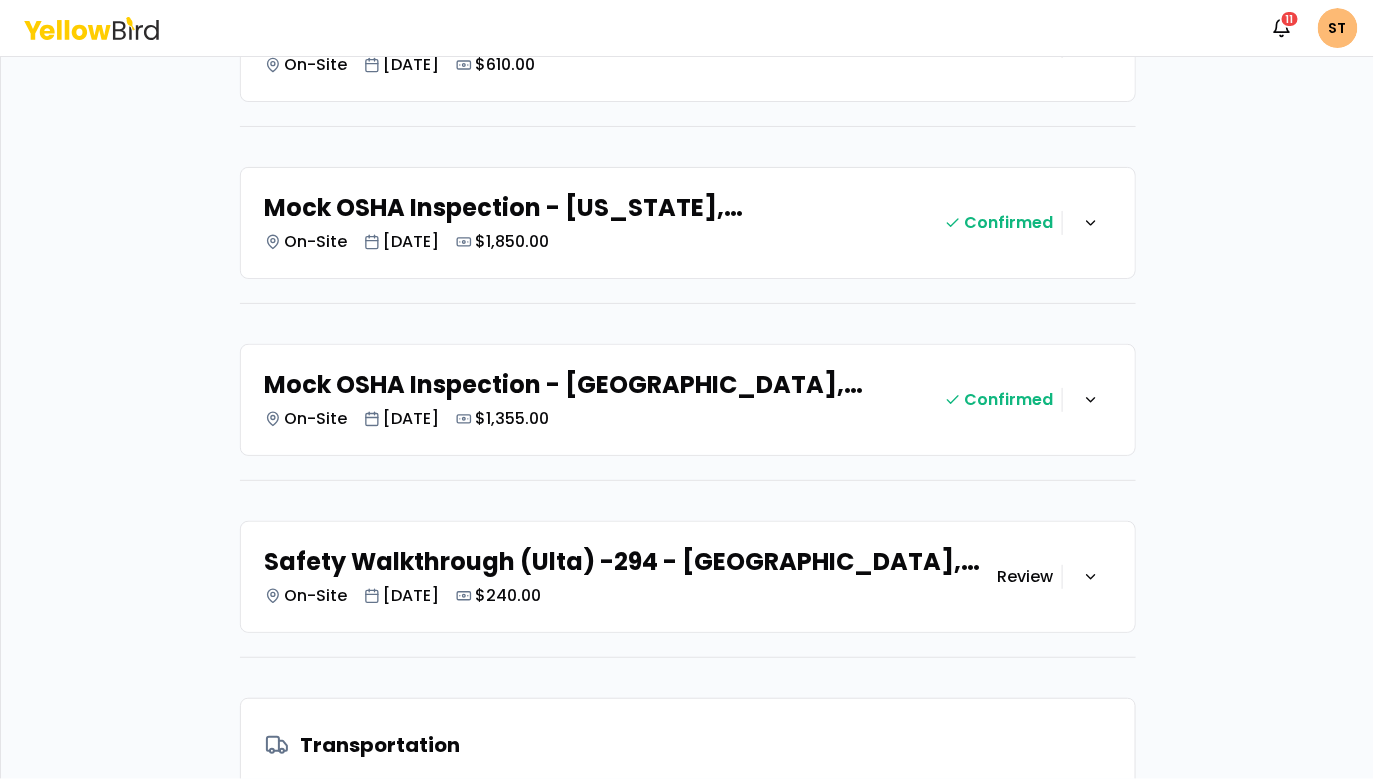 scroll, scrollTop: 639, scrollLeft: 0, axis: vertical 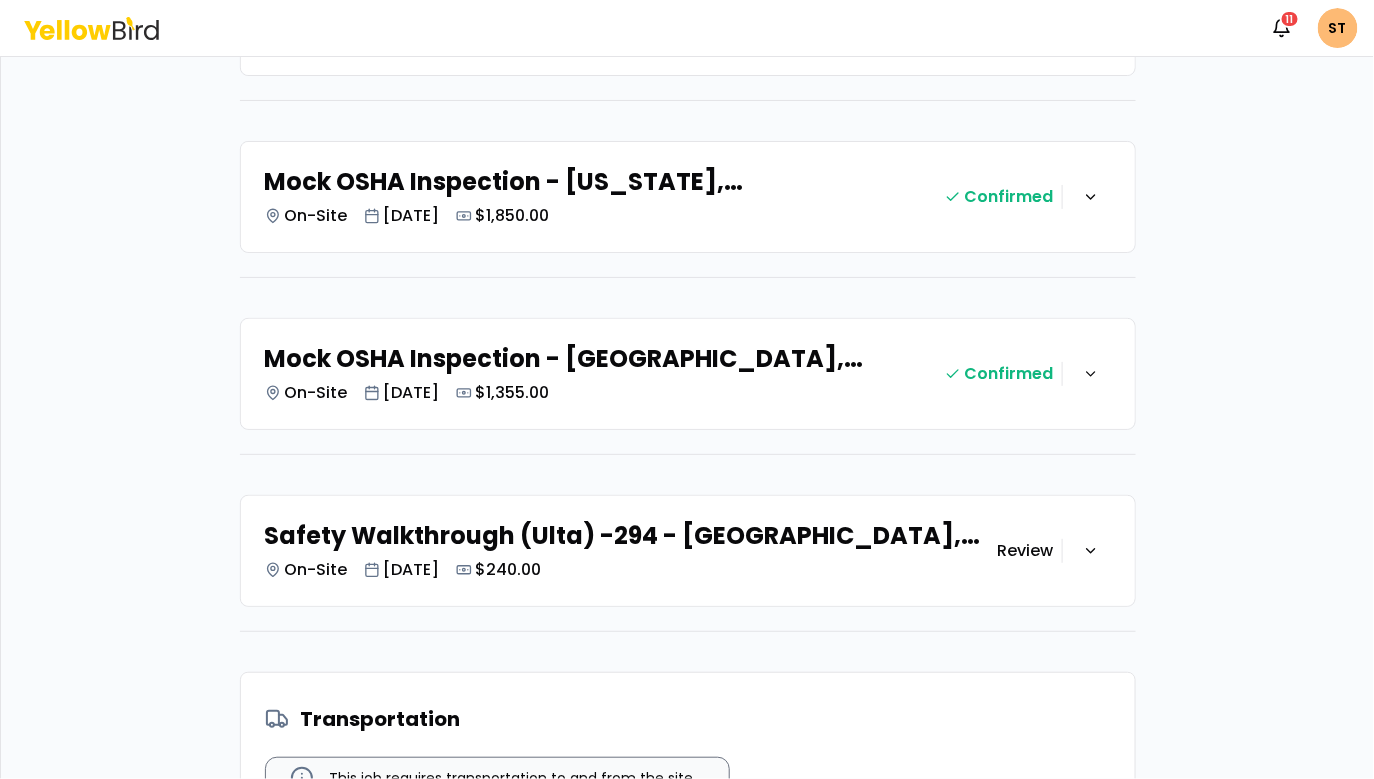 click on "Safety Walkthrough (Ulta) -294 - Manchester, Manchester Highlands (2 of 4 jobs) Bundle 54" at bounding box center [631, 536] 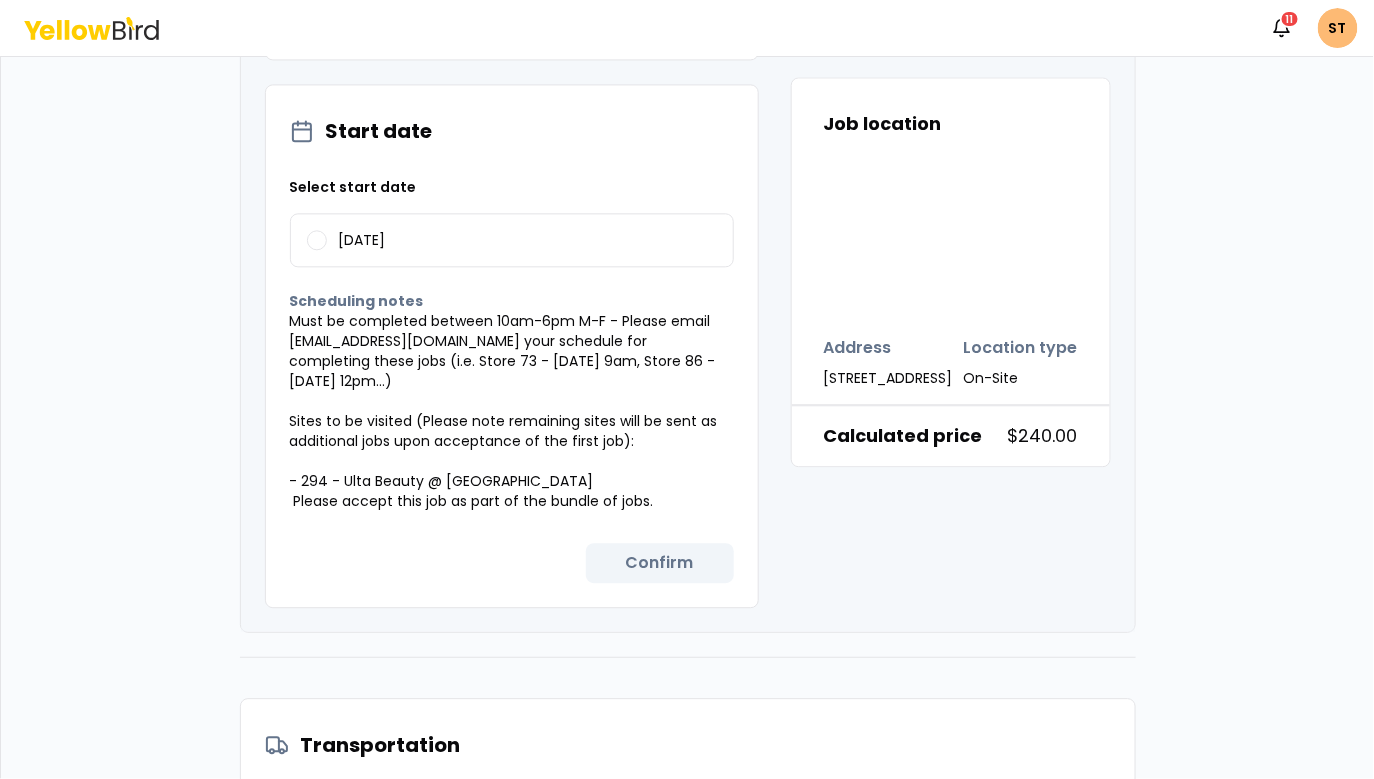 scroll, scrollTop: 1490, scrollLeft: 0, axis: vertical 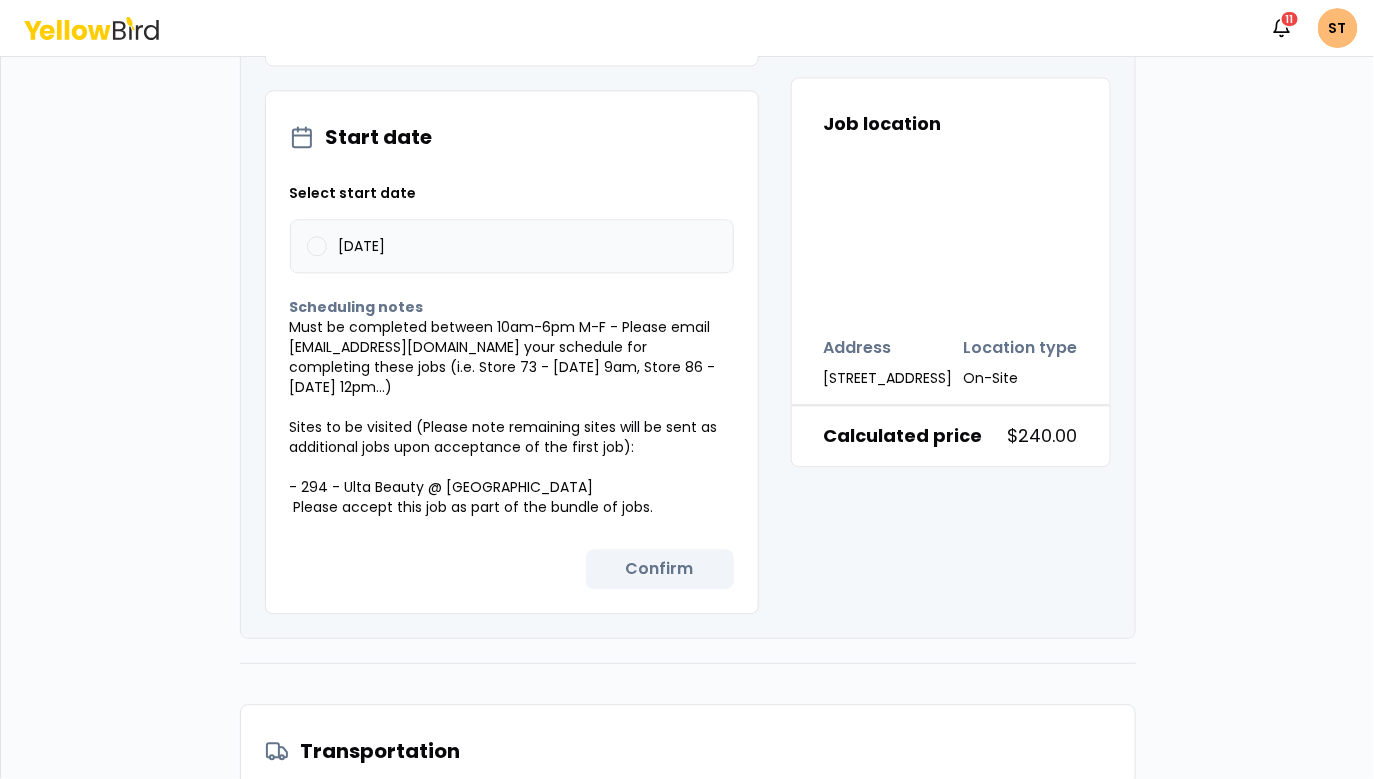 click on "08/18/2025" at bounding box center (512, 246) 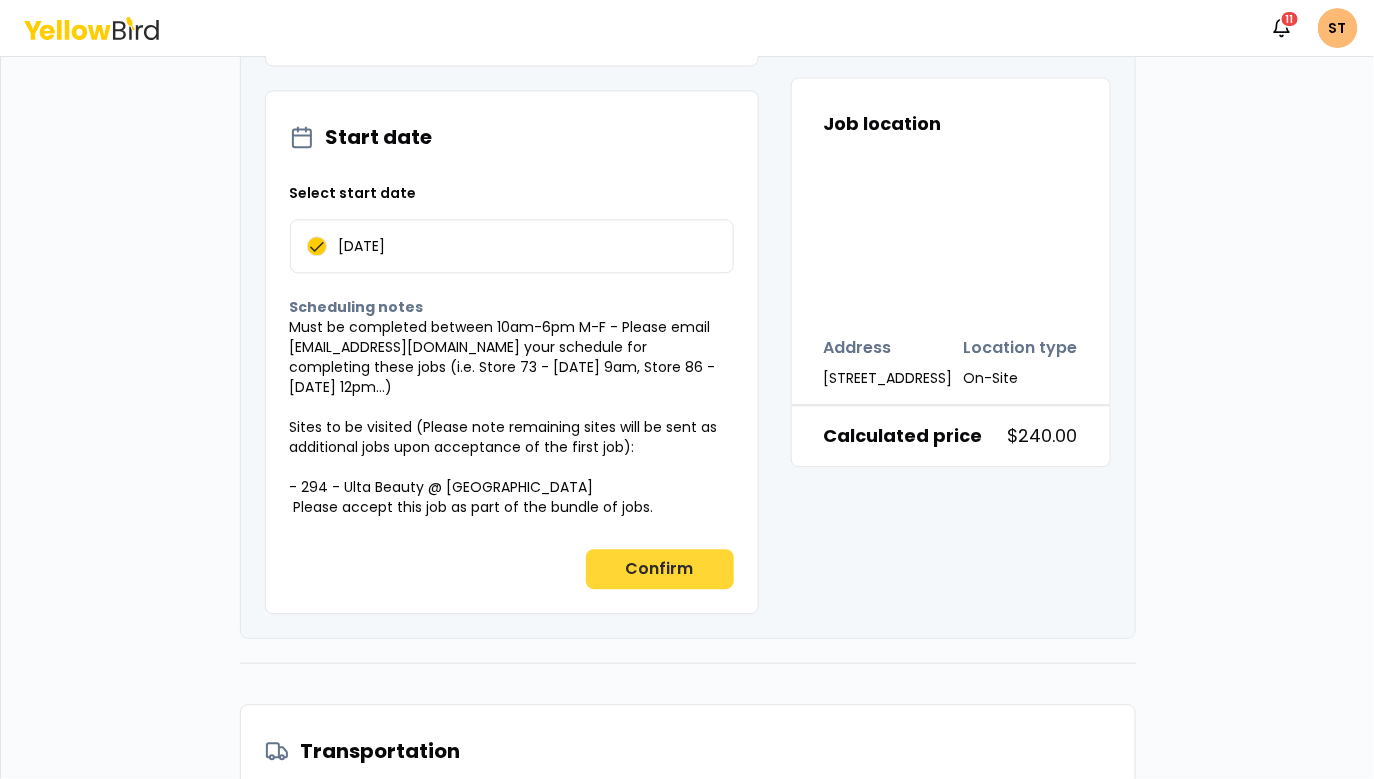 click on "Confirm" at bounding box center (660, 569) 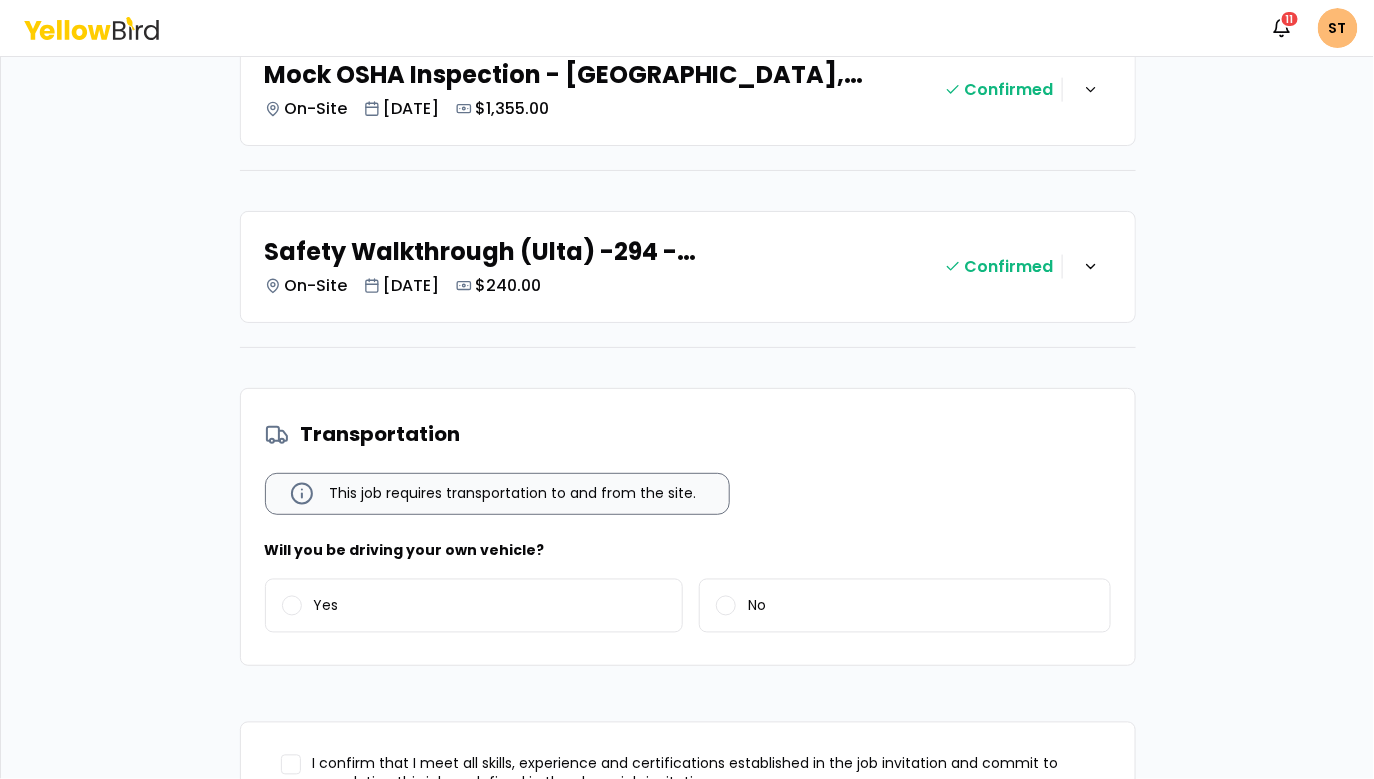 scroll, scrollTop: 990, scrollLeft: 0, axis: vertical 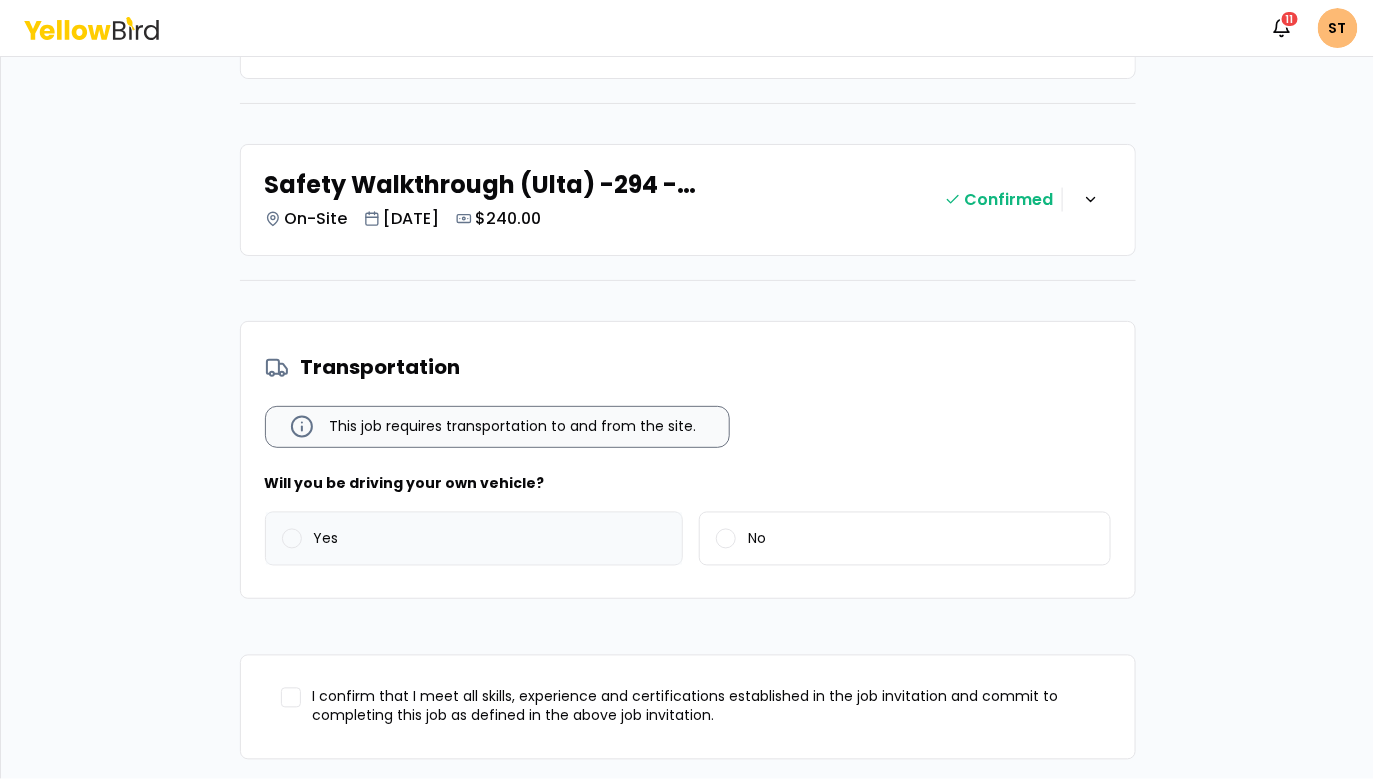 click on "Yes" at bounding box center (474, 539) 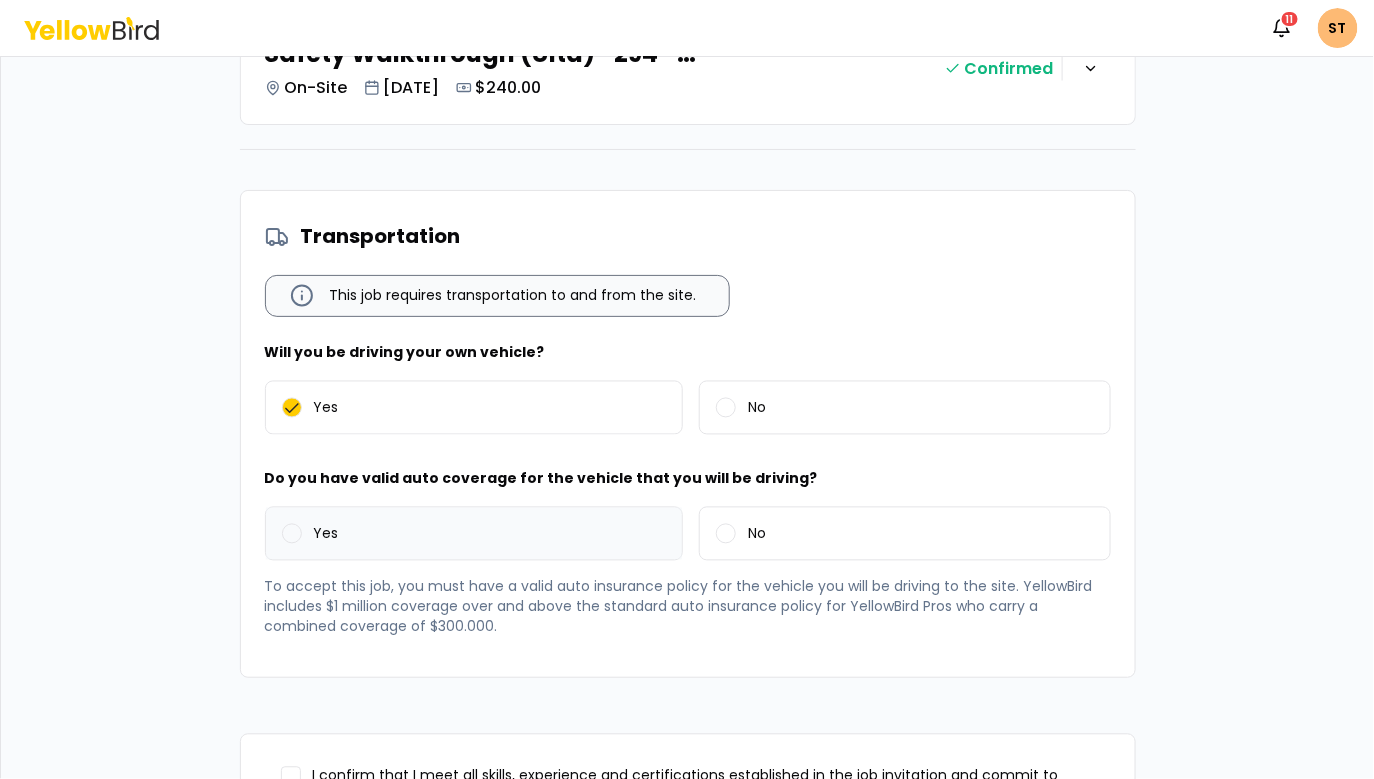 click on "Yes" at bounding box center (474, 534) 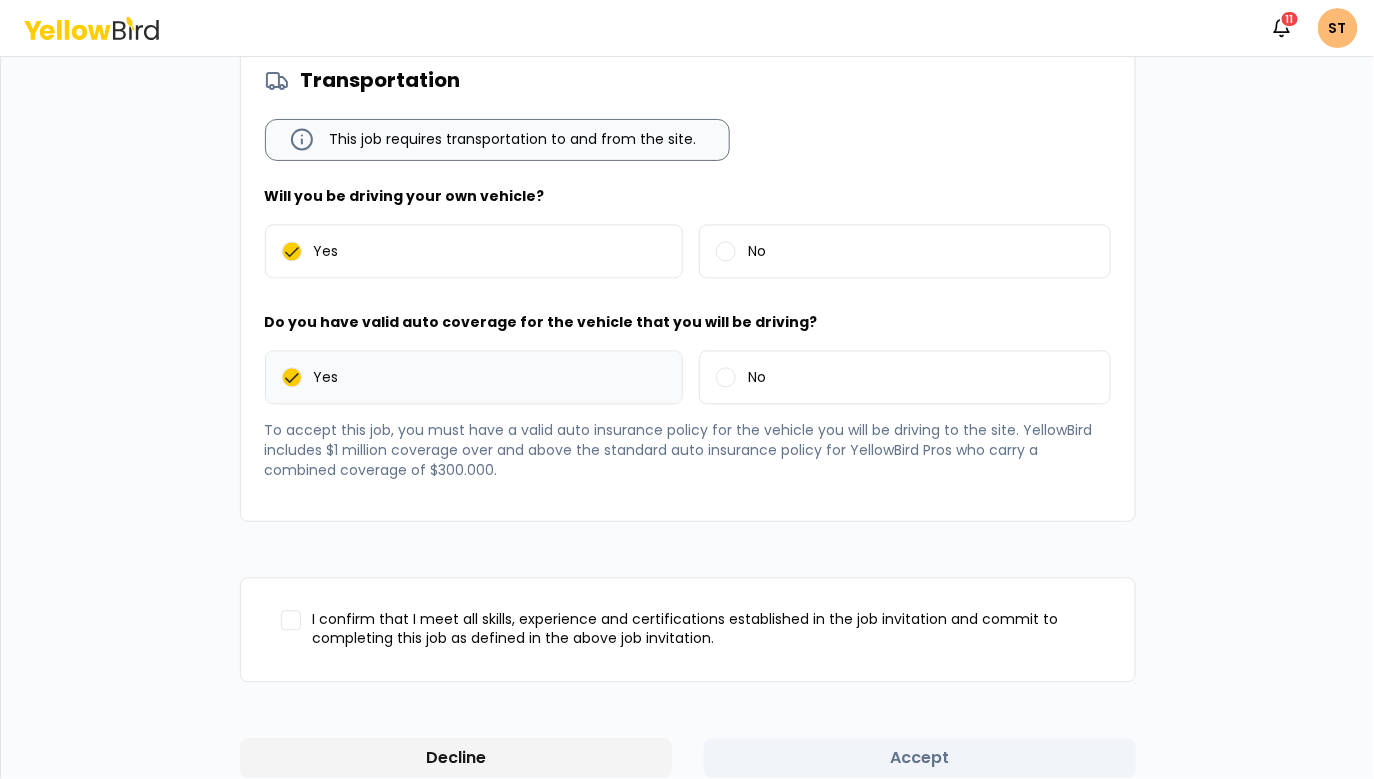 scroll, scrollTop: 1297, scrollLeft: 0, axis: vertical 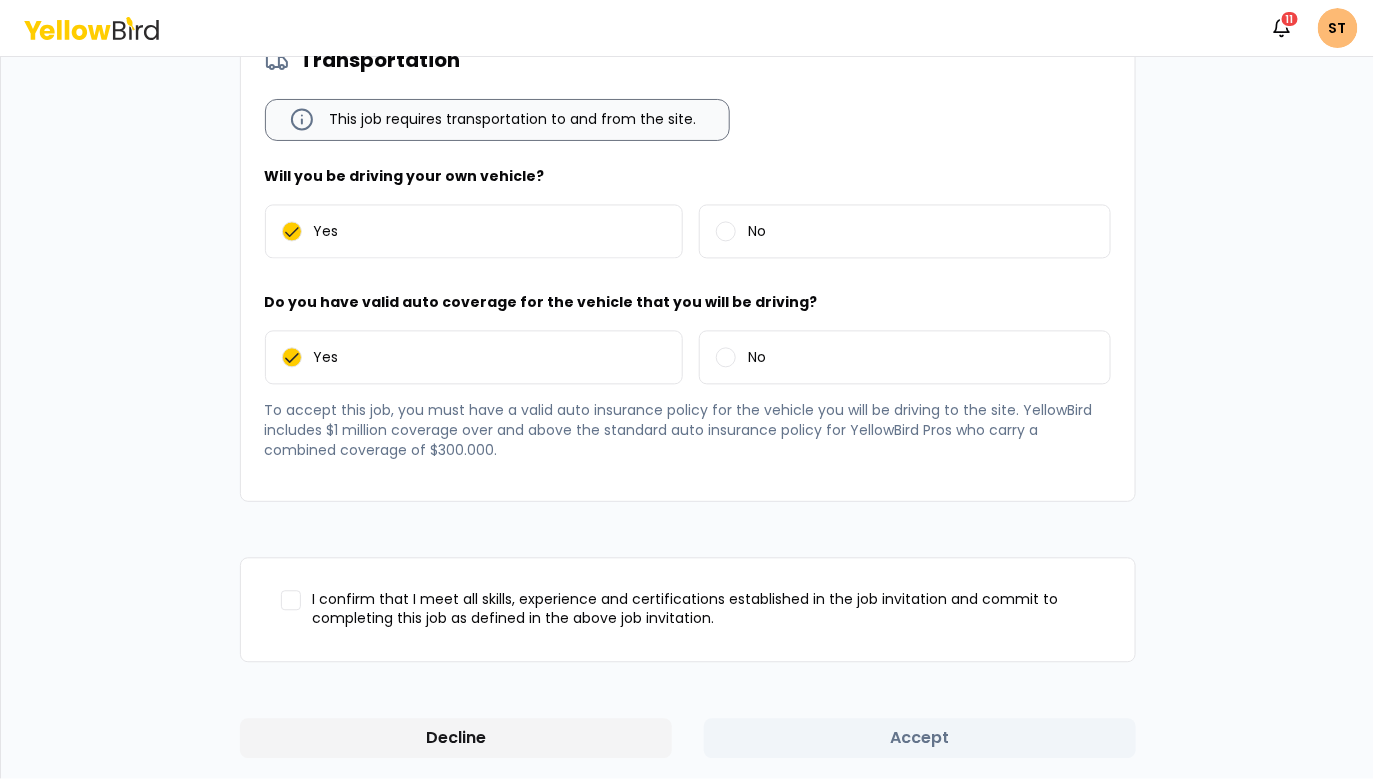 click on "I confirm that I meet all skills, experience and certifications established in the job invitation and commit to completing this job as defined in the above job invitation." at bounding box center [291, 601] 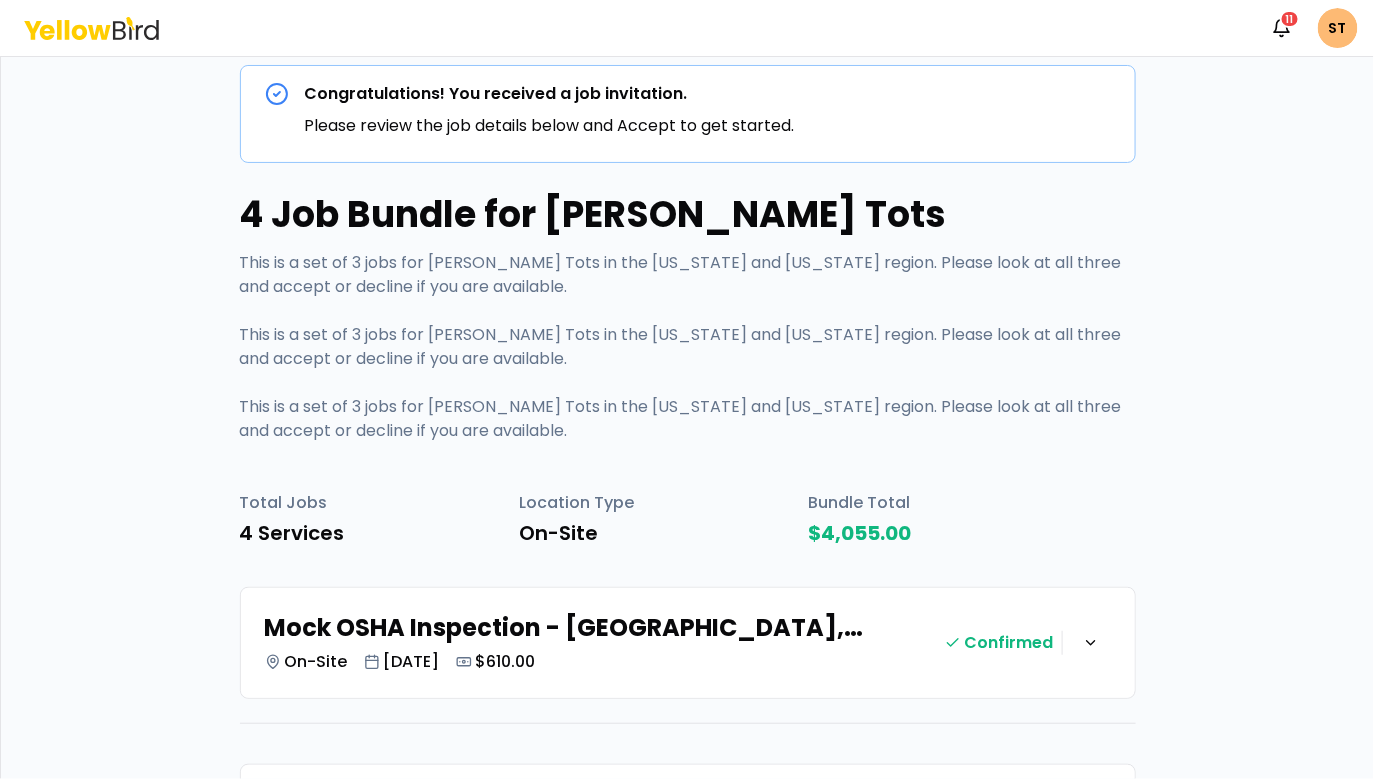 scroll, scrollTop: 82, scrollLeft: 0, axis: vertical 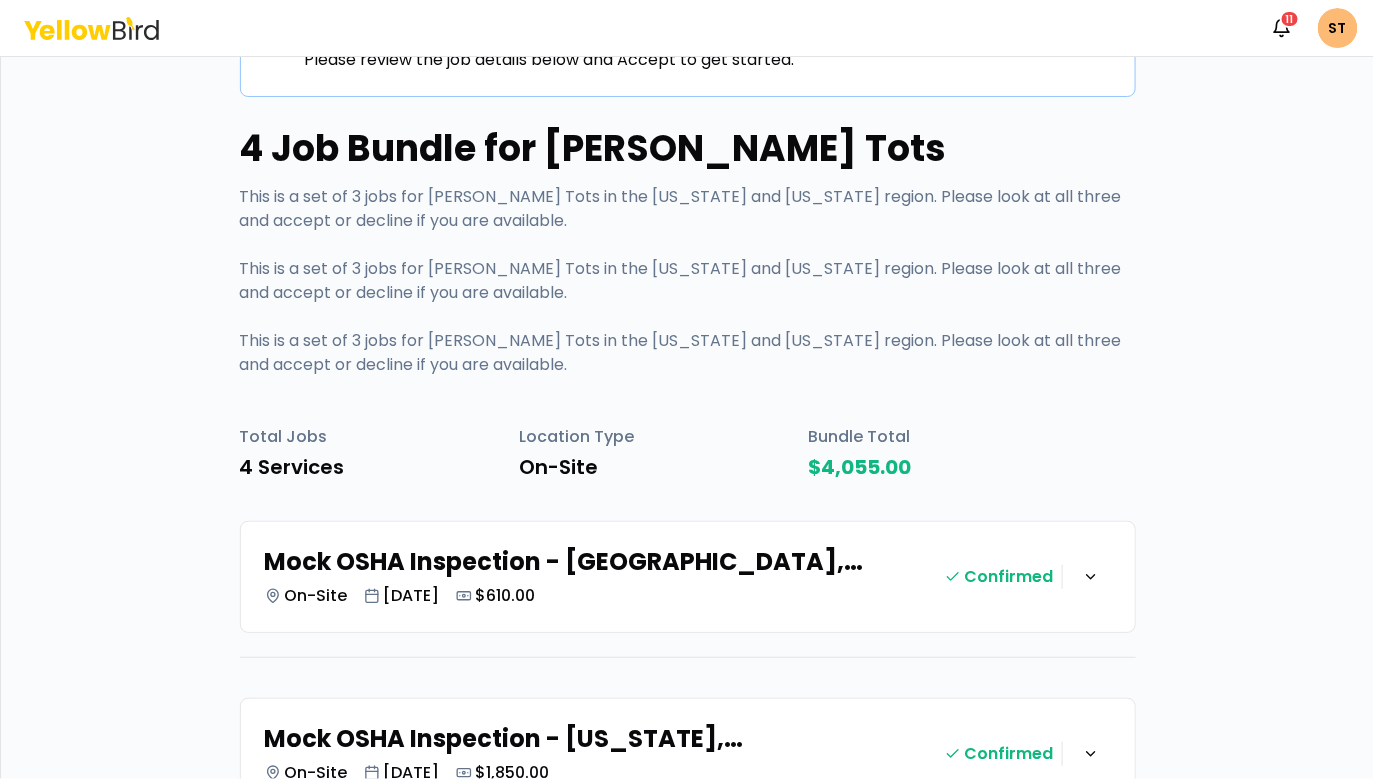 click on "Mock OSHA Inspection - Los Angeles, CA On-Site Jul 21, 2025 $610.00" at bounding box center [605, 577] 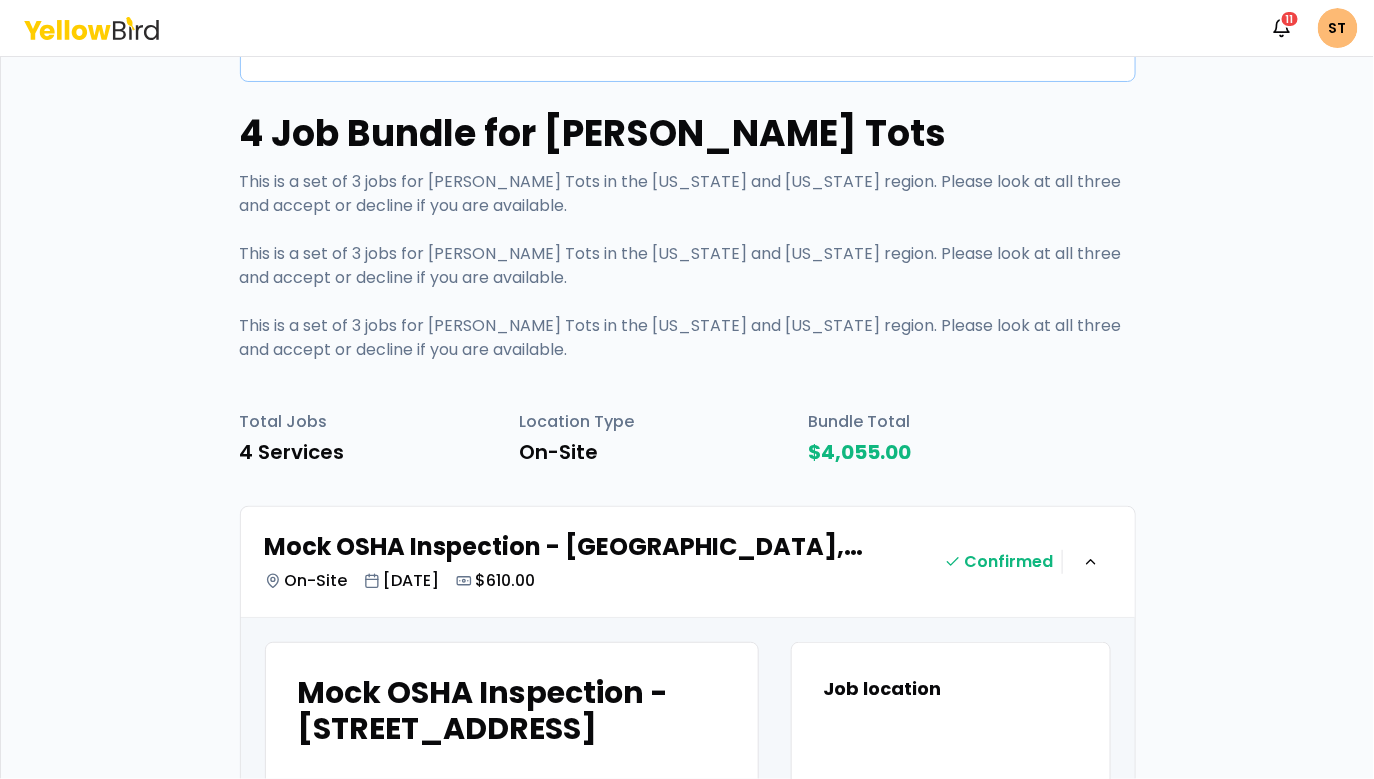 scroll, scrollTop: 89, scrollLeft: 0, axis: vertical 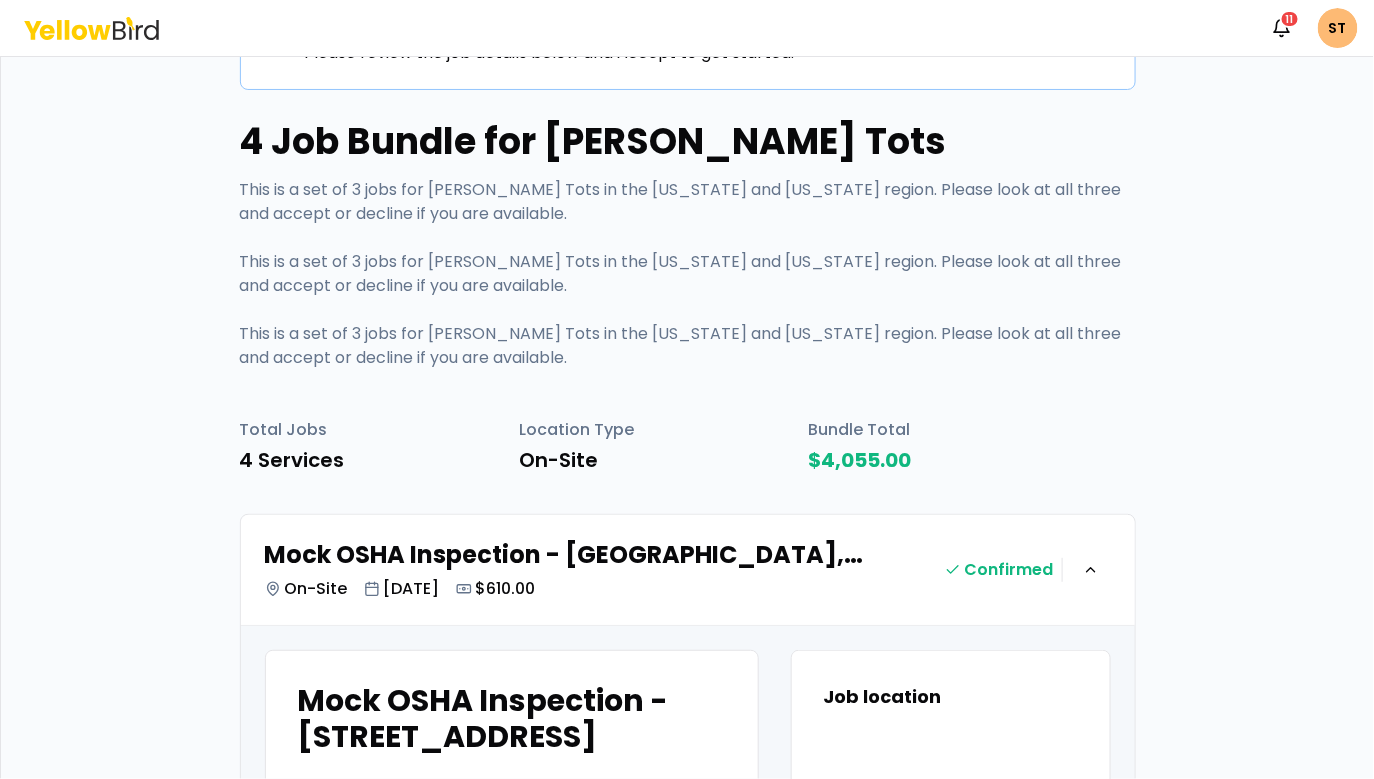 click on "Mock OSHA Inspection - Los Angeles, CA On-Site Jul 21, 2025 $610.00" at bounding box center [605, 570] 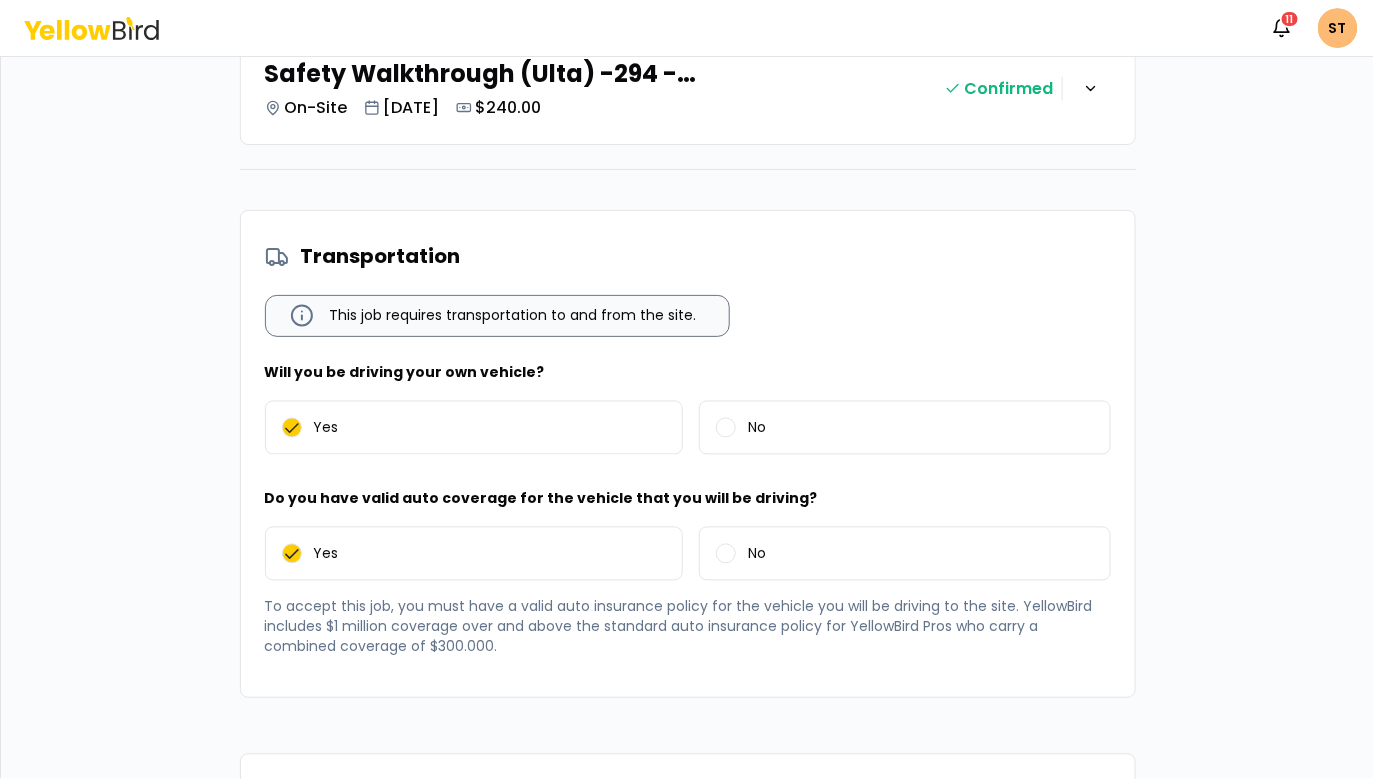 scroll, scrollTop: 1297, scrollLeft: 0, axis: vertical 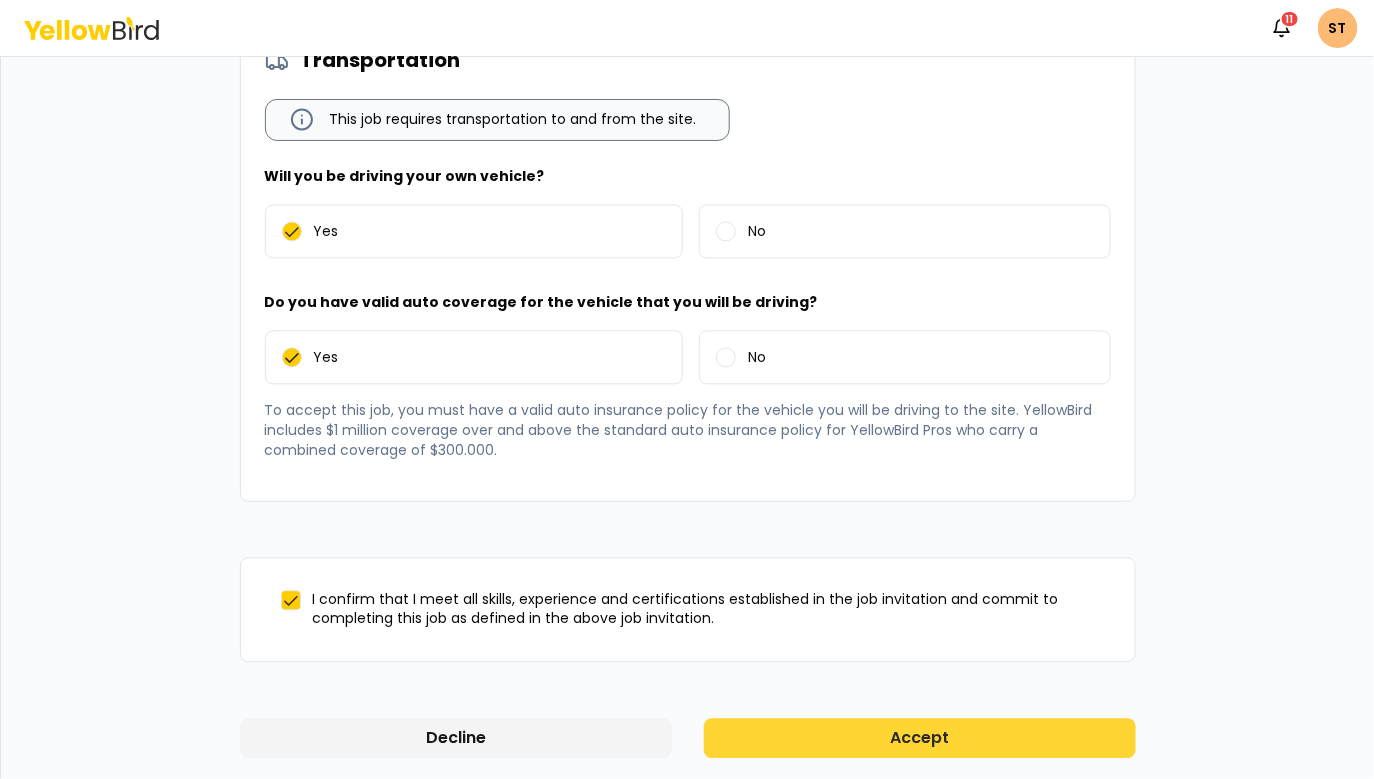 click on "Accept" at bounding box center [920, 739] 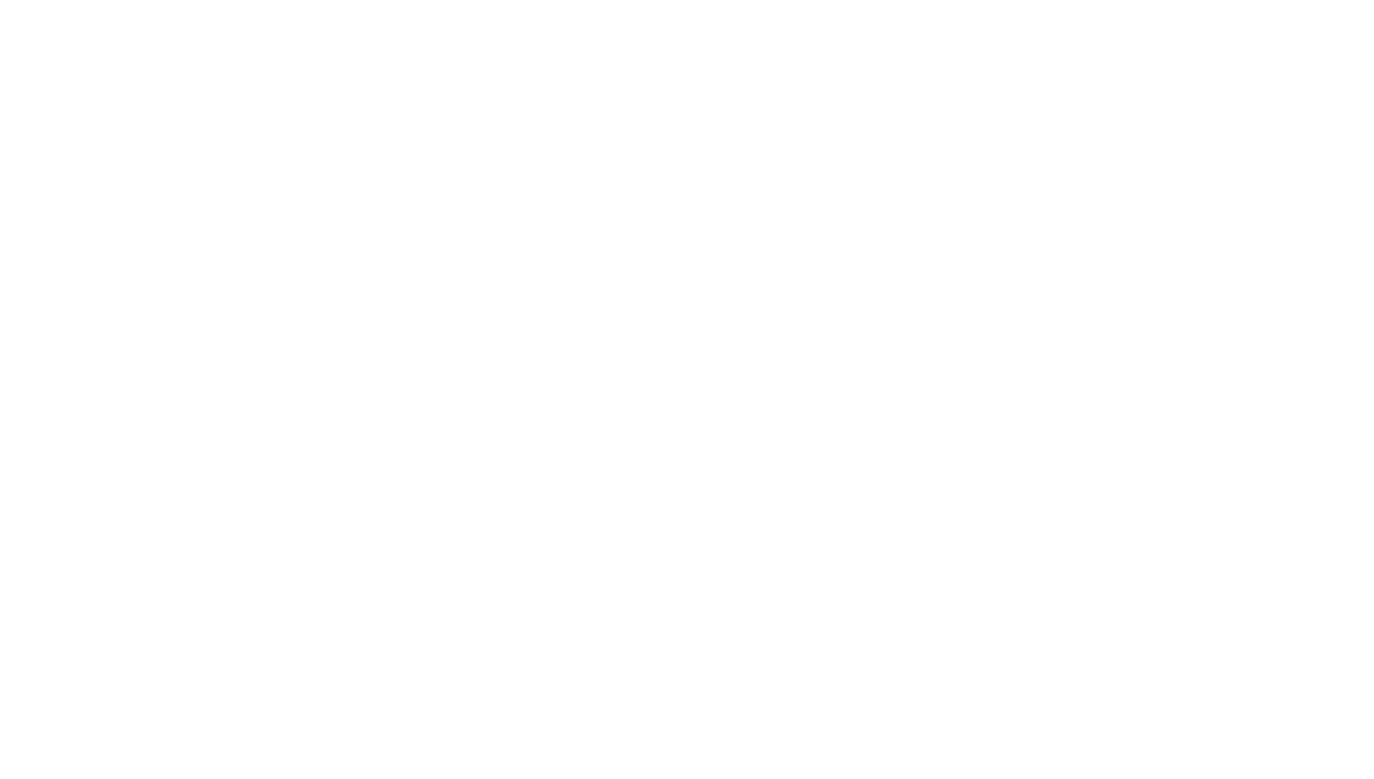 scroll, scrollTop: 0, scrollLeft: 0, axis: both 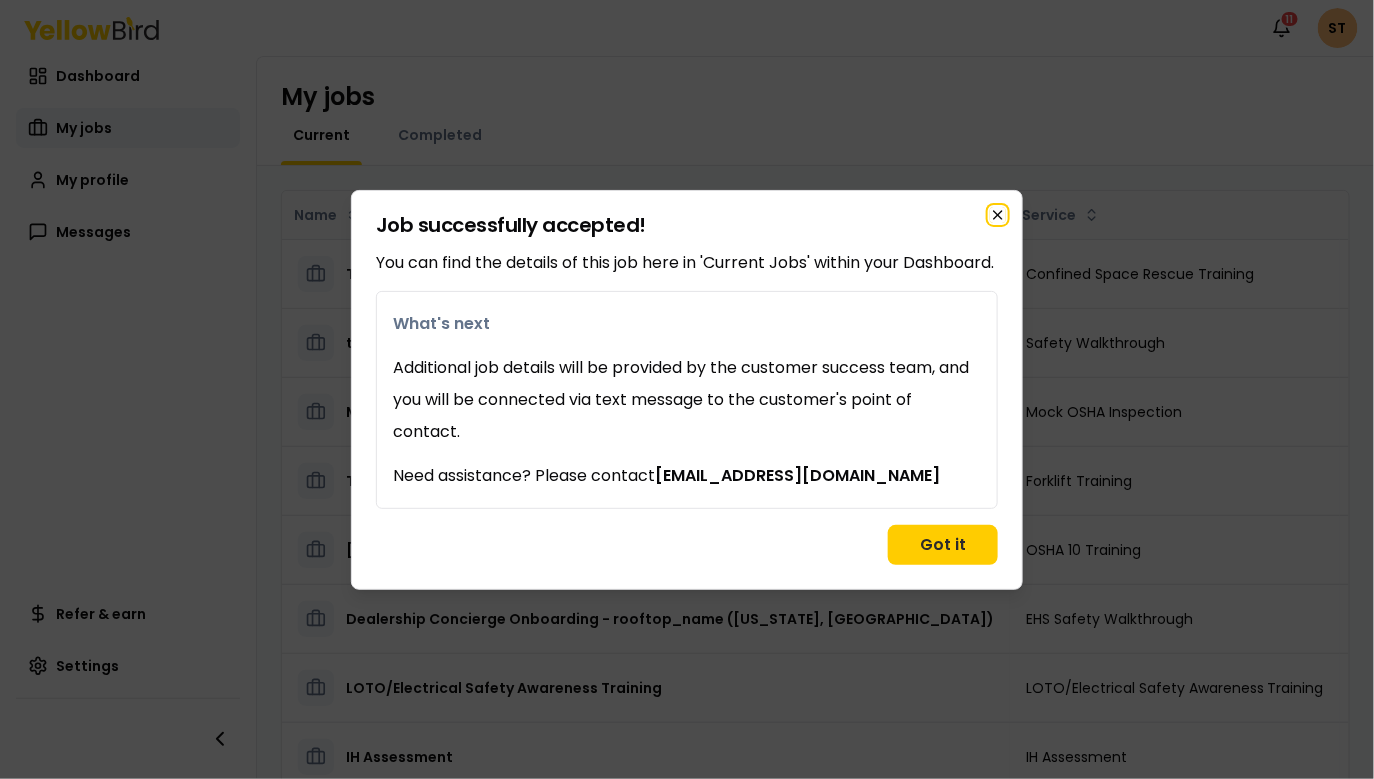 click 